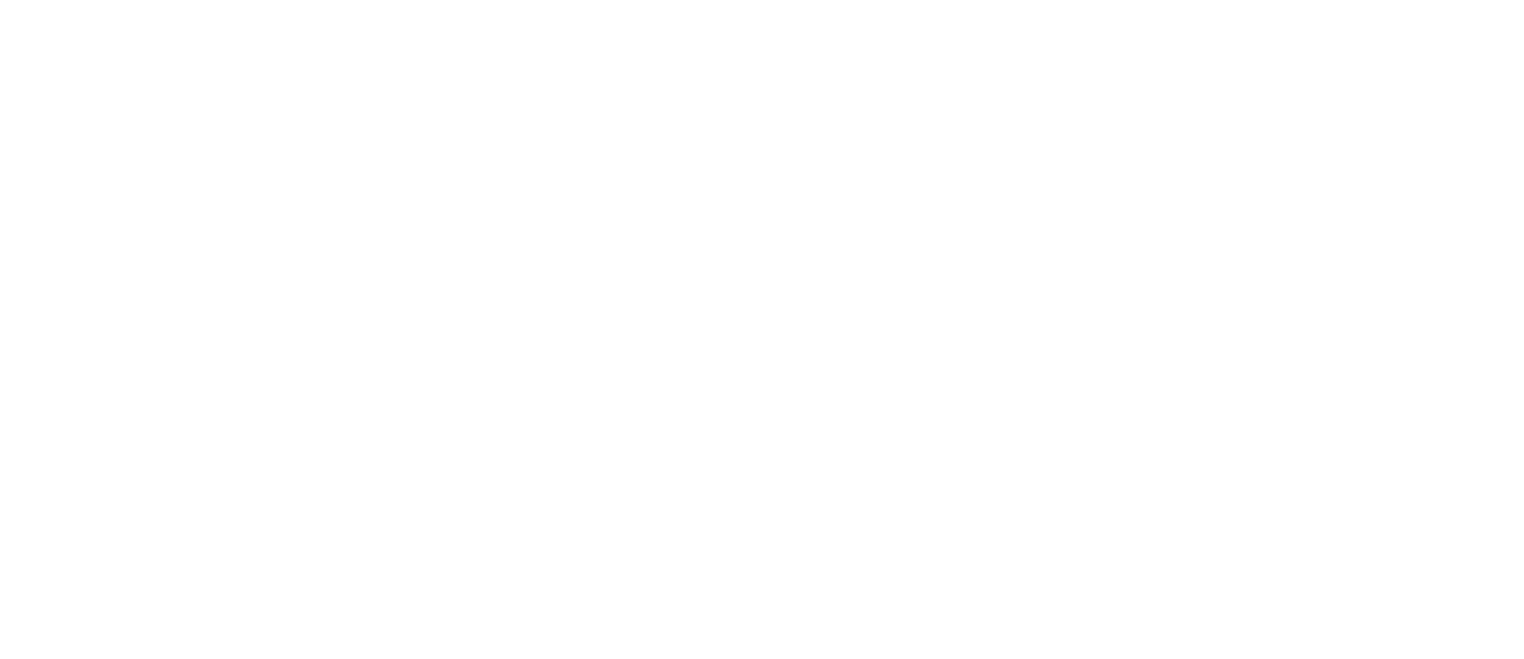 scroll, scrollTop: 0, scrollLeft: 0, axis: both 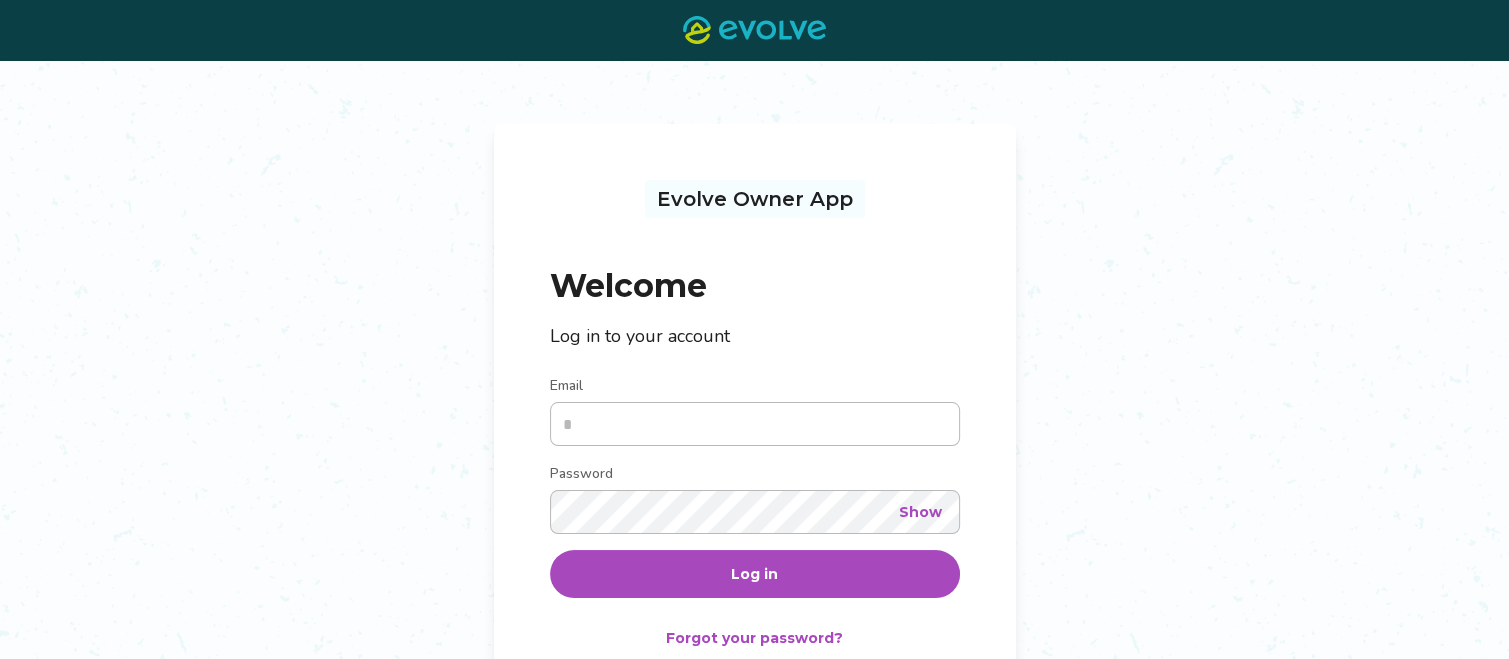 type on "**********" 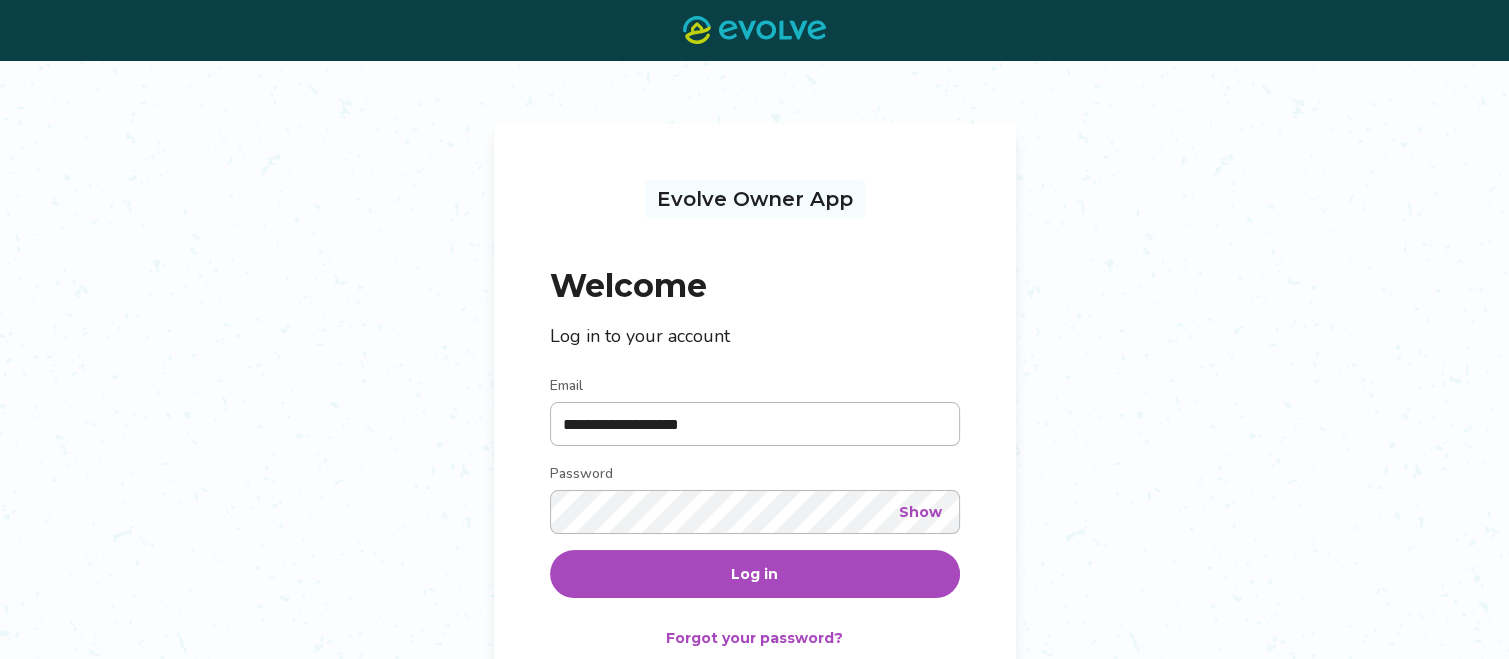 click on "Log in" at bounding box center [755, 574] 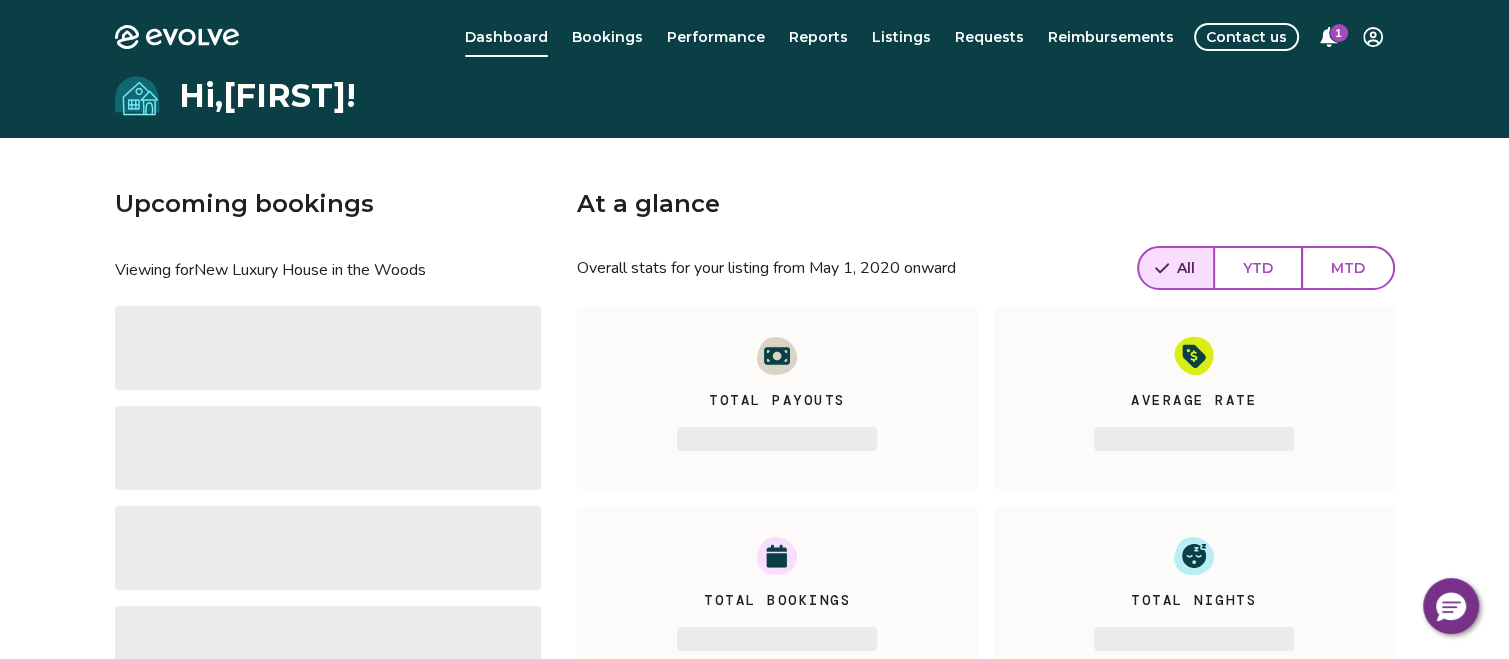 click on "Total Nights ‌" at bounding box center [1194, 598] 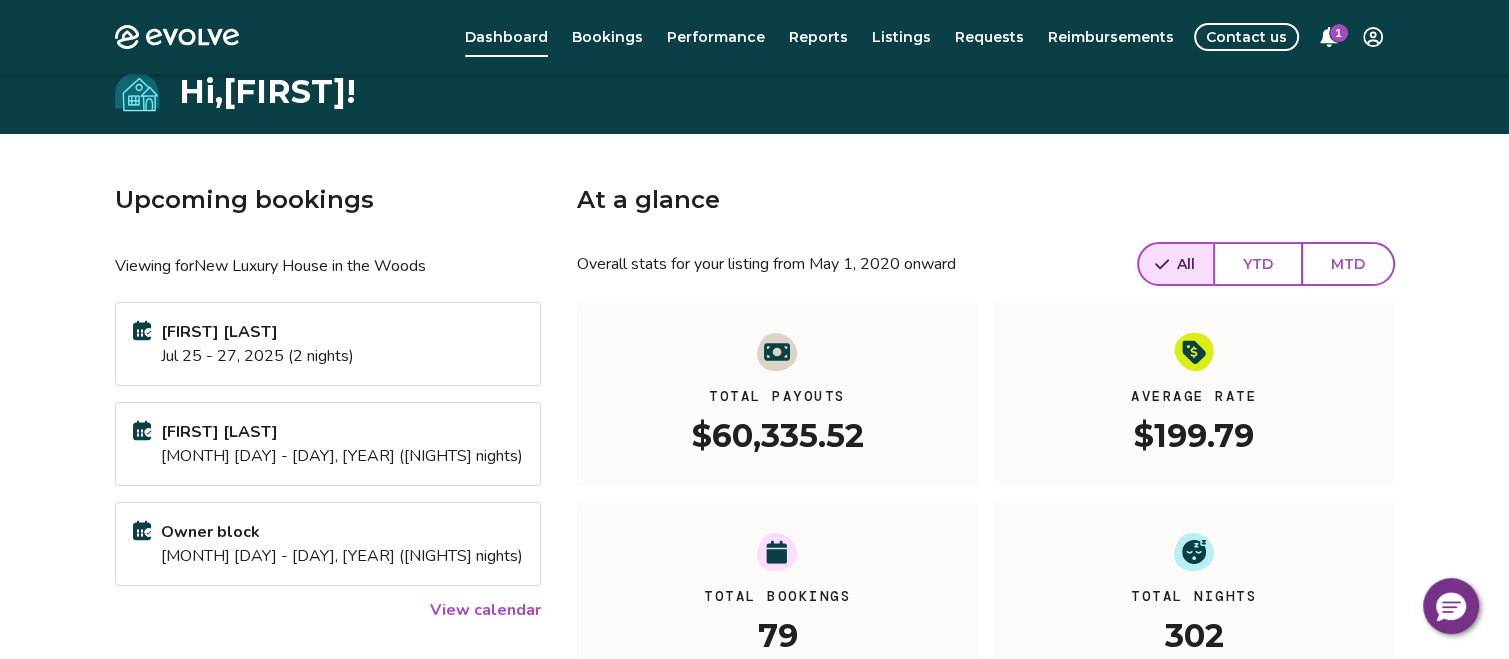 scroll, scrollTop: 0, scrollLeft: 0, axis: both 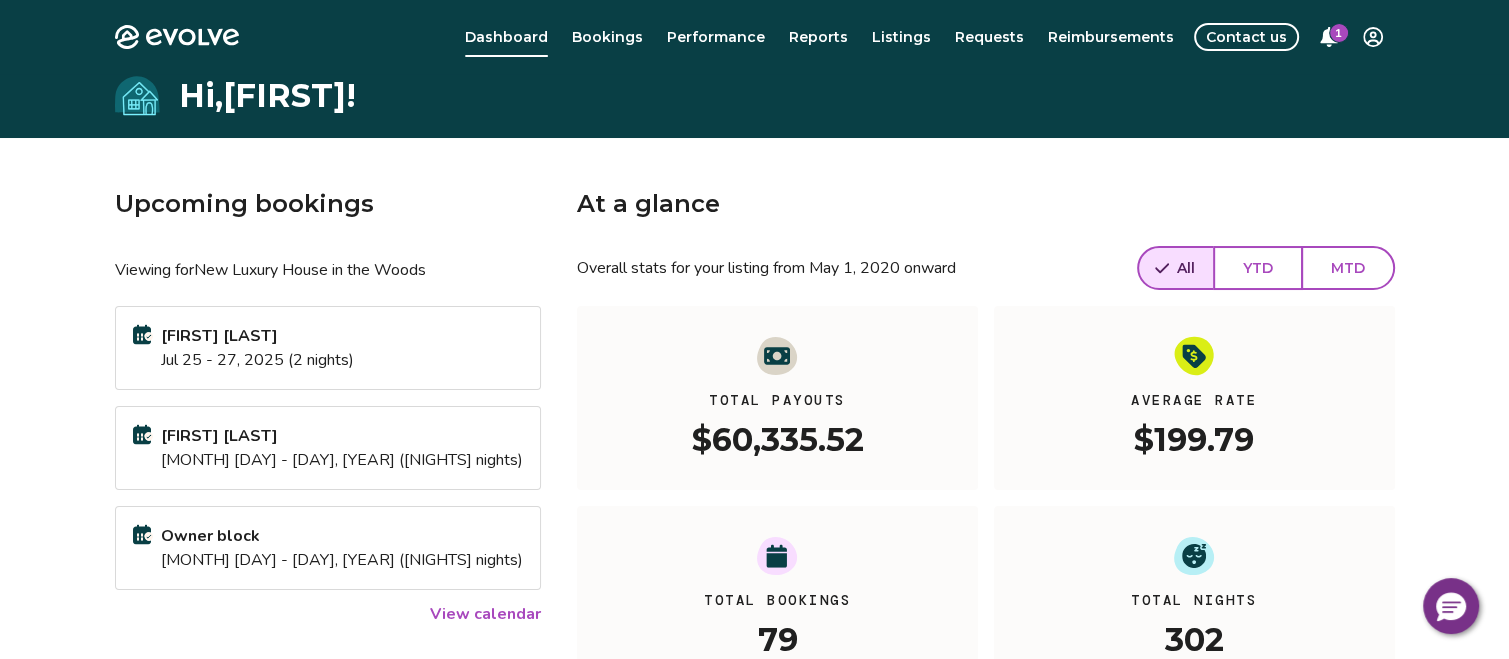click on "1" at bounding box center (1339, 33) 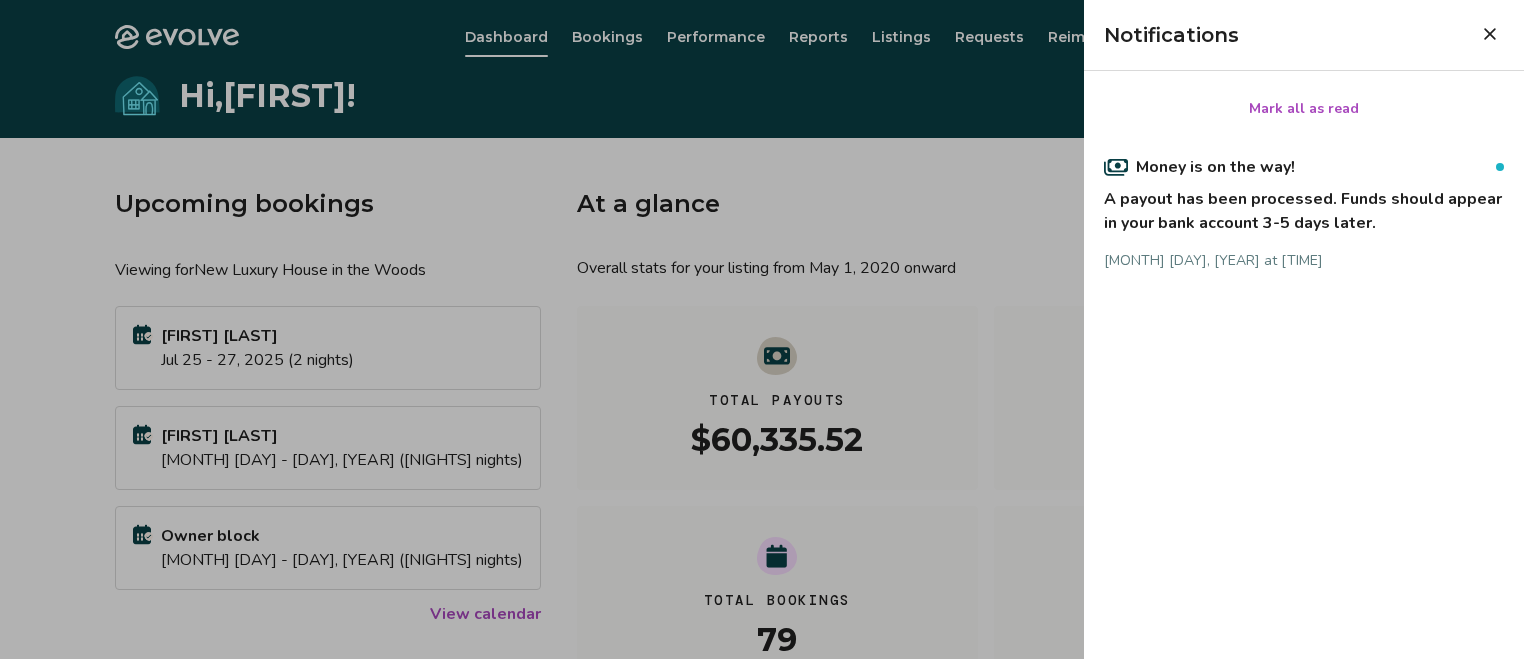 click 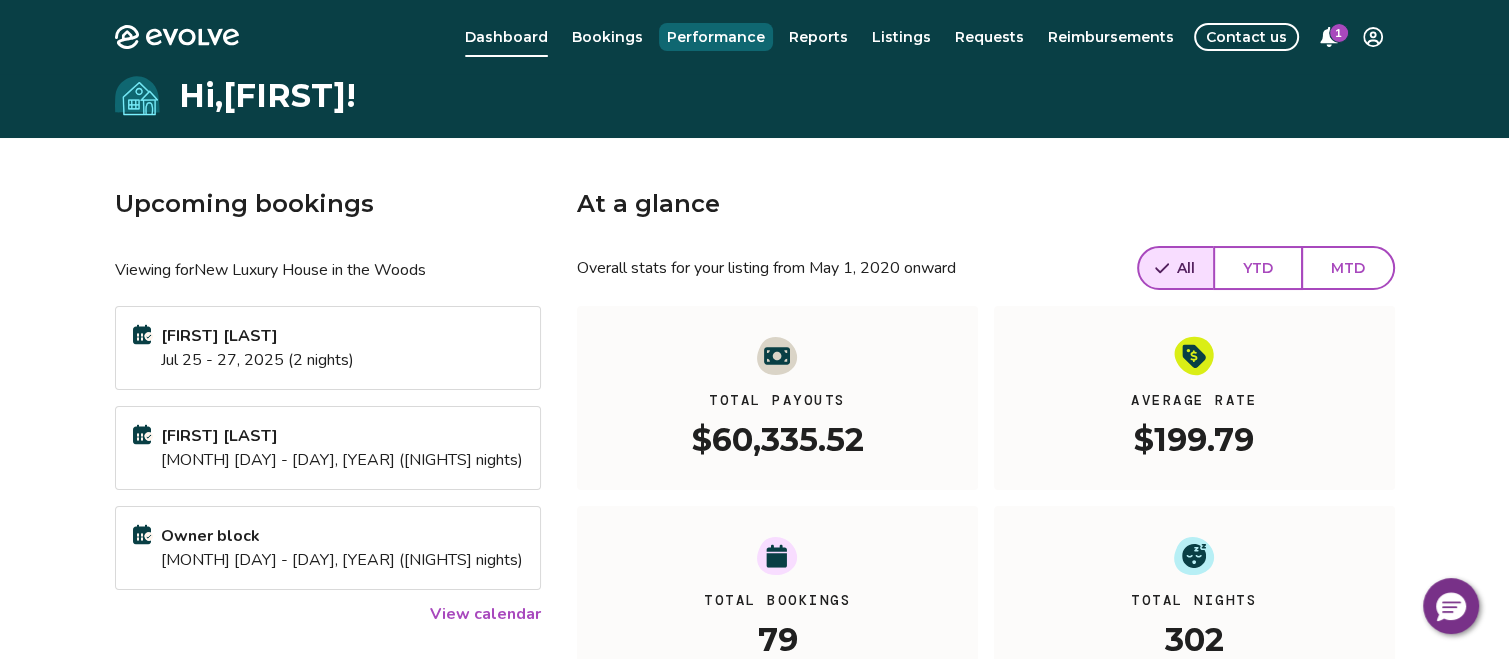 click on "Performance" at bounding box center (716, 37) 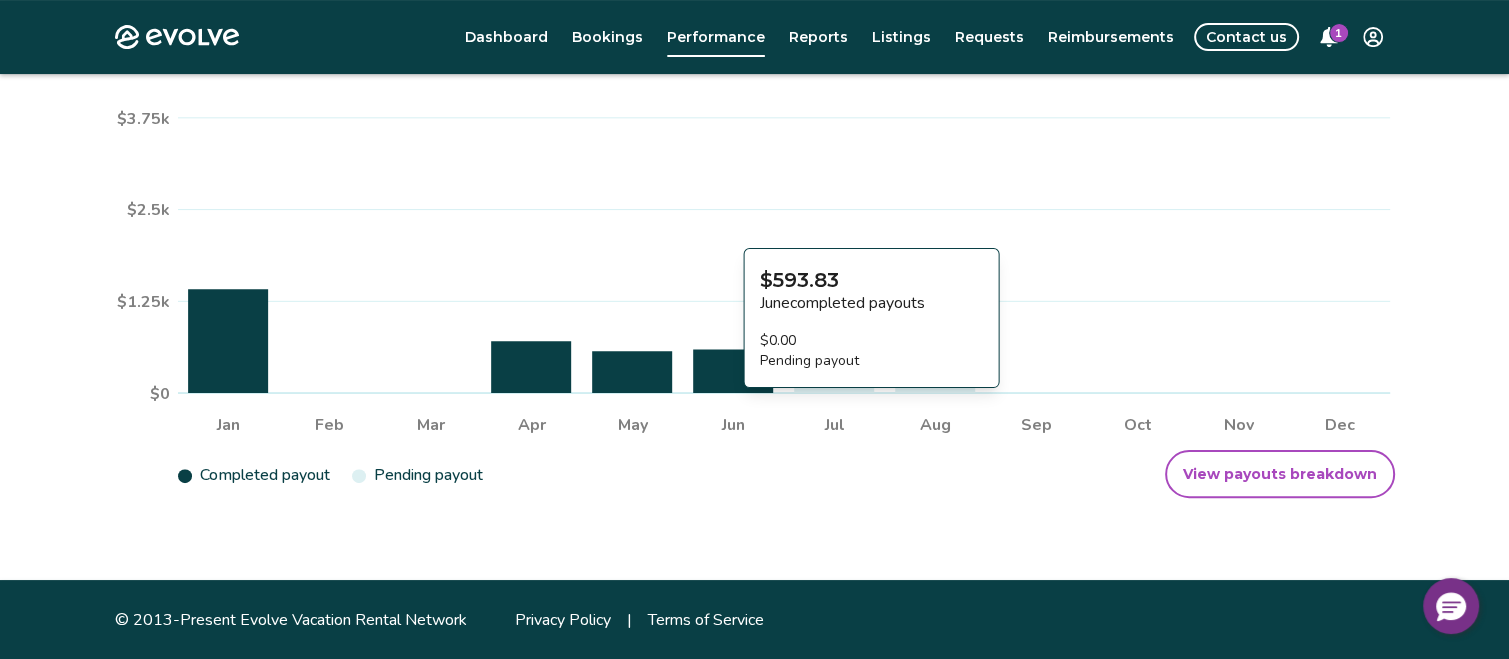 scroll, scrollTop: 0, scrollLeft: 0, axis: both 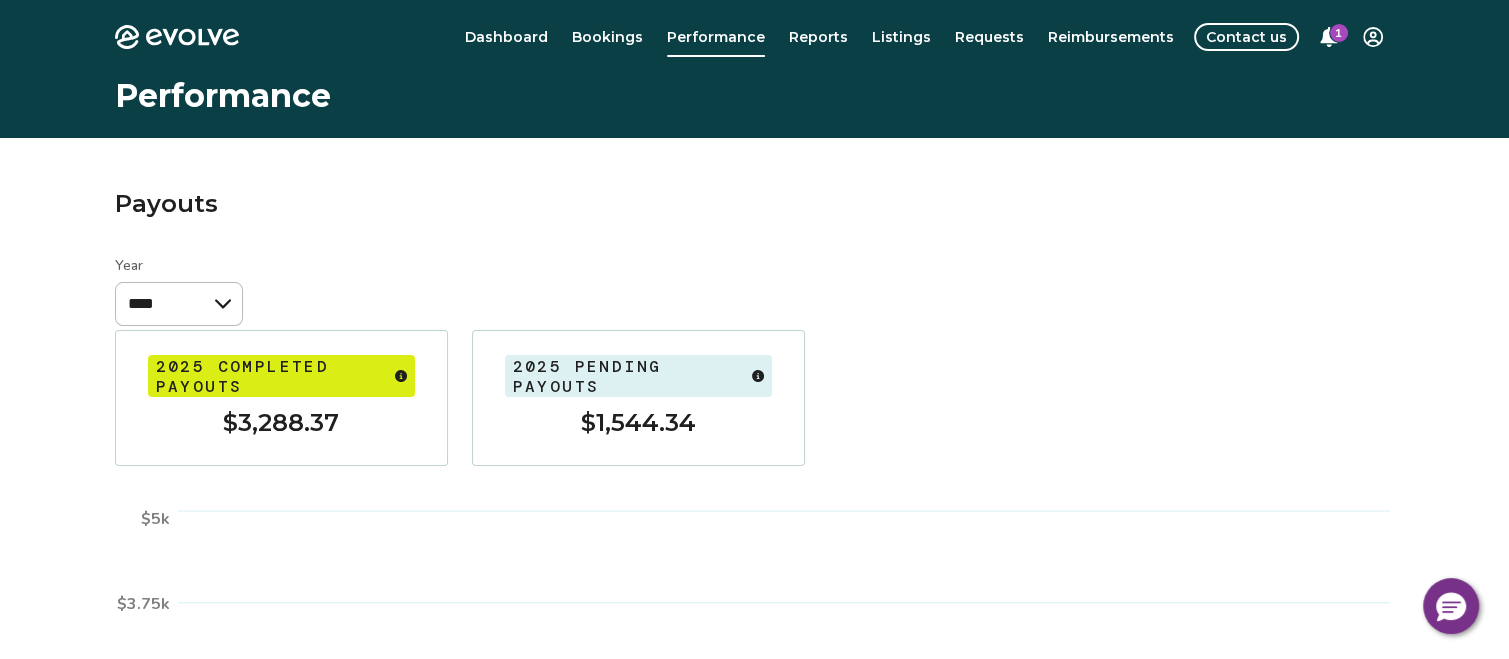click on "Evolve" 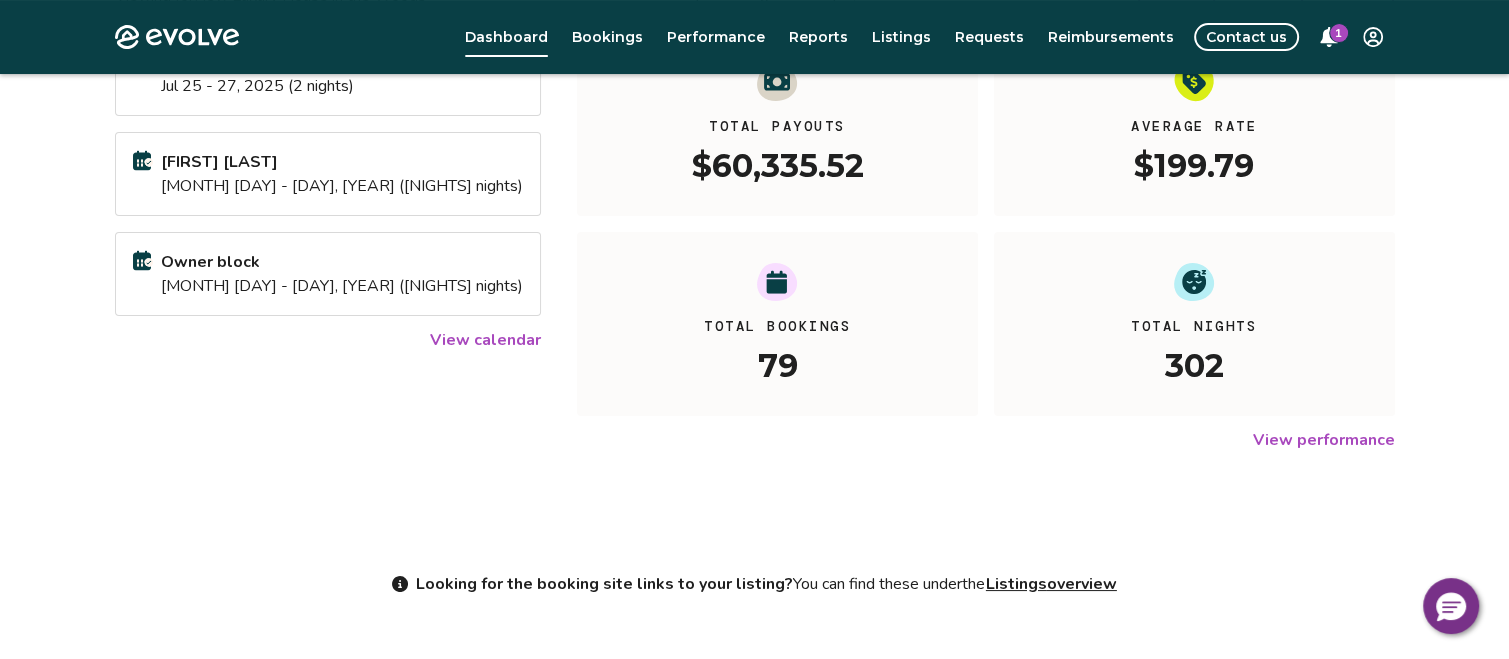 scroll, scrollTop: 0, scrollLeft: 0, axis: both 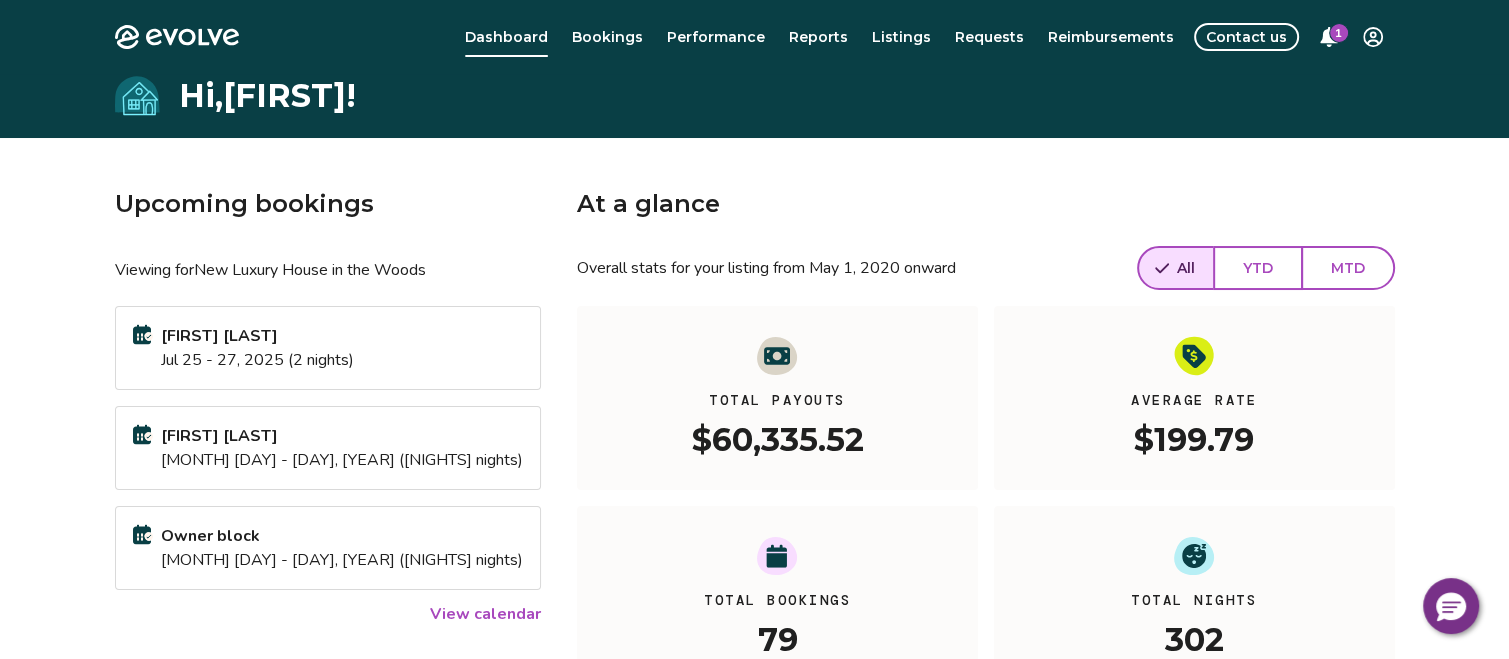 click 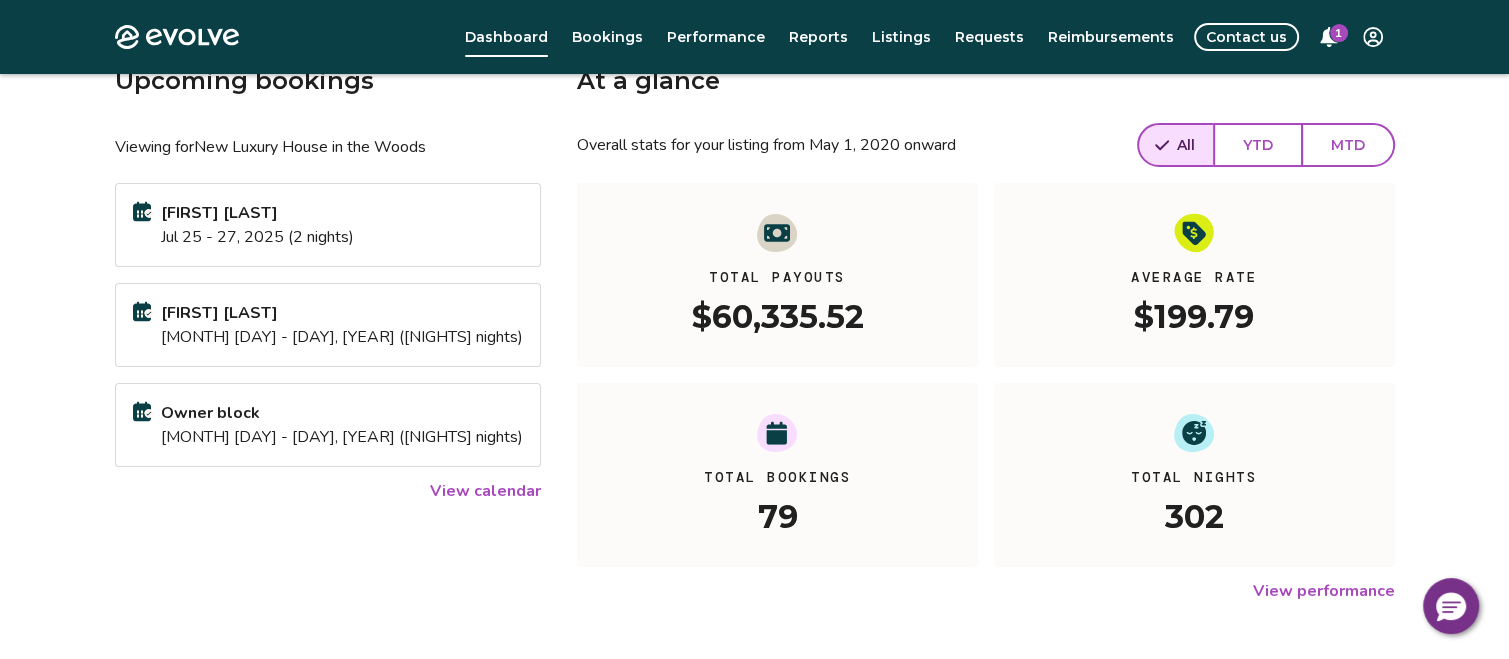 scroll, scrollTop: 0, scrollLeft: 0, axis: both 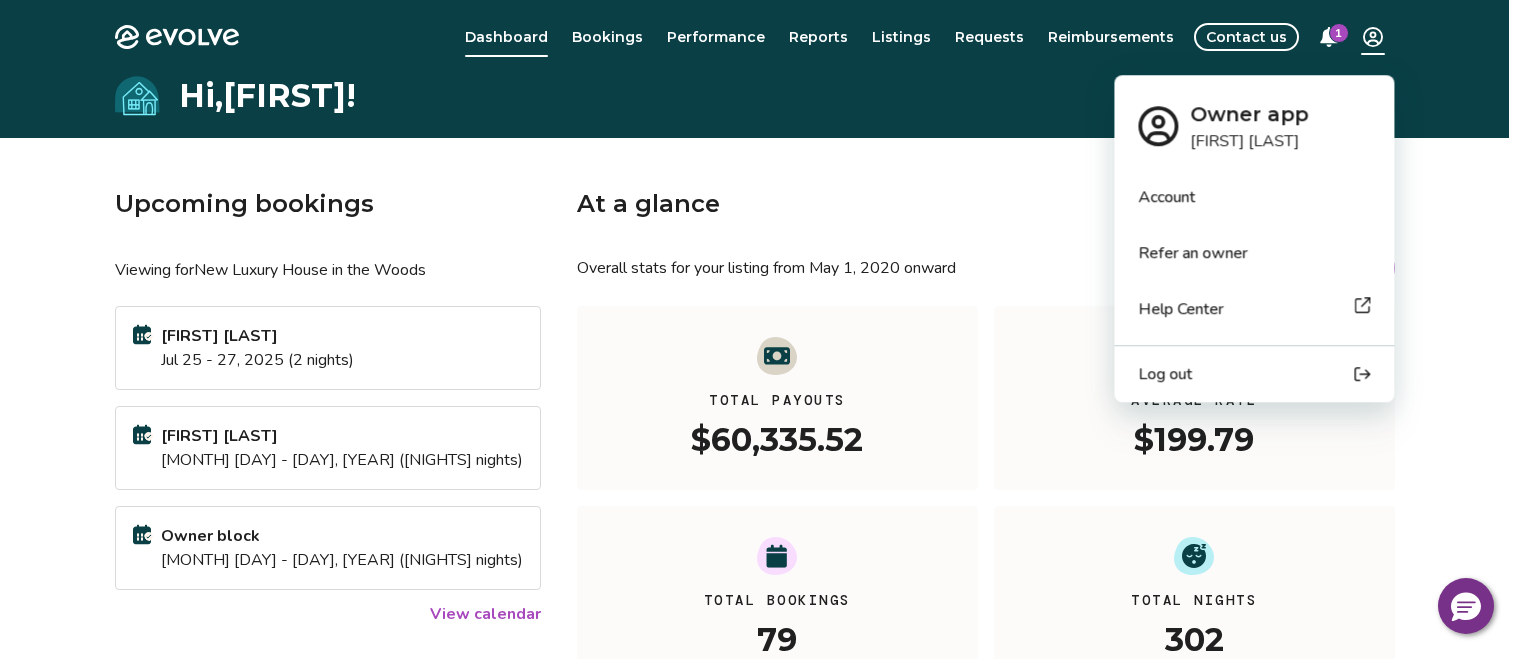 click on "Evolve Dashboard Bookings Performance Reports Listings Requests Reimbursements Contact us 1 Hi,  Cristian ! Upcoming bookings Viewing for  New Luxury House in the Woods Javier Lopez Jul 25 - 27, 2025 (2 nights) Nadia Chavez Aug 05 - 10, 2025 (5 nights) Owner block Aug 27 - 02, 2025 (6 nights) View calendar At a glance Overall stats for your listing from May 1, 2020 onward All YTD MTD Total Payouts $60,335.52 Average Rate $199.79 Total Bookings 79 Total Nights 302 View performance Looking for the booking site links to your listing?  You can find these under  the  Listings  overview © 2013-Present Evolve Vacation Rental Network Privacy Policy | Terms of Service
$0 Owner app Cristian   Del Rio Account Refer an owner Help Center Log out" at bounding box center [762, 517] 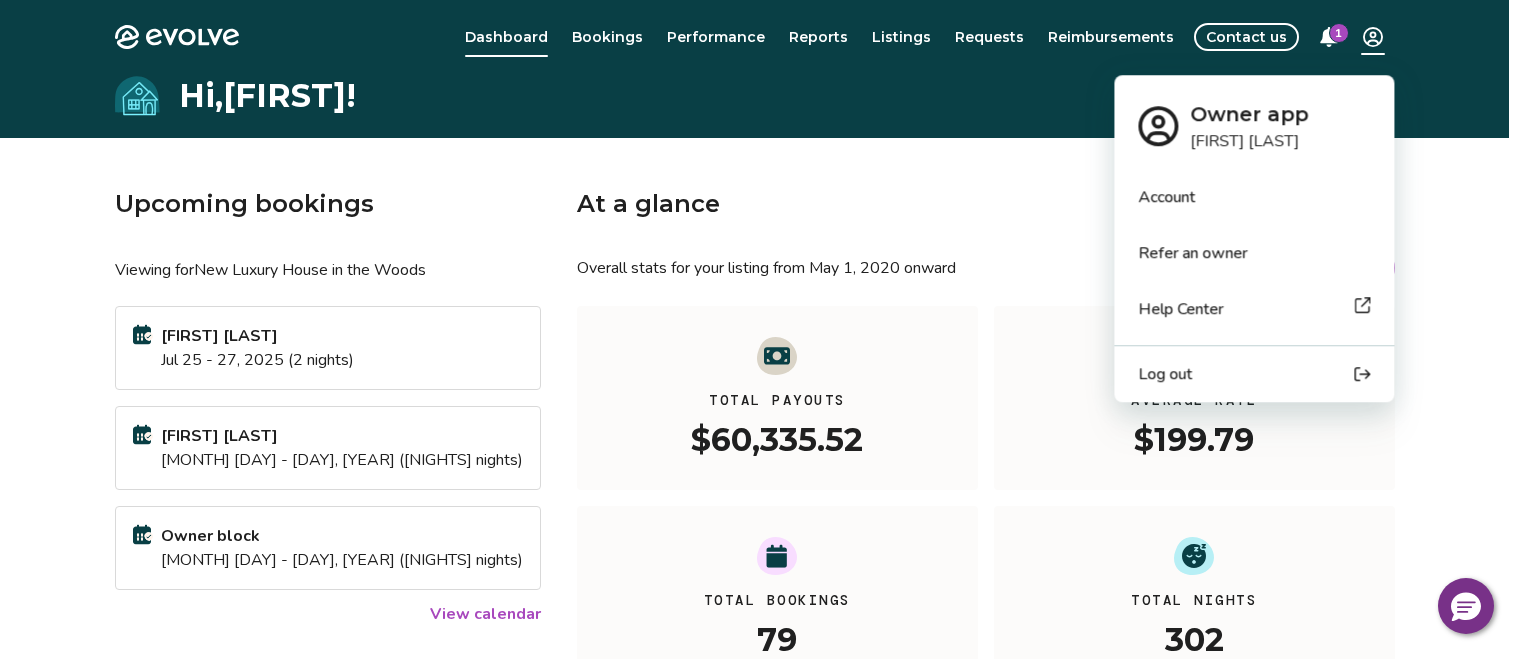 click on "Help Center" at bounding box center [1180, 309] 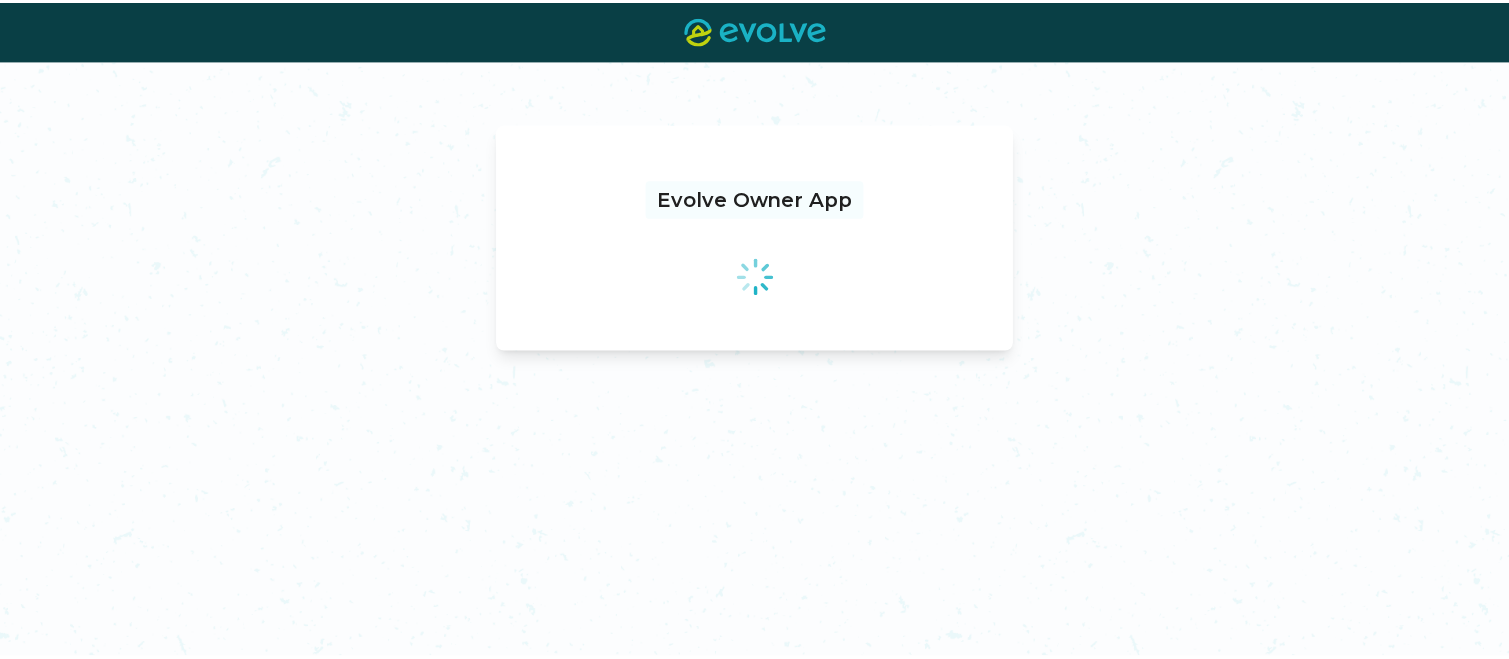 scroll, scrollTop: 0, scrollLeft: 0, axis: both 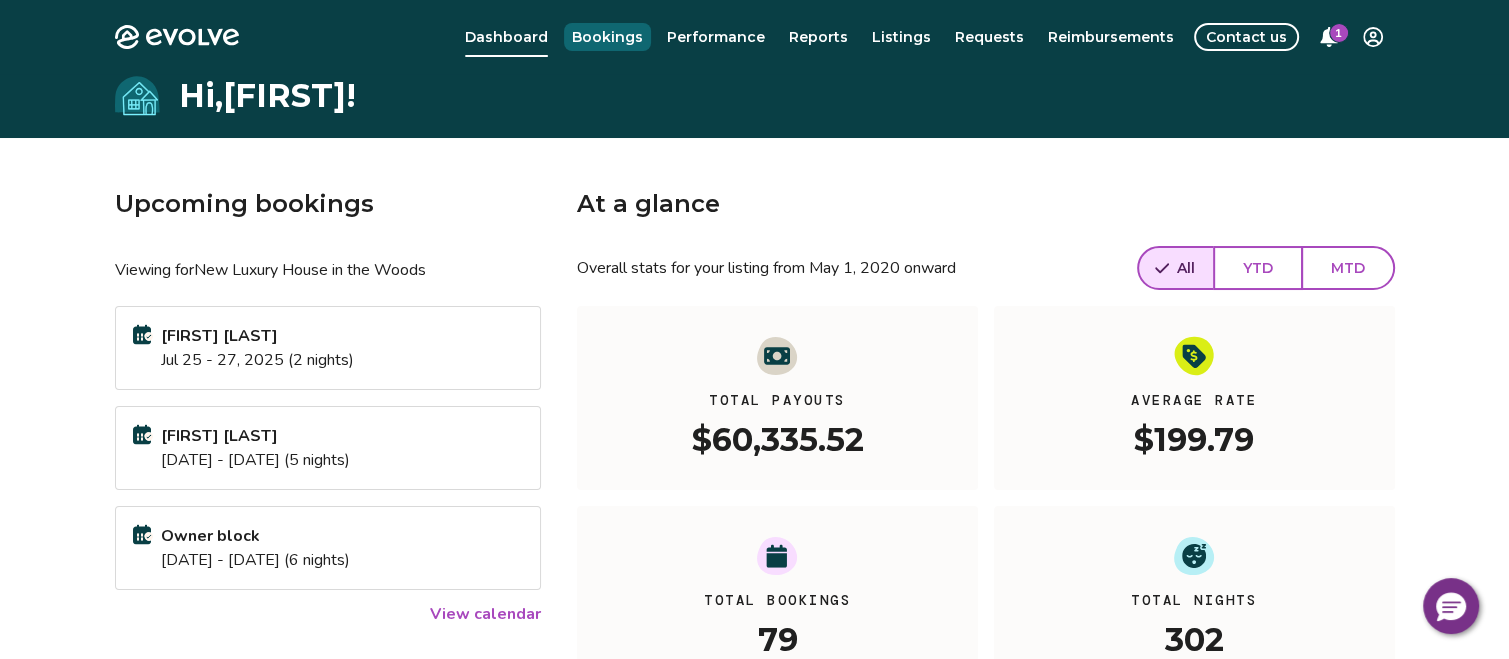 click on "Bookings" at bounding box center (607, 37) 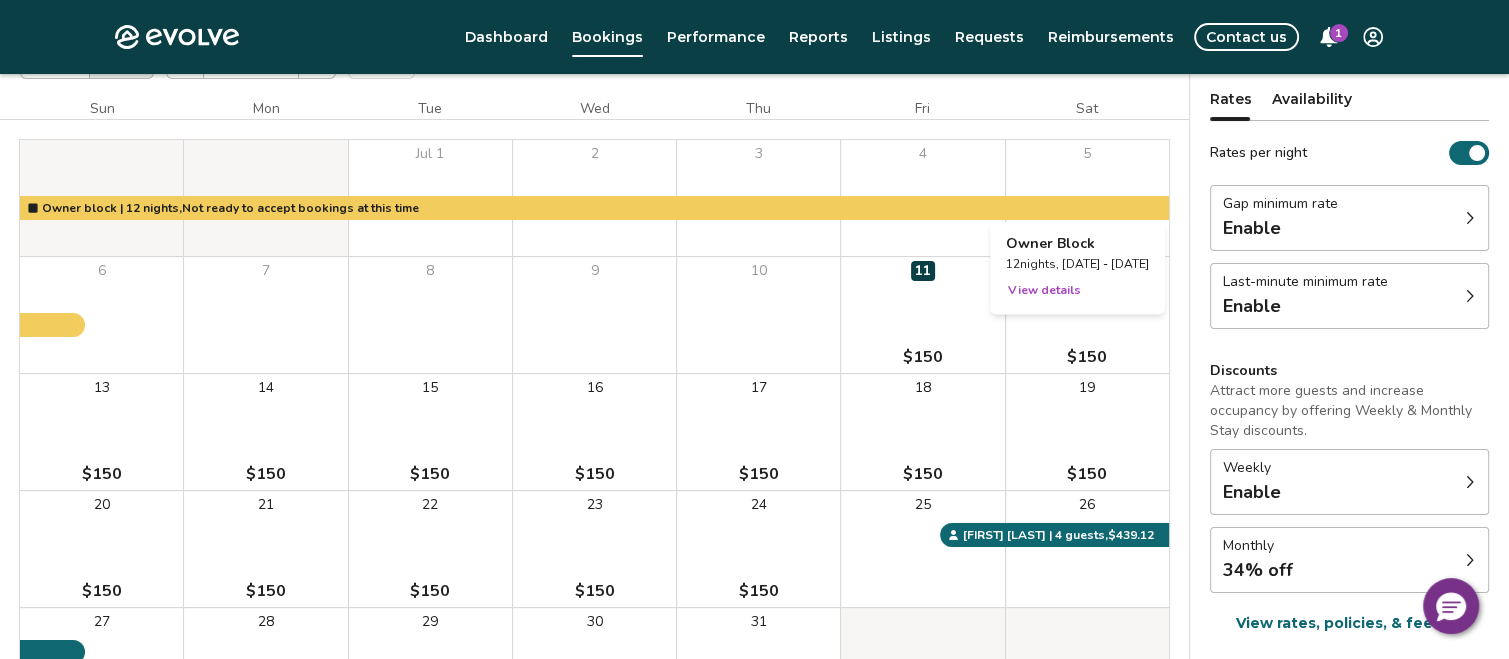 scroll, scrollTop: 162, scrollLeft: 0, axis: vertical 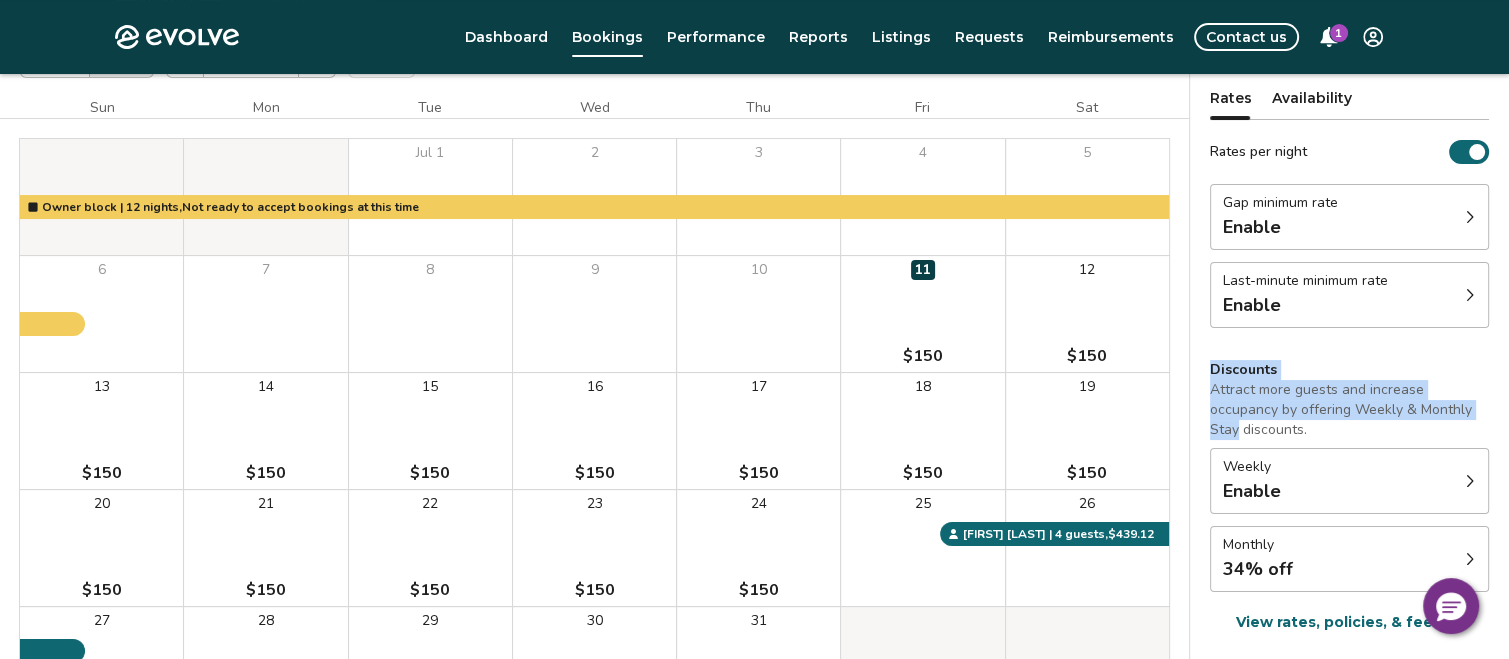 drag, startPoint x: 1467, startPoint y: 337, endPoint x: 1474, endPoint y: 421, distance: 84.29116 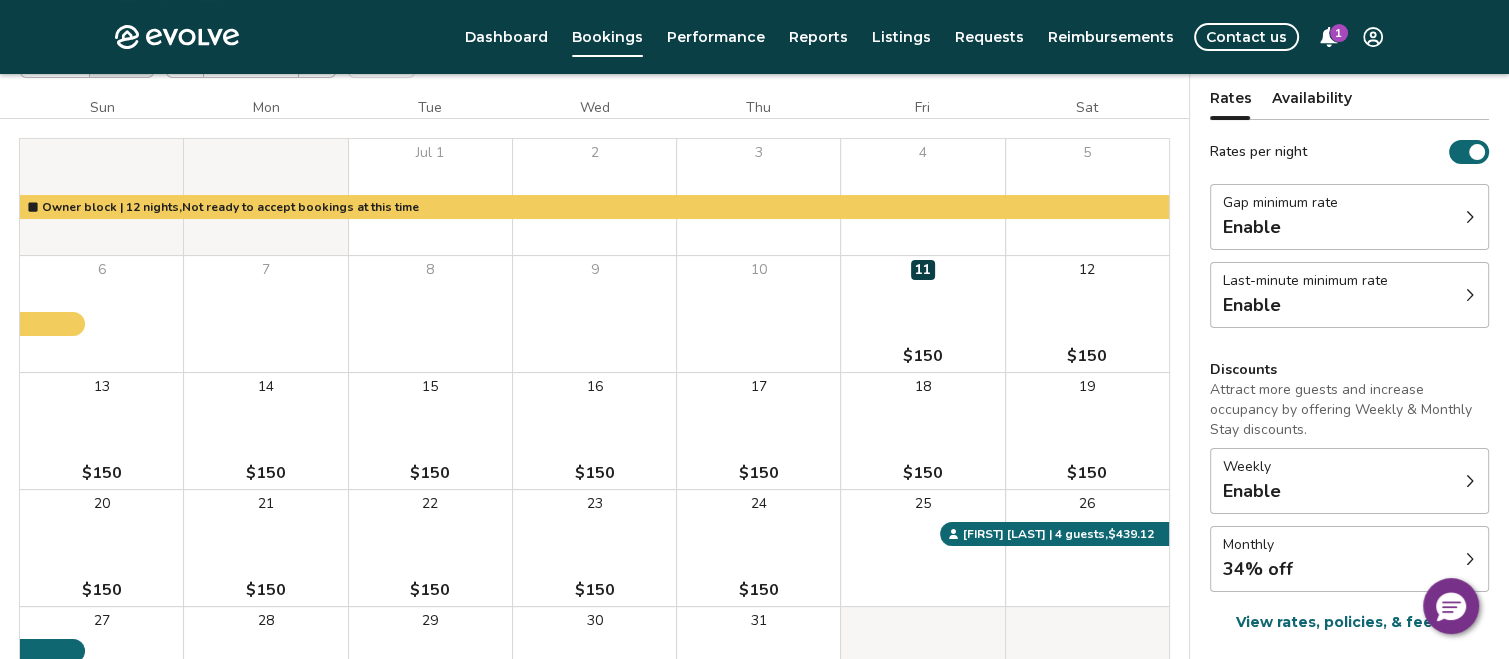 click at bounding box center [1470, 481] 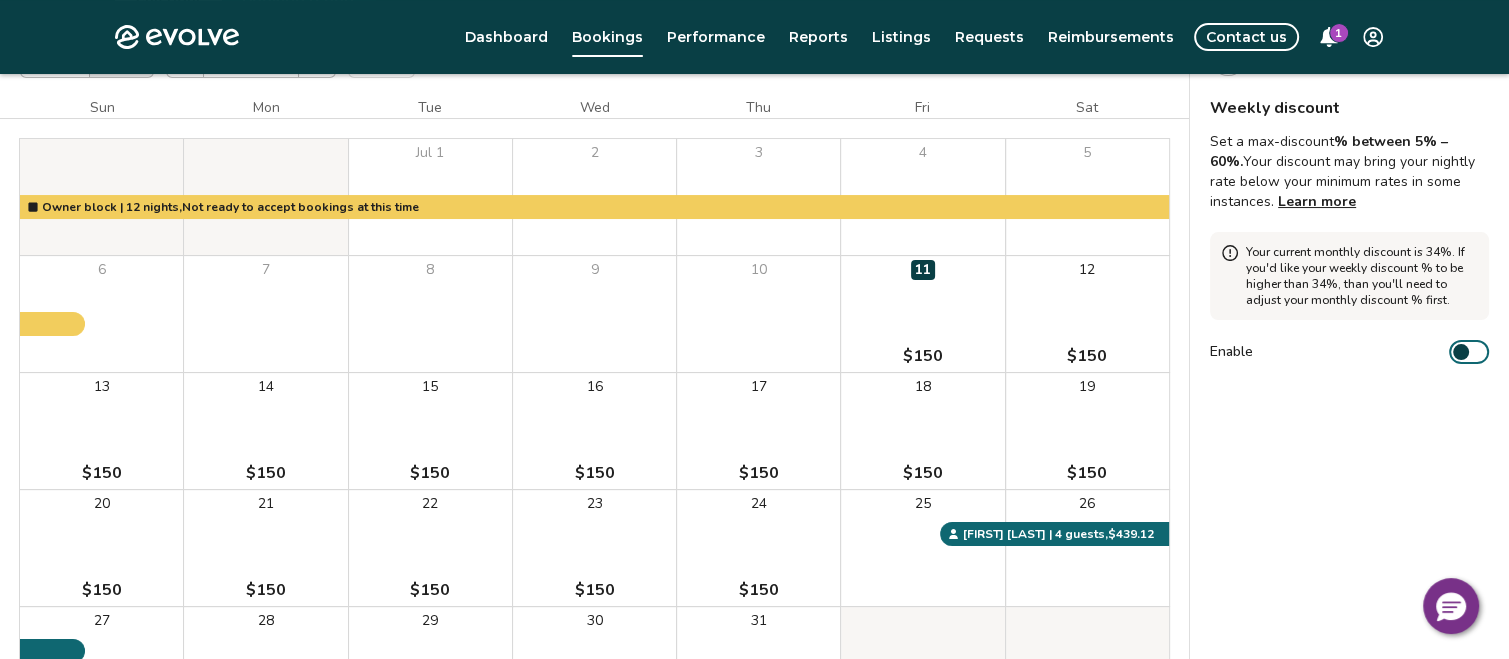 click on "Enable" at bounding box center (1469, 352) 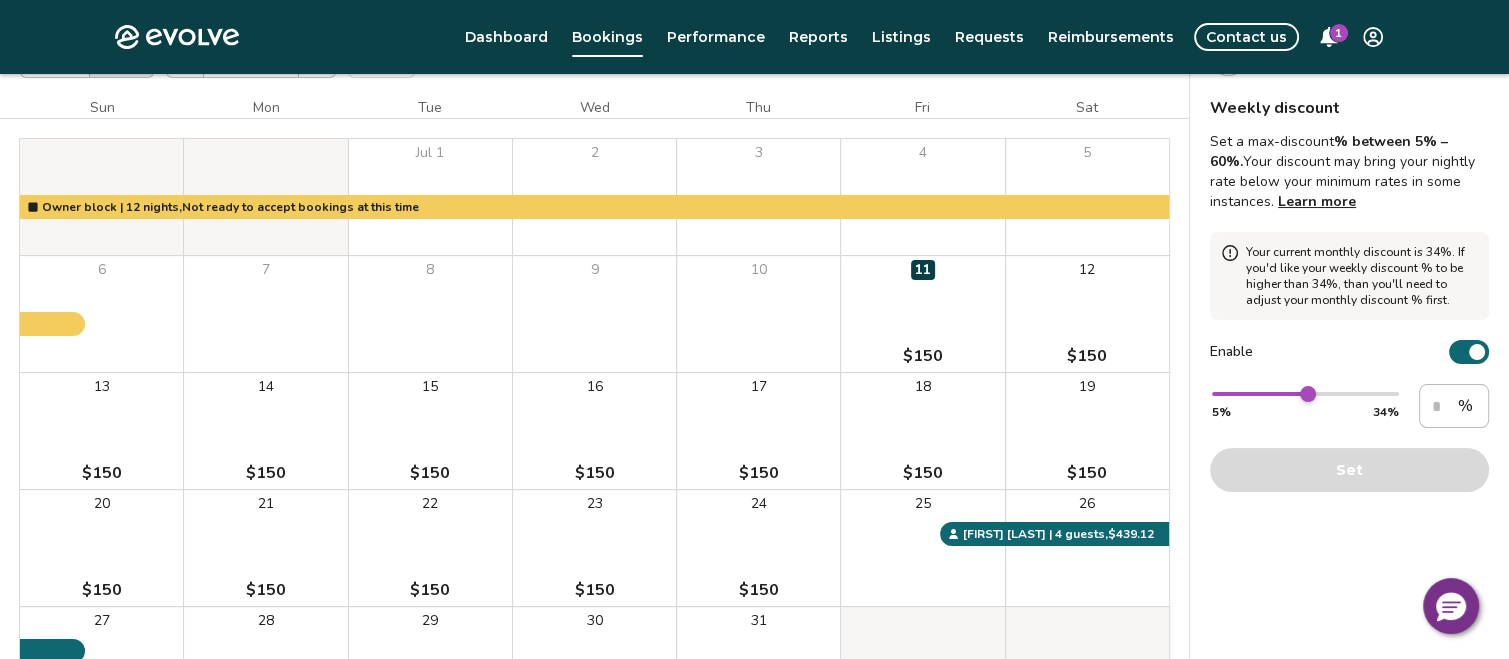 click on "Sun Mon Tue Wed Thu Fri Sat Jul 1 2 3 4 5 6 7 8 9 10 11 $150 12 $150 13 $150 14 $150 15 $150 16 $150 17 $150 18 $150 19 $150 20 $150 21 $150 22 $150 23 $150 24 $150 25 26 27 $150 28 $150 29 $150 30 $150 31 $150 Owner block | 12 nights,  Not ready to accept bookings at this time [FIRST] [LAST]. | 4 guests ,  $439.12 Booking Pending Evolve/Owner" at bounding box center [594, 430] 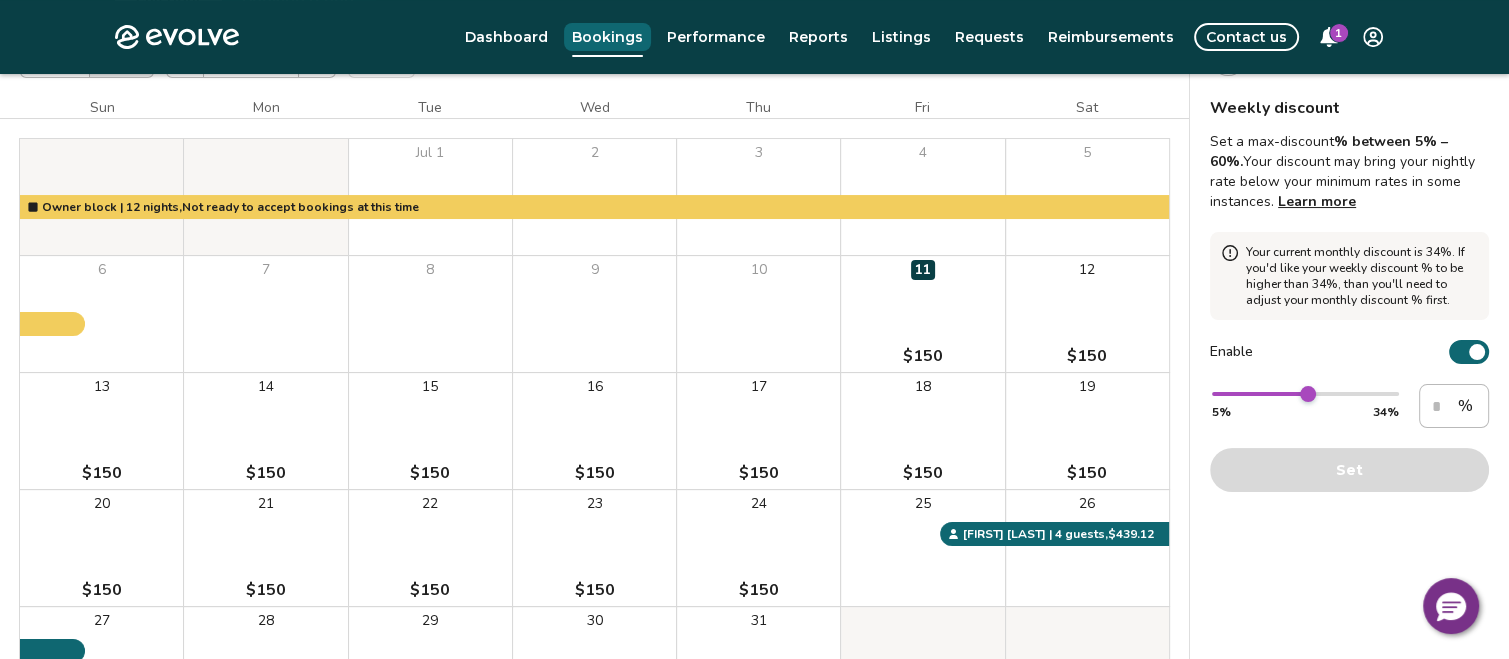 click on "Bookings" at bounding box center [607, 37] 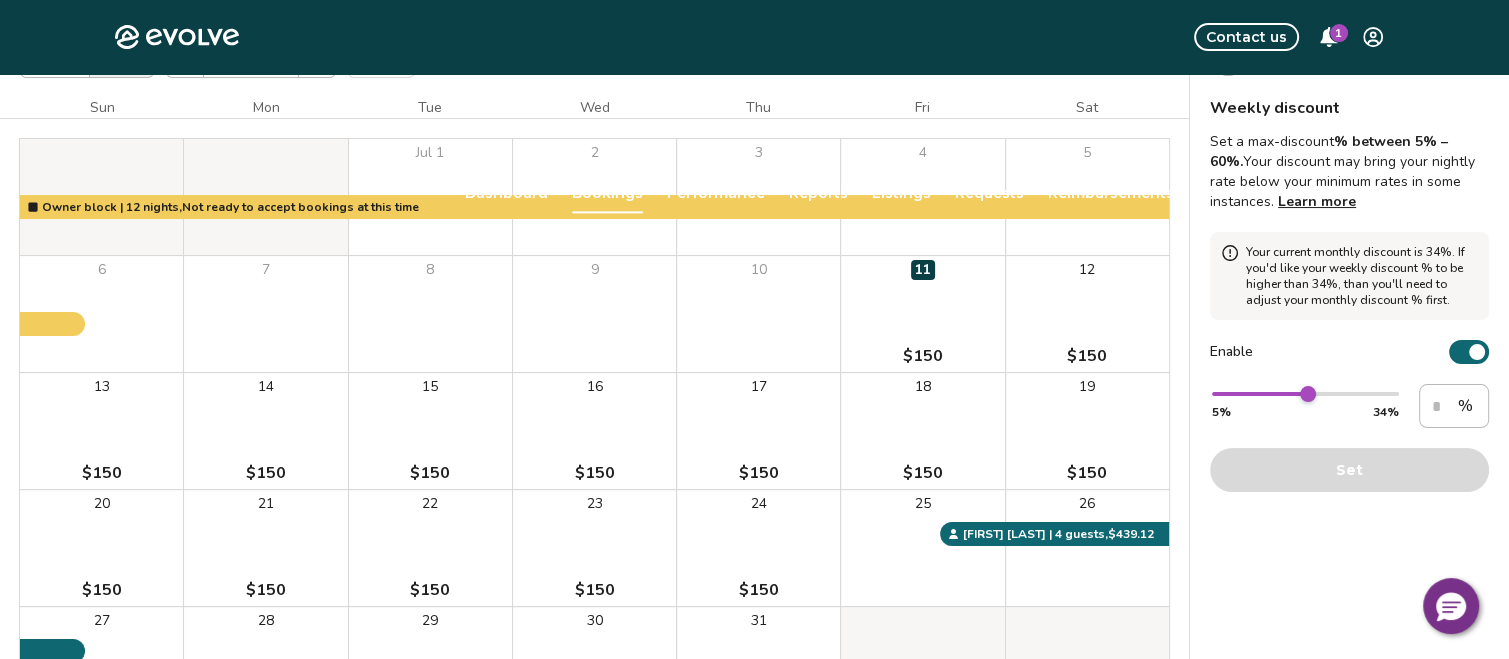 scroll, scrollTop: 0, scrollLeft: 0, axis: both 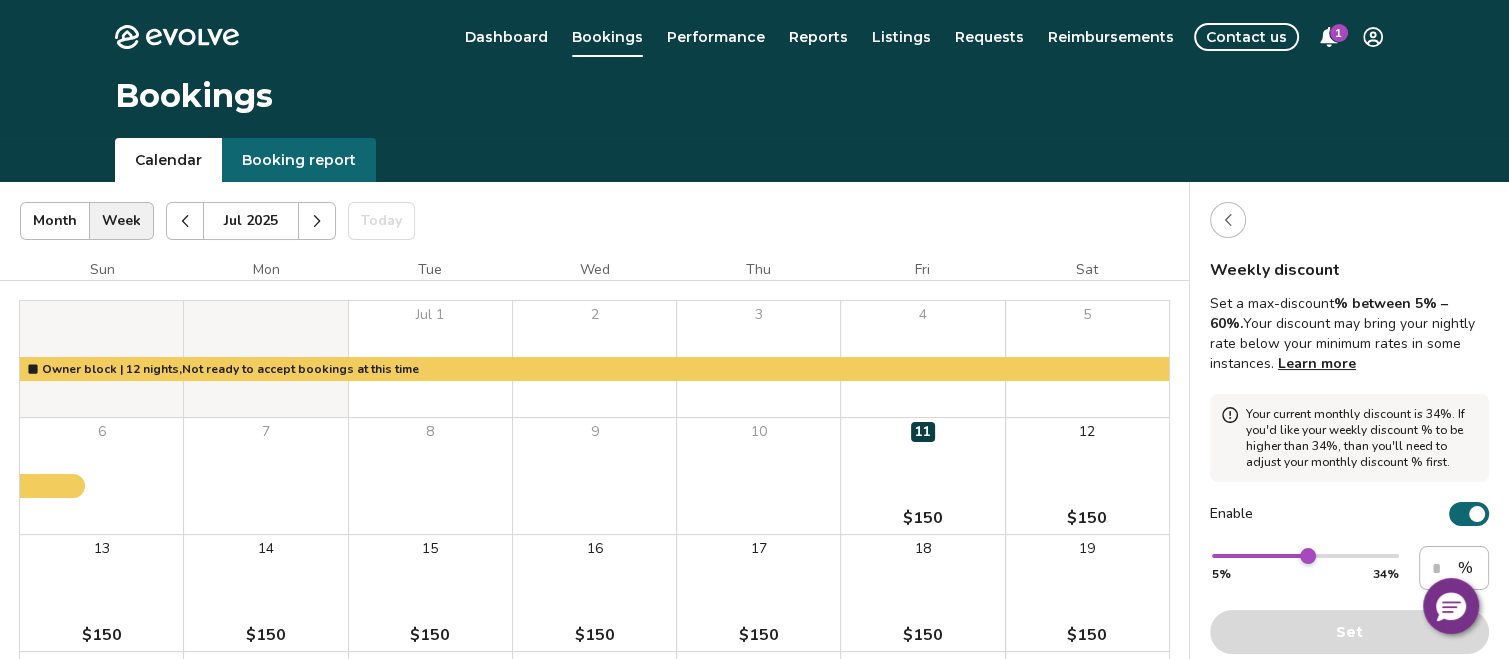 click at bounding box center [1228, 220] 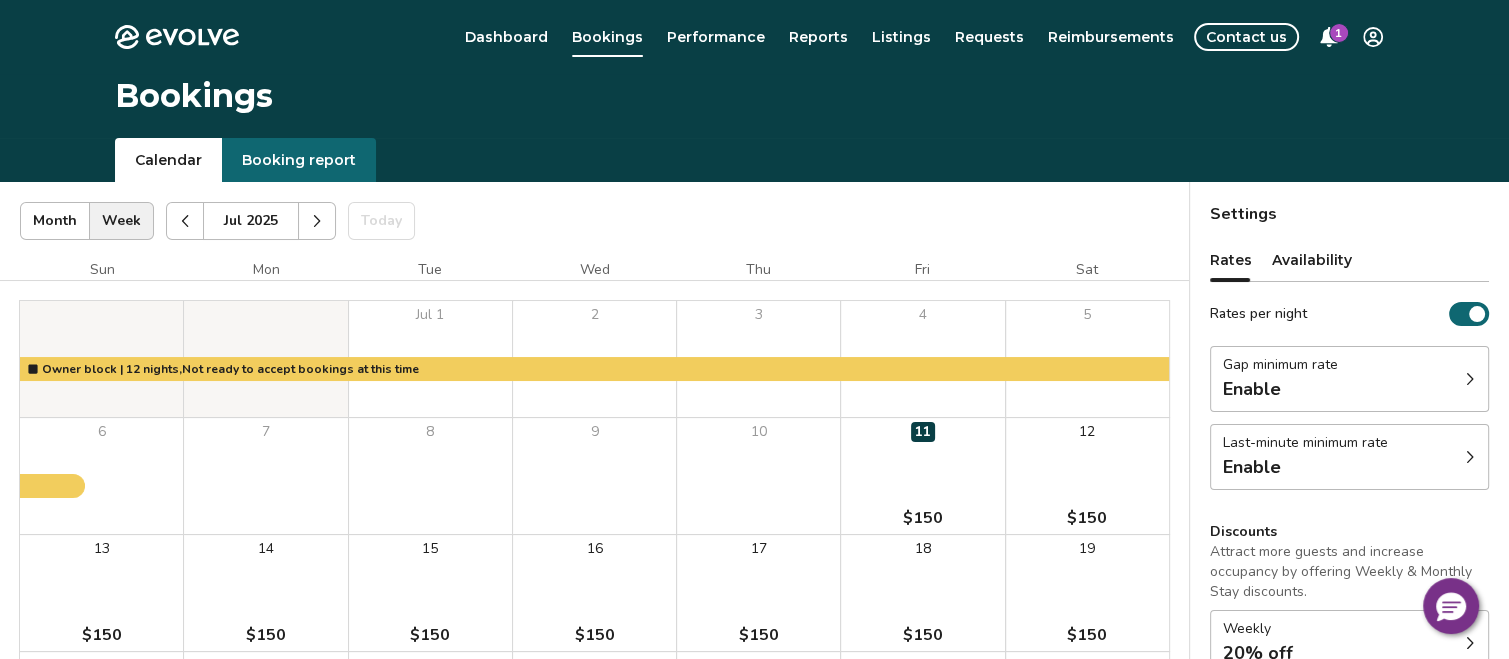 click 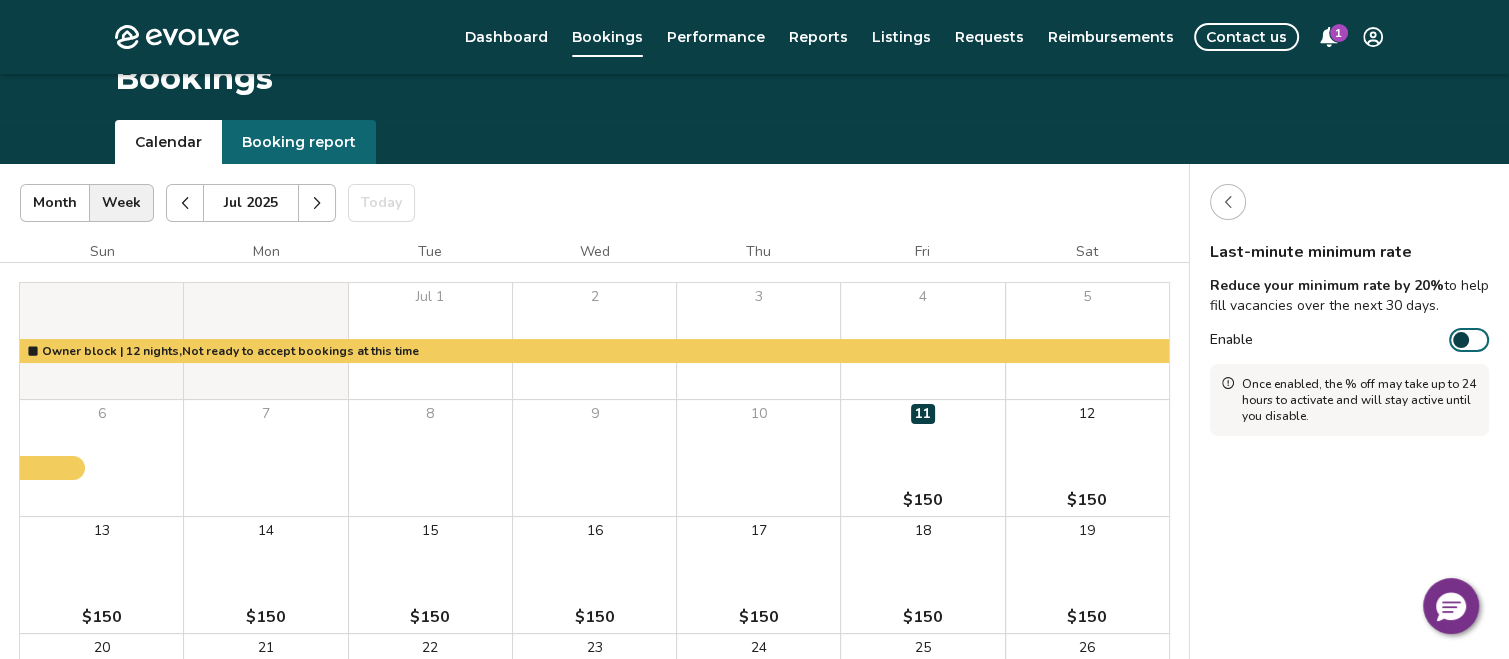 scroll, scrollTop: 0, scrollLeft: 0, axis: both 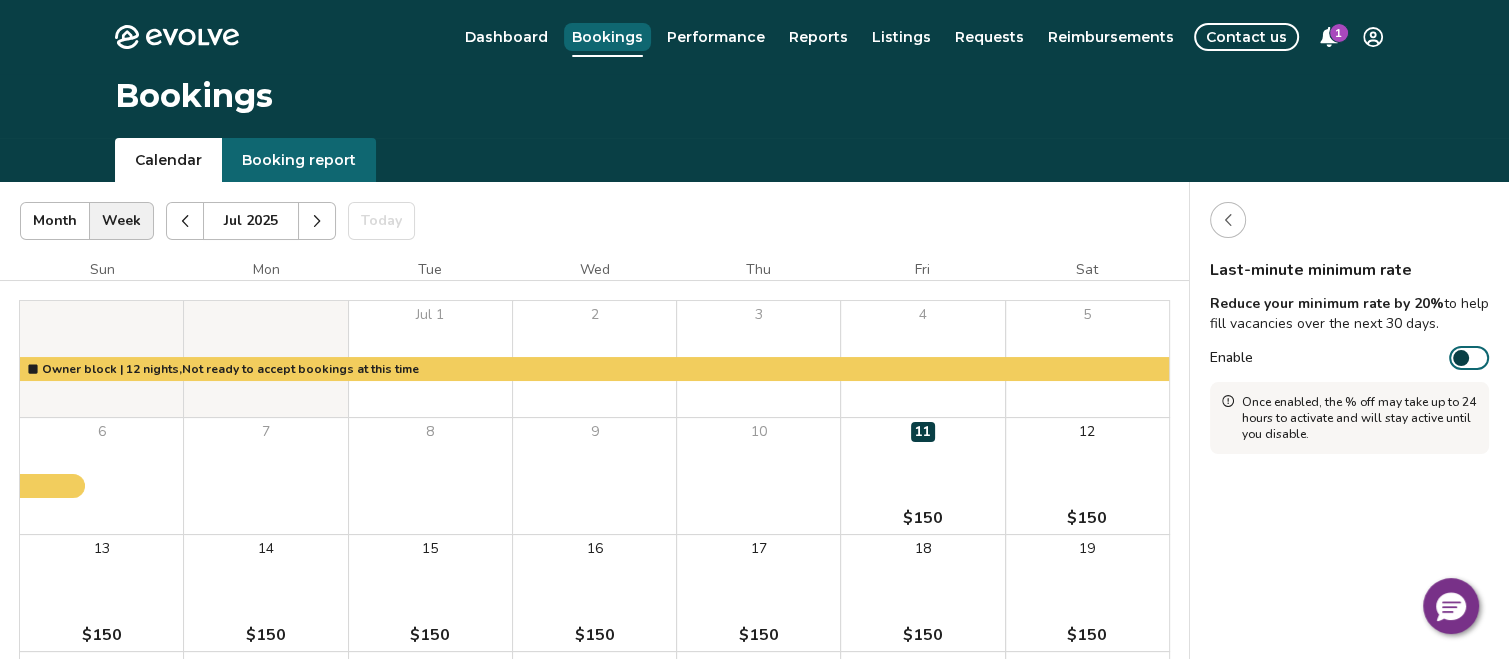 click on "Bookings" at bounding box center (607, 37) 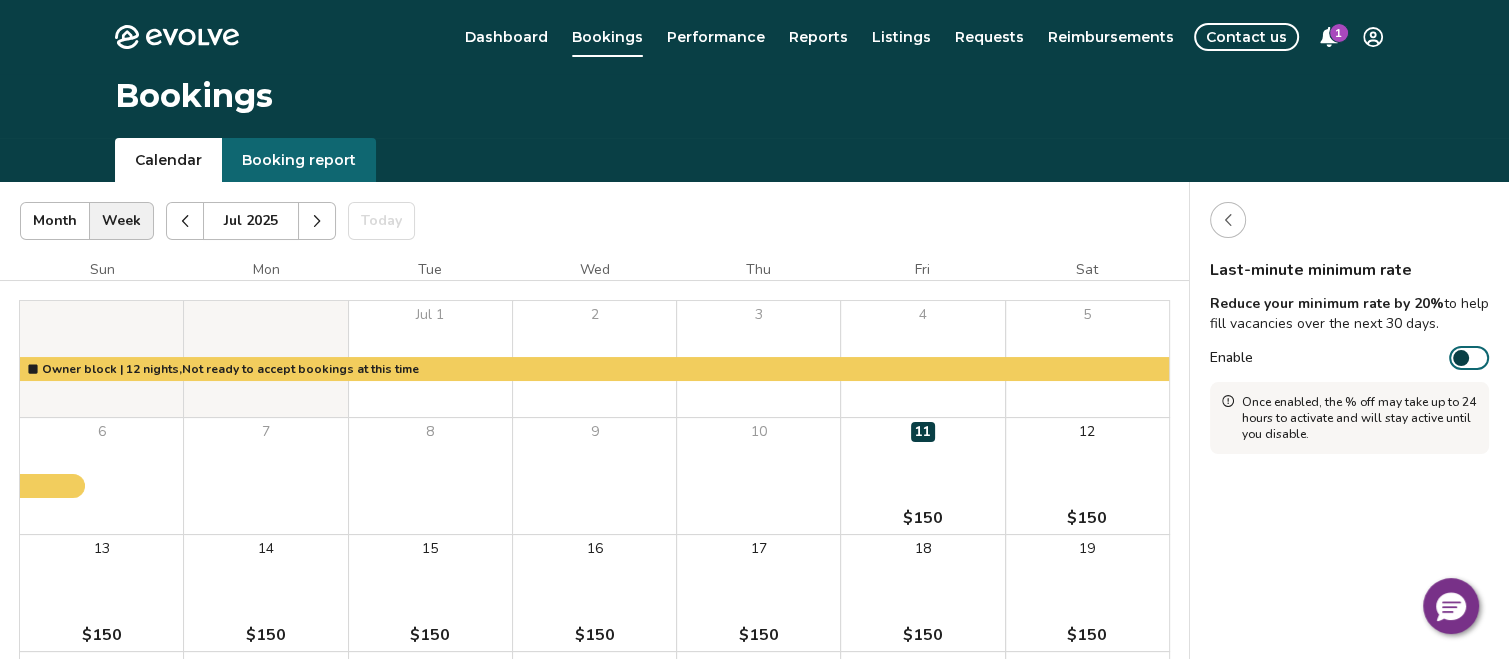 click at bounding box center (1228, 220) 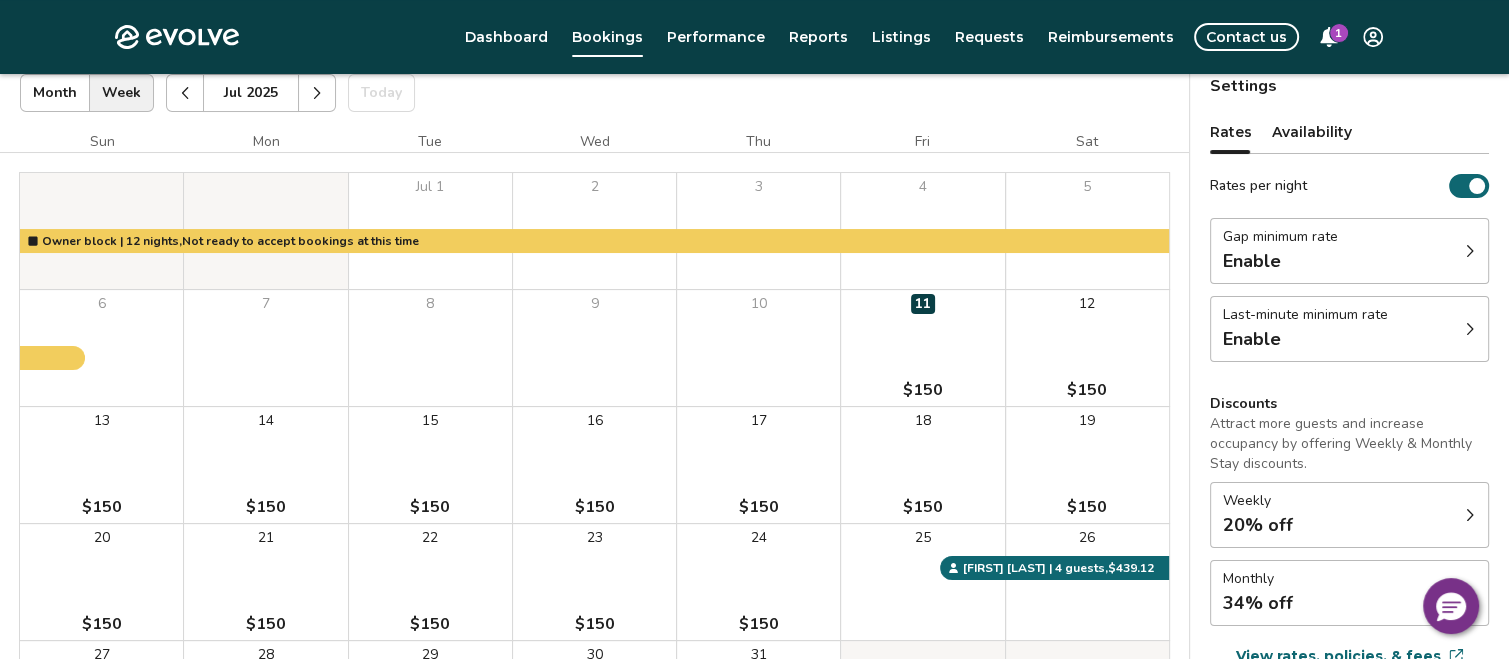 scroll, scrollTop: 0, scrollLeft: 0, axis: both 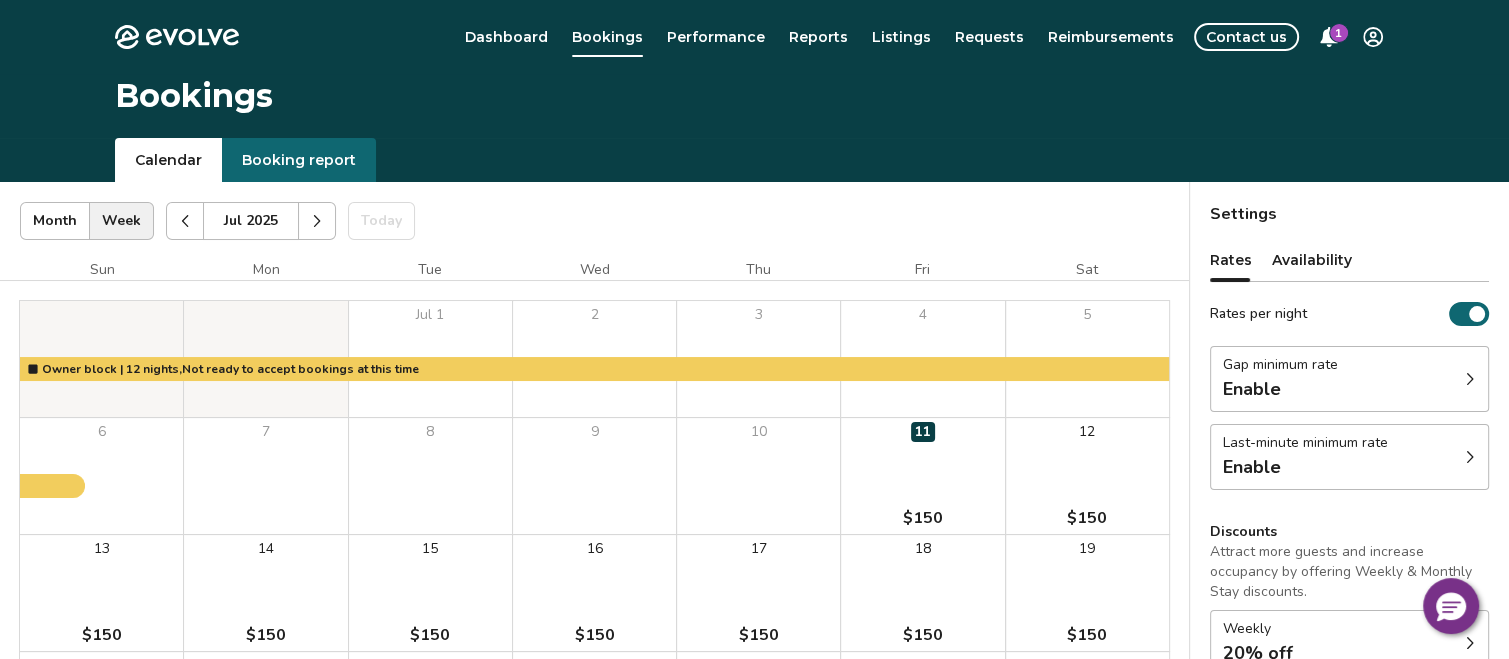 click on "Gap minimum rate Enable" at bounding box center (1349, 379) 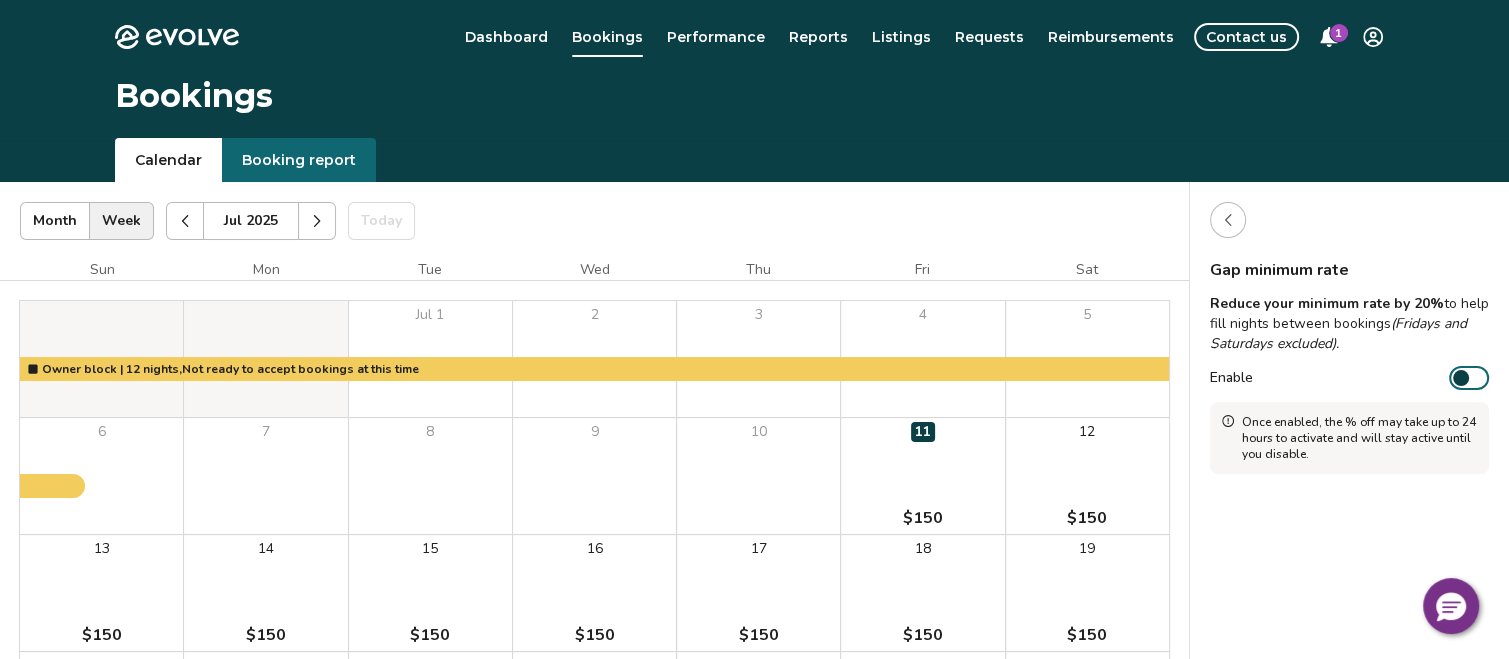 click at bounding box center [1228, 220] 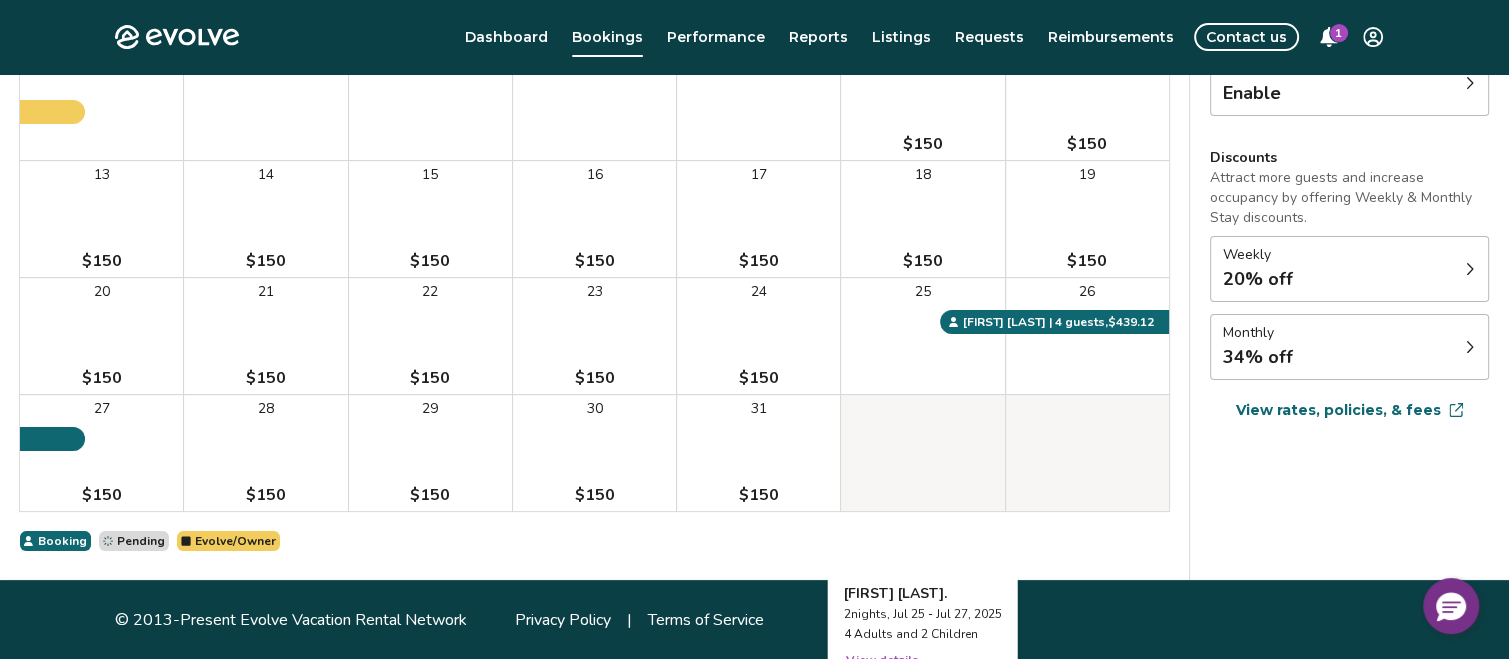 scroll, scrollTop: 0, scrollLeft: 0, axis: both 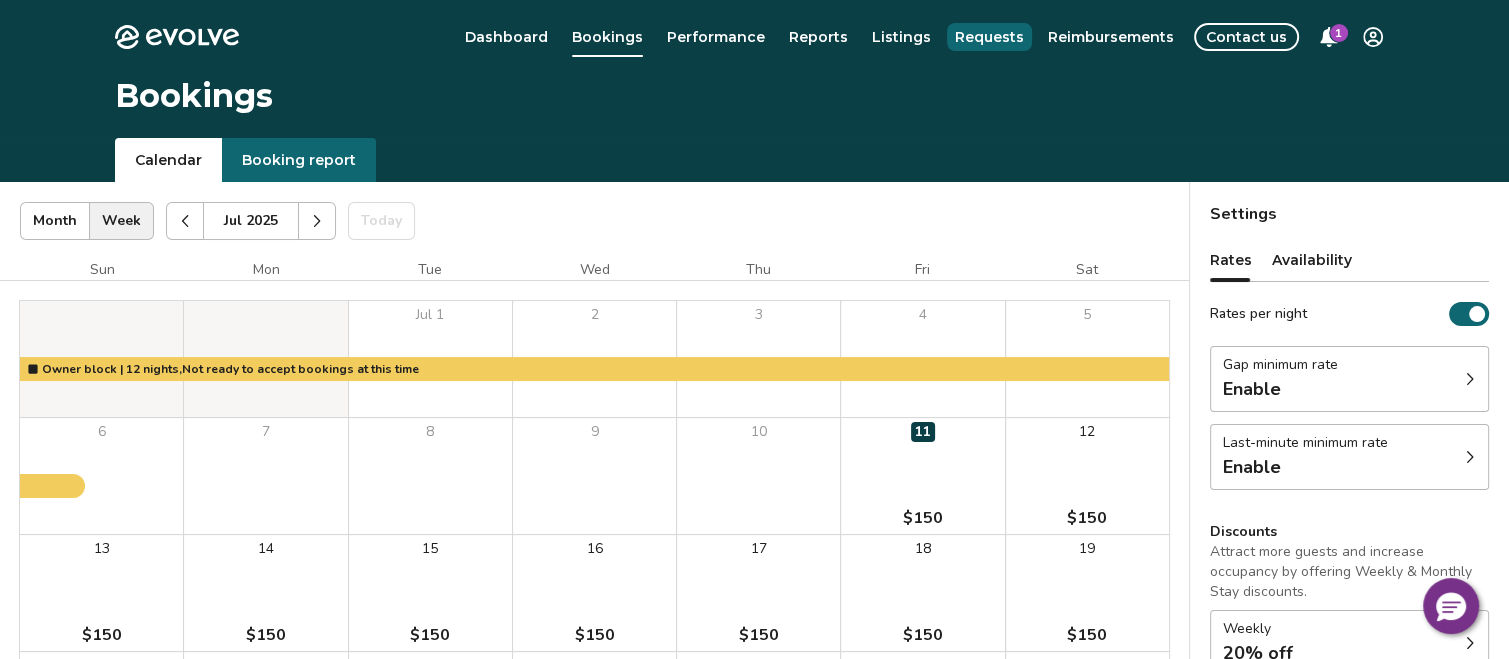 click on "Requests" at bounding box center [989, 37] 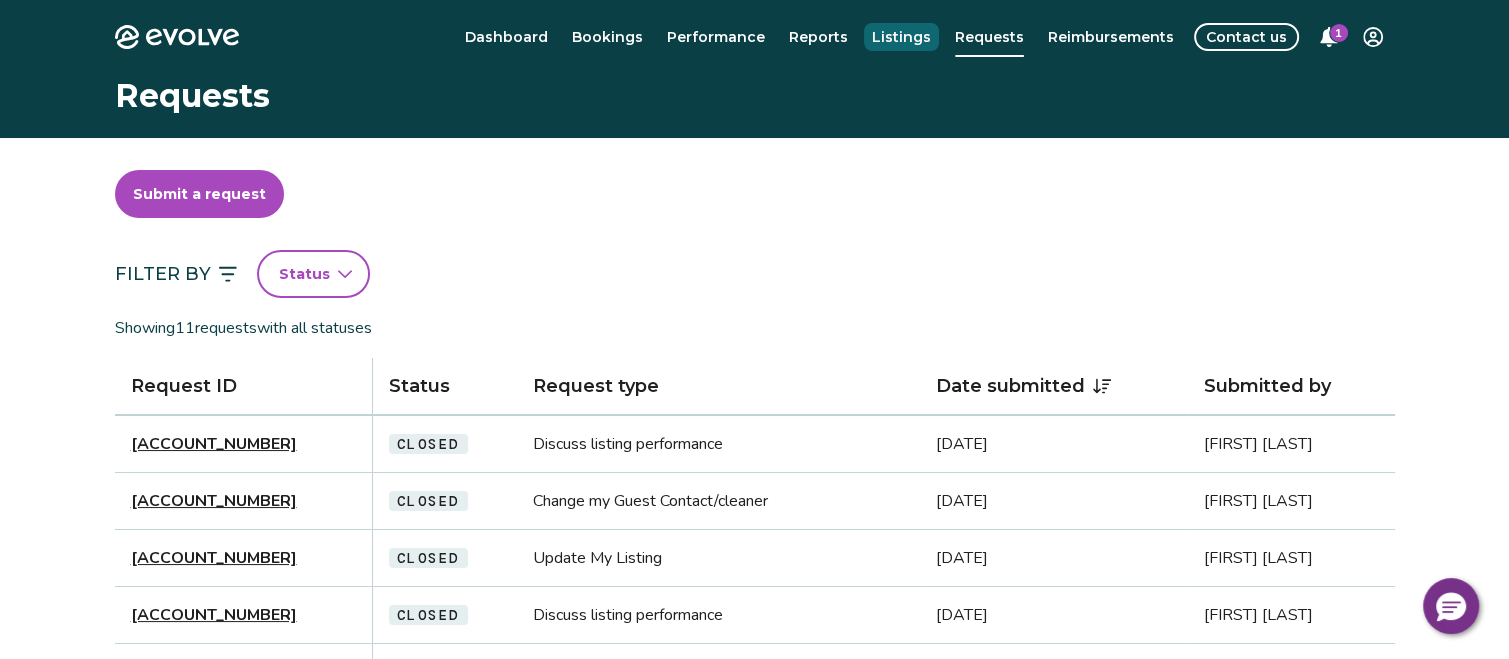 click on "Listings" at bounding box center (901, 37) 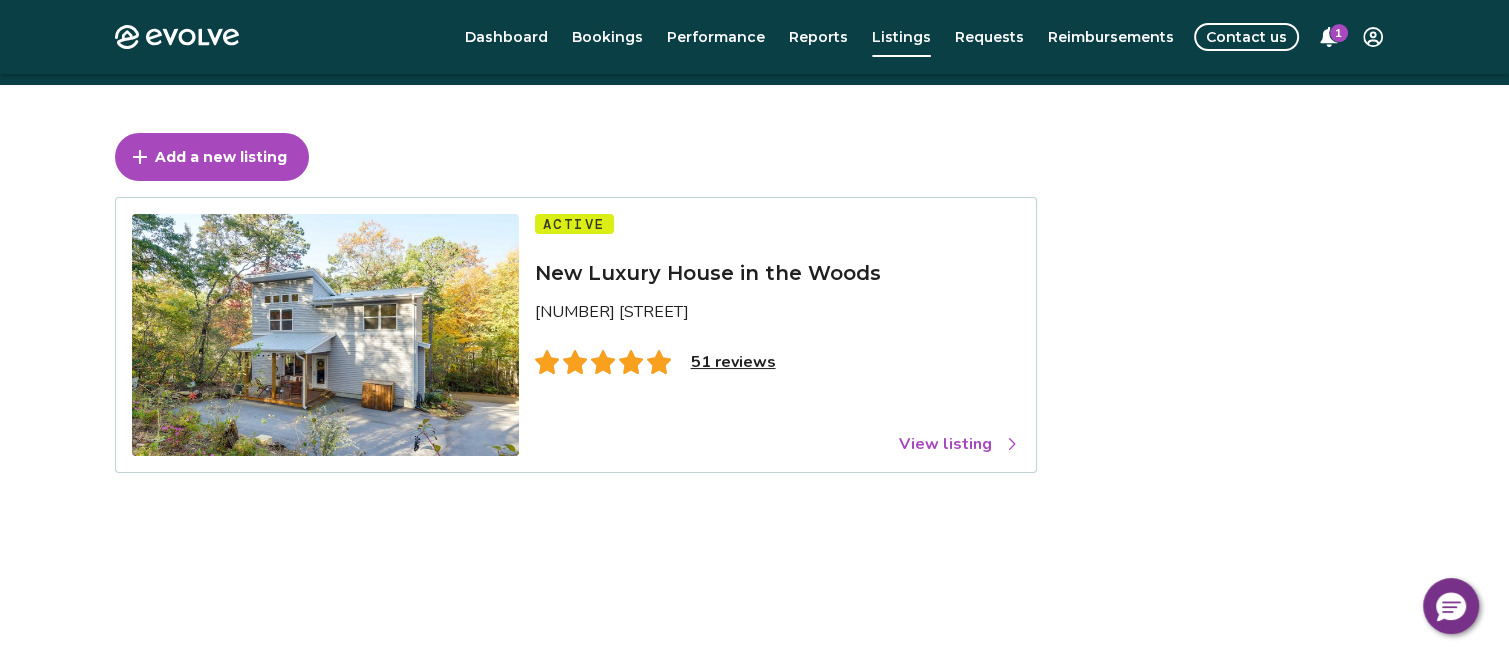 scroll, scrollTop: 52, scrollLeft: 0, axis: vertical 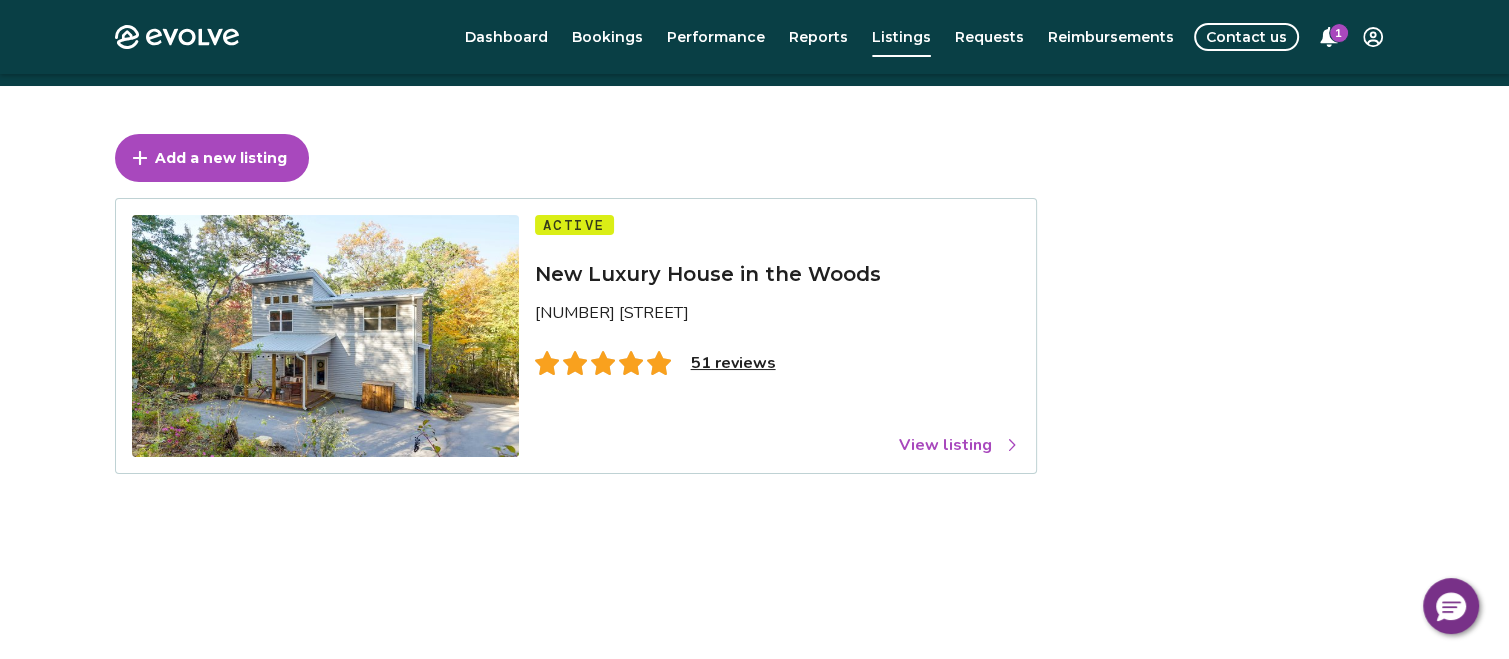 click on "View listing" at bounding box center (959, 445) 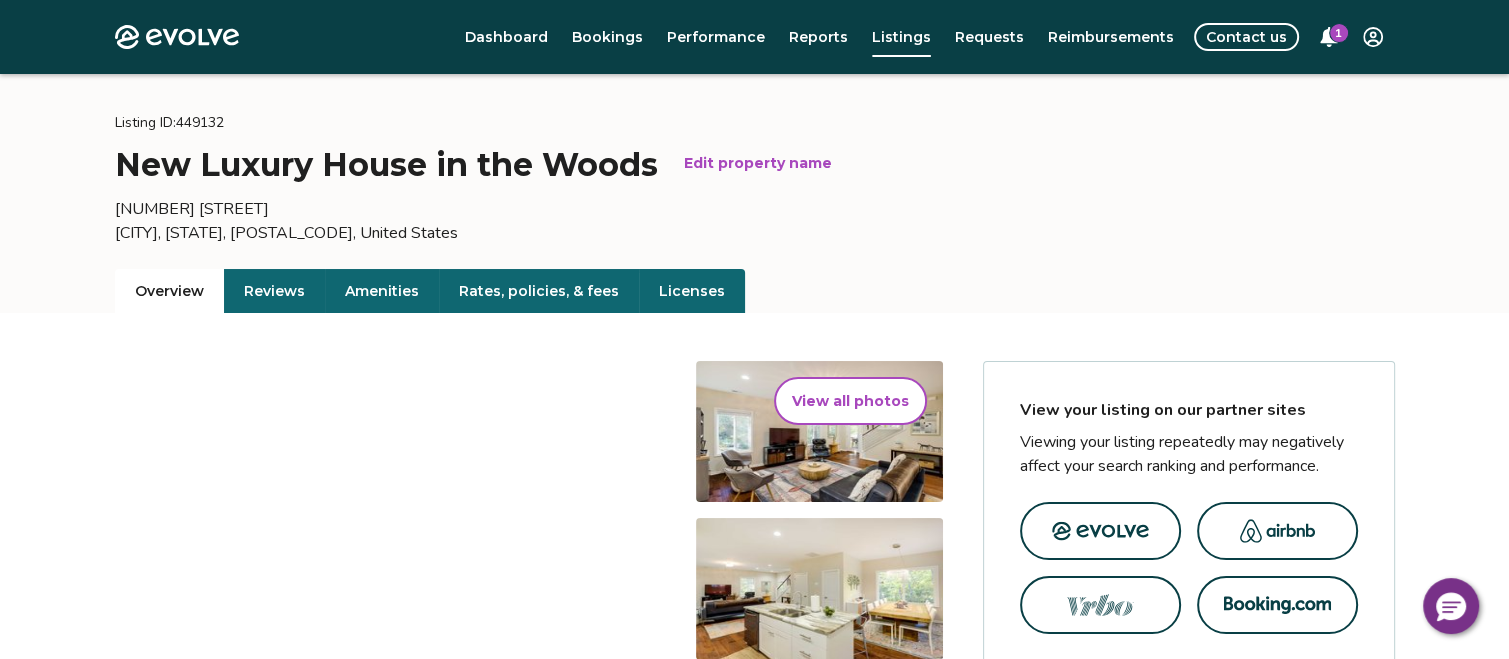 scroll, scrollTop: 42, scrollLeft: 0, axis: vertical 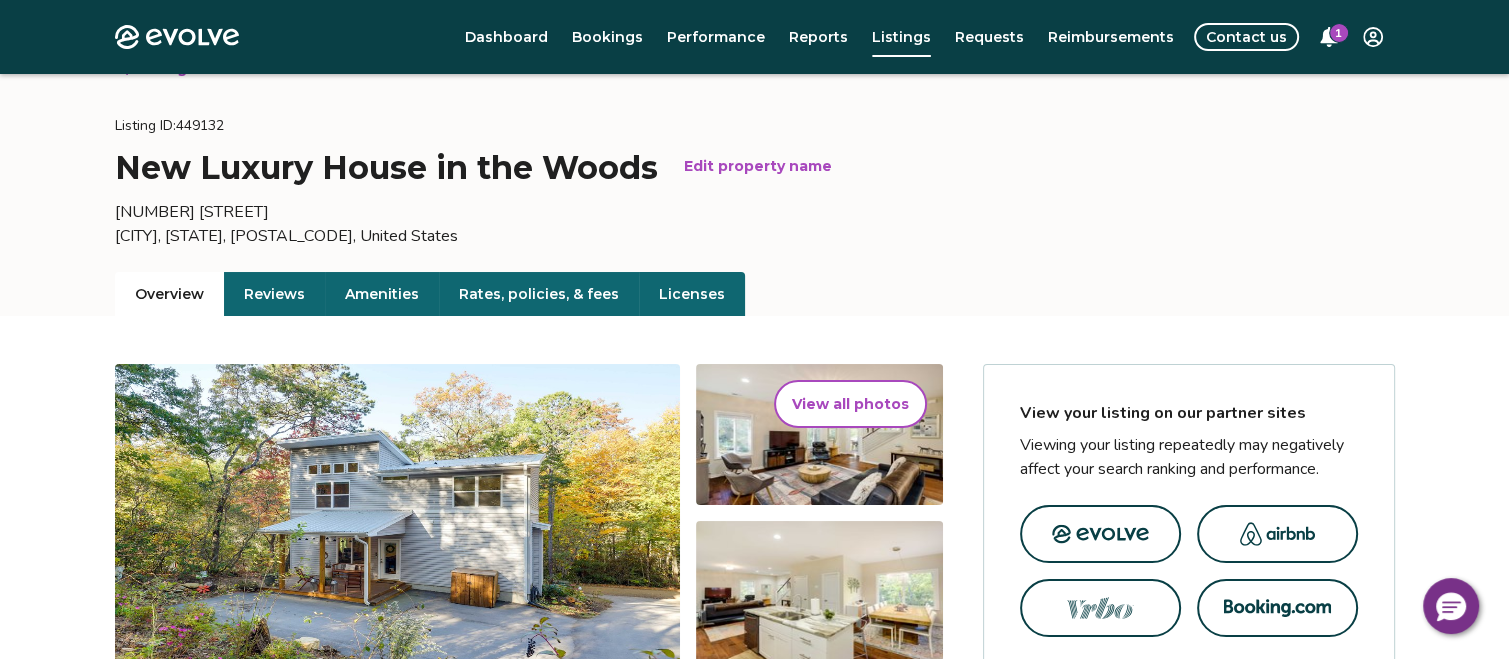 click on "Edit property name" at bounding box center [758, 166] 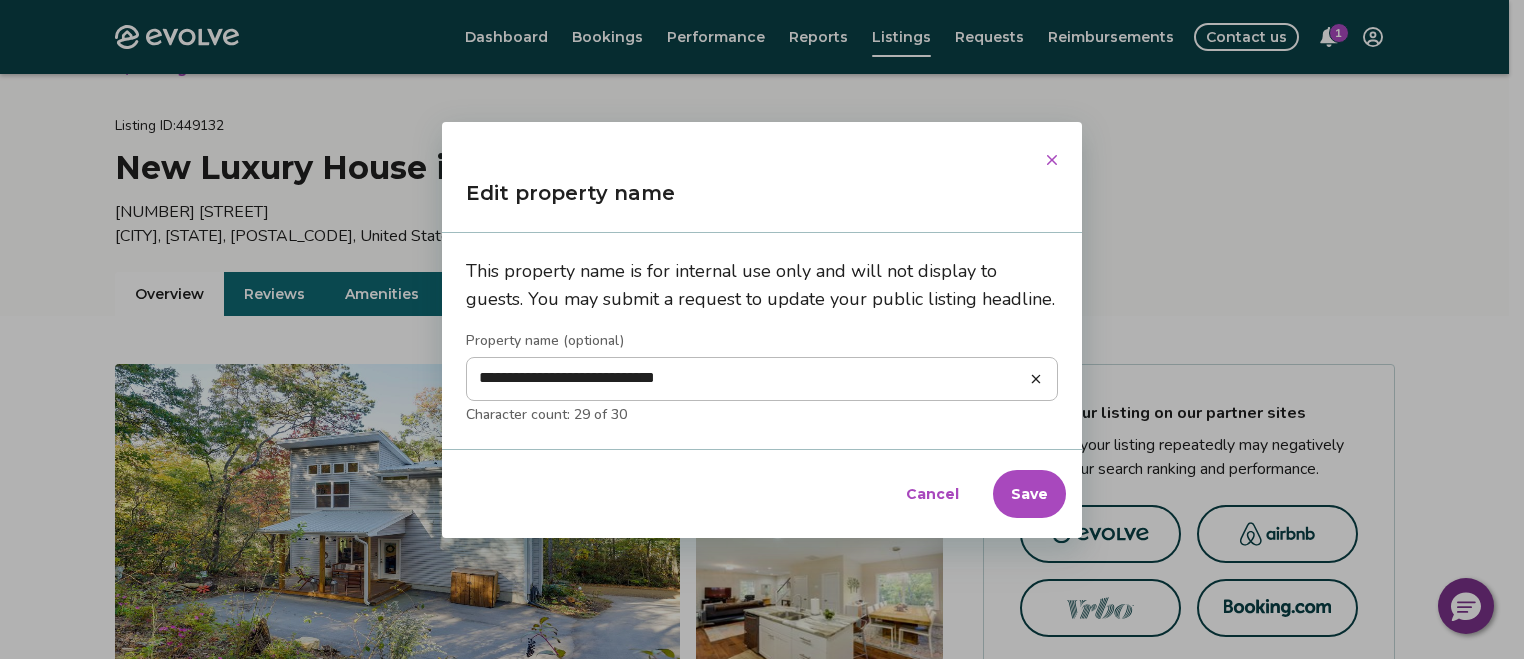 type on "**********" 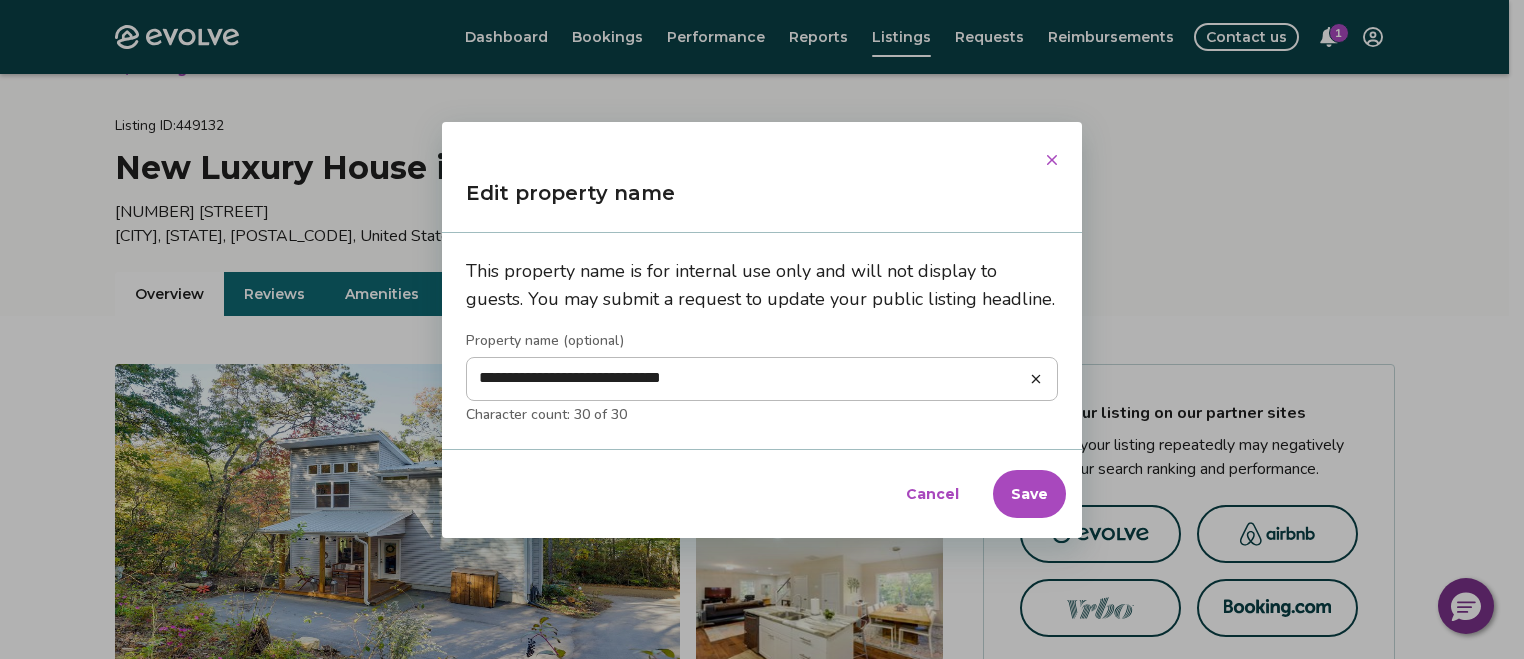 click on "**********" at bounding box center (762, 379) 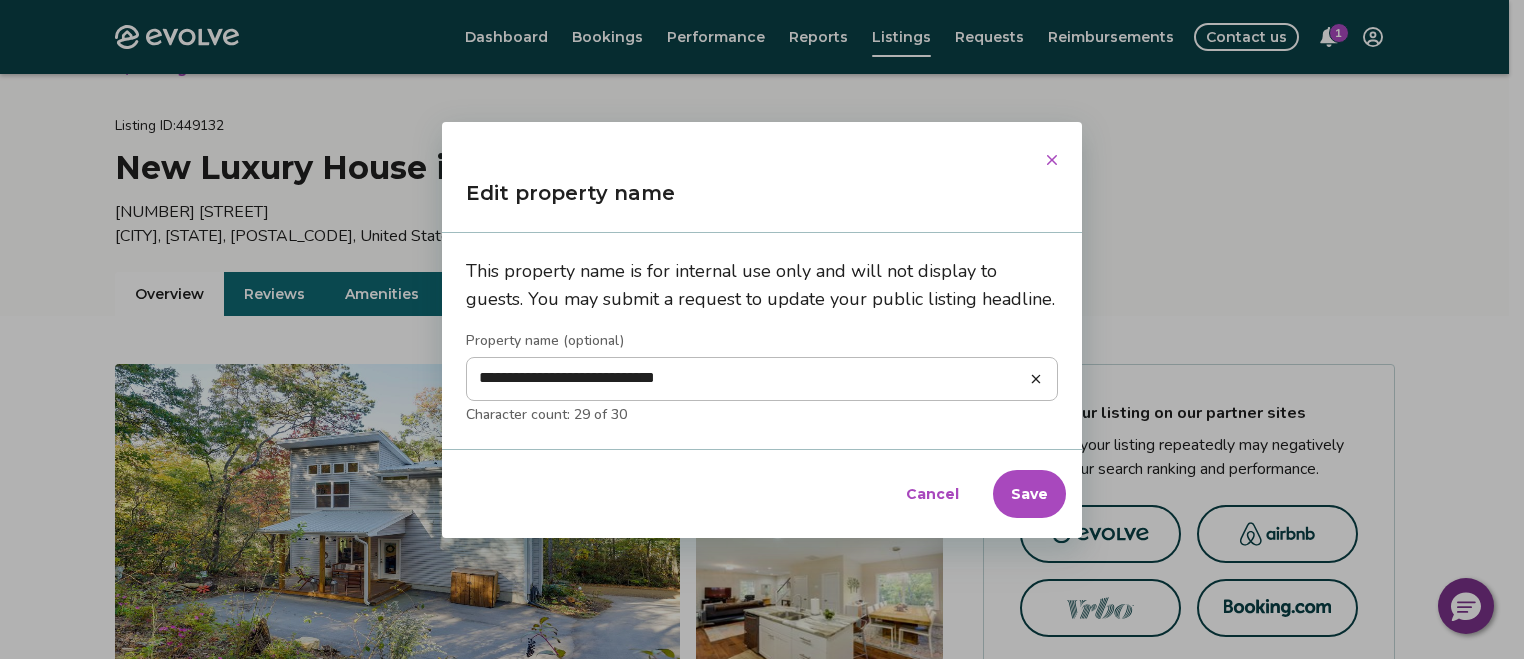 type on "**********" 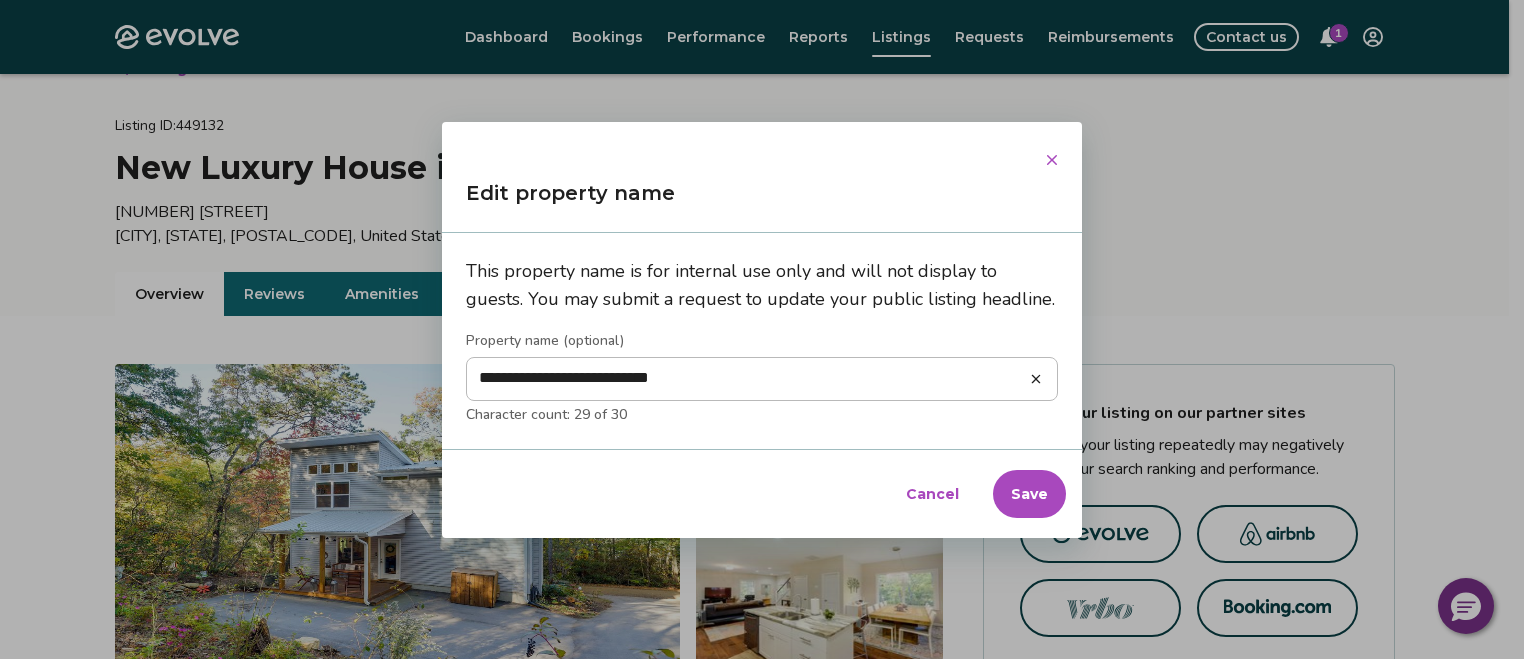 type on "*" 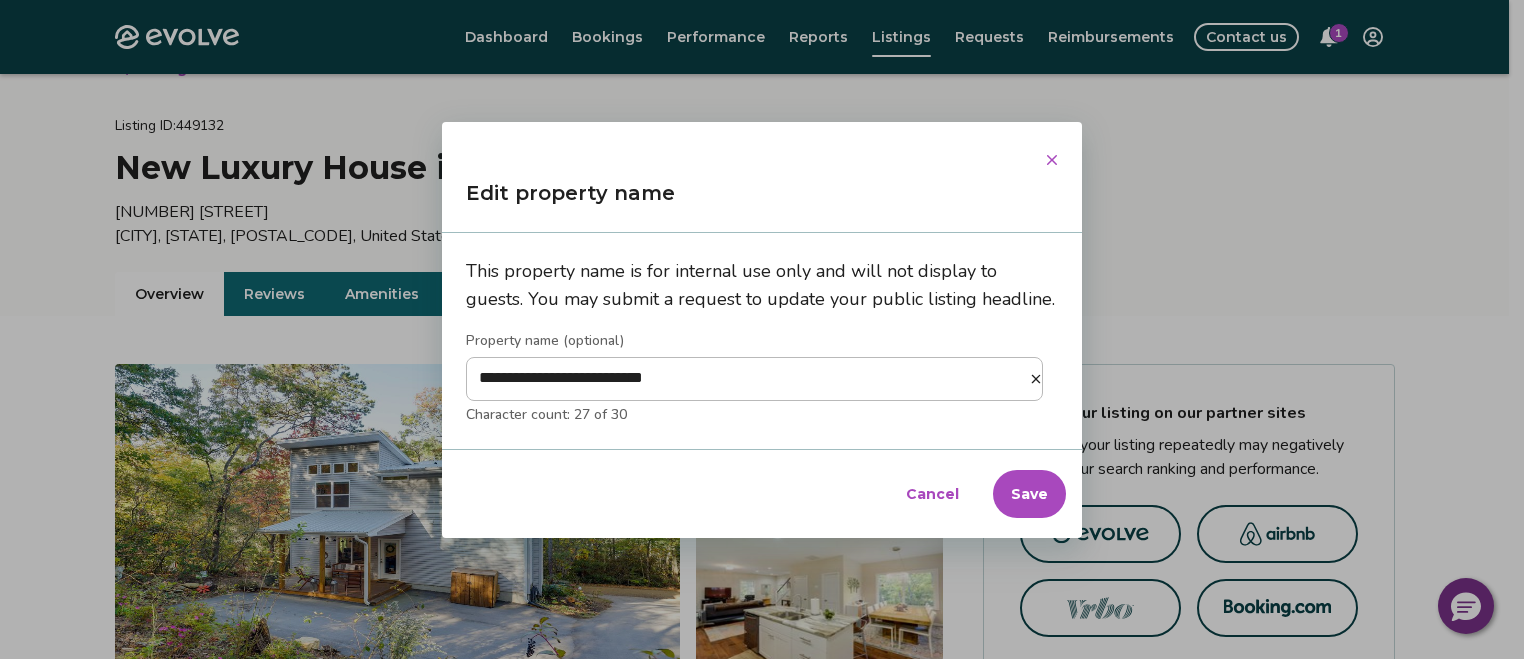 type on "**********" 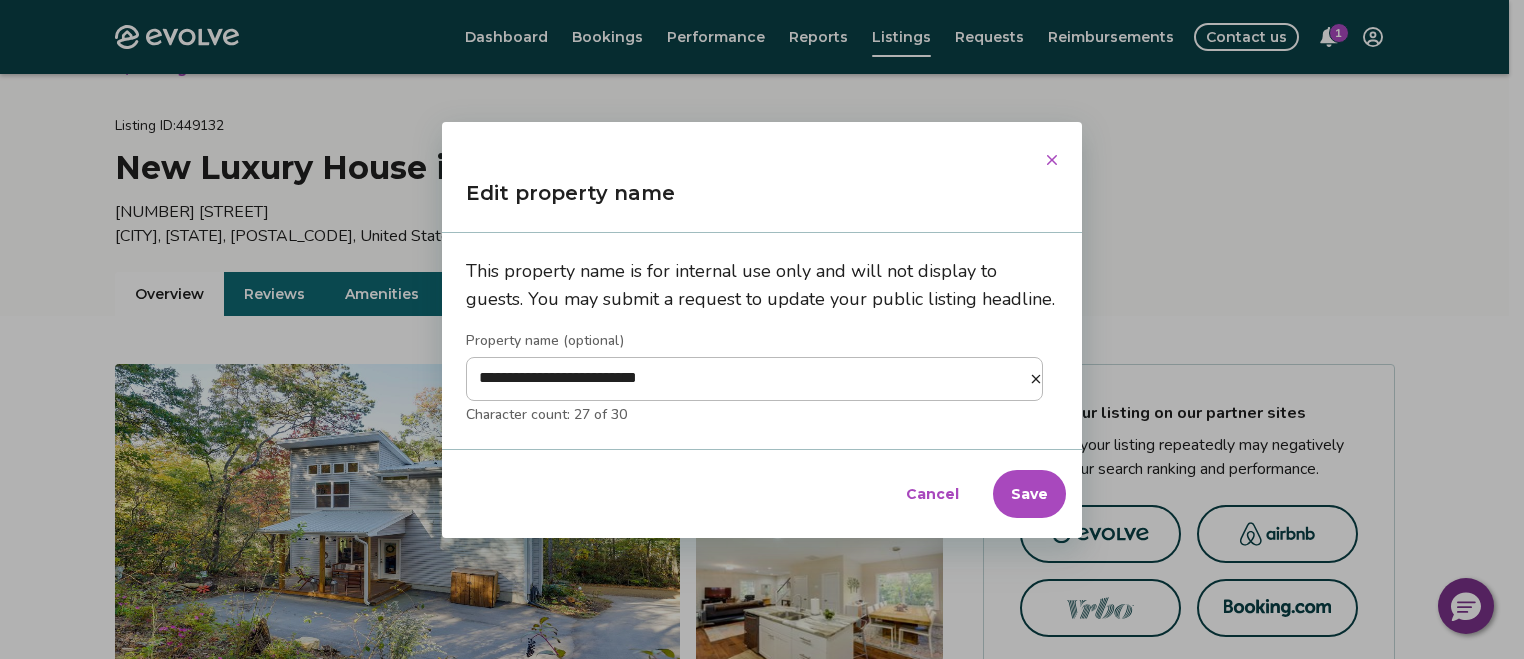 type on "*" 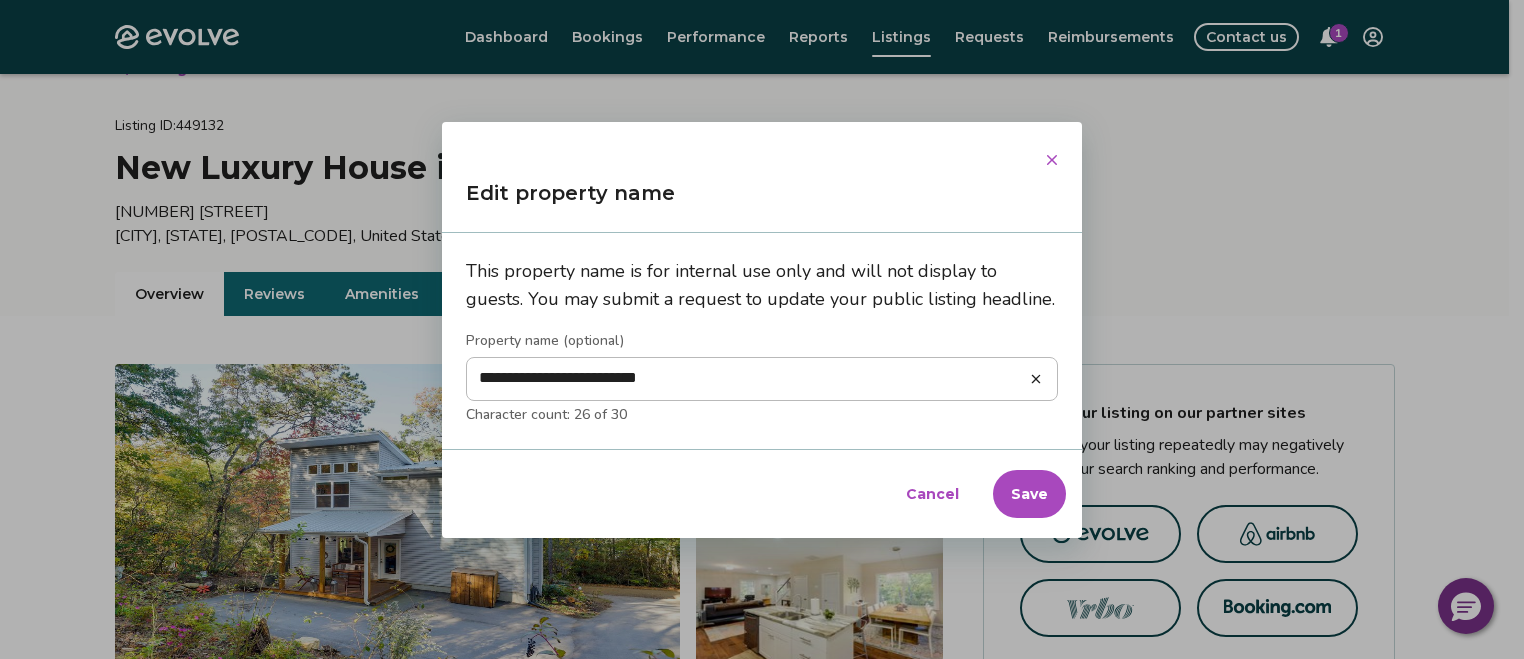 click on "**********" at bounding box center (762, 379) 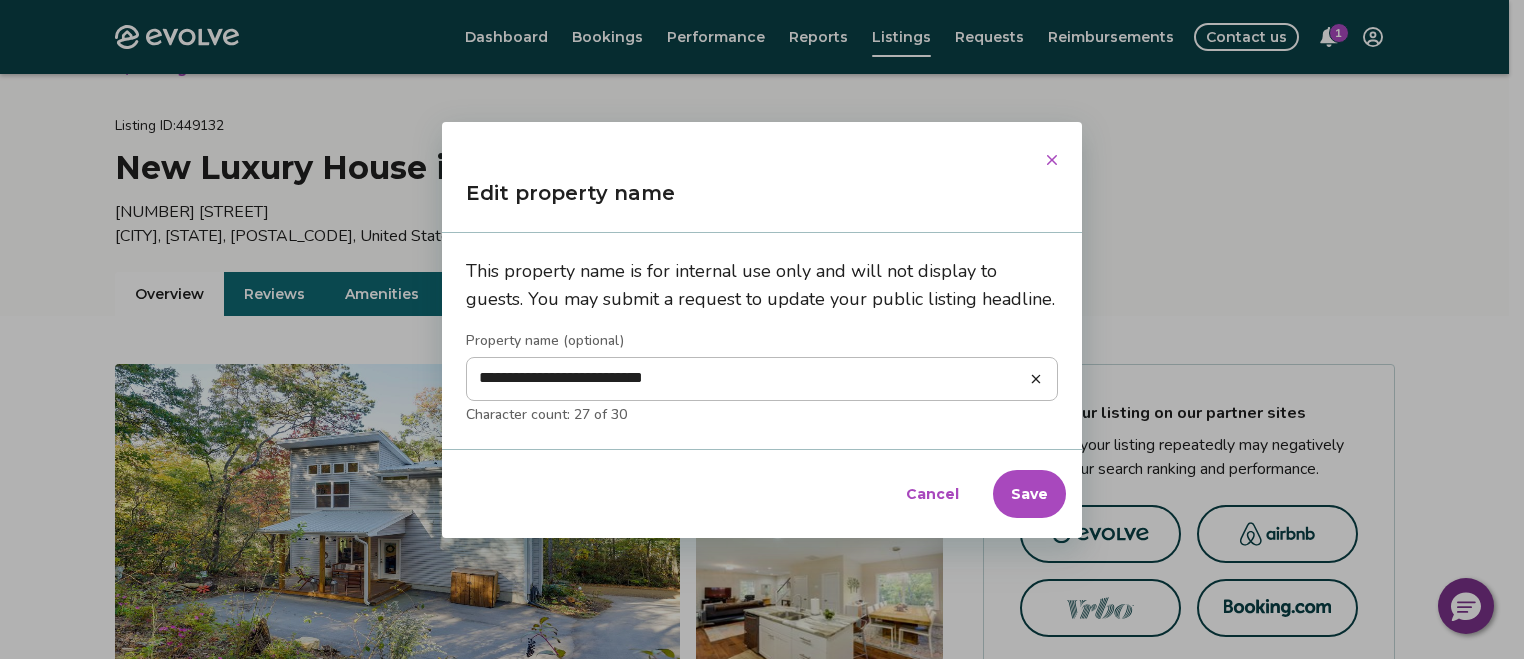 type on "**********" 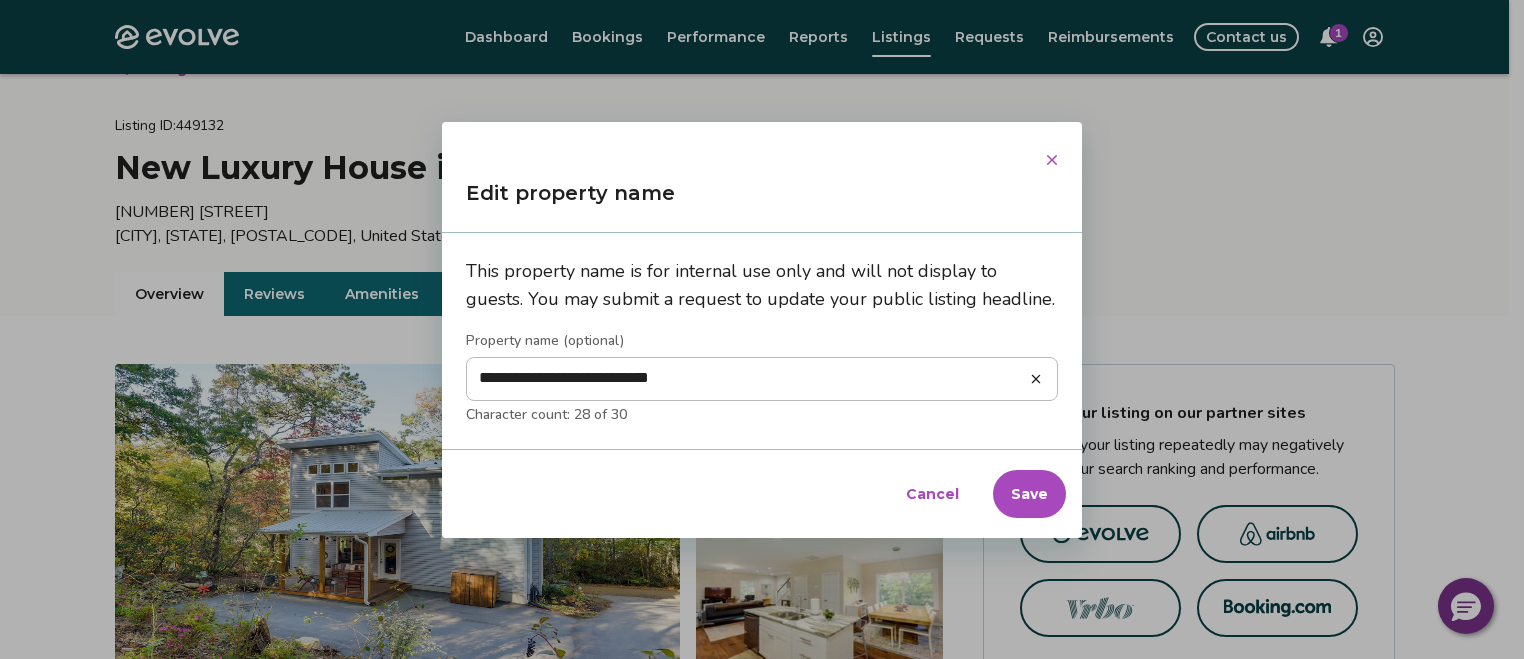 type on "**********" 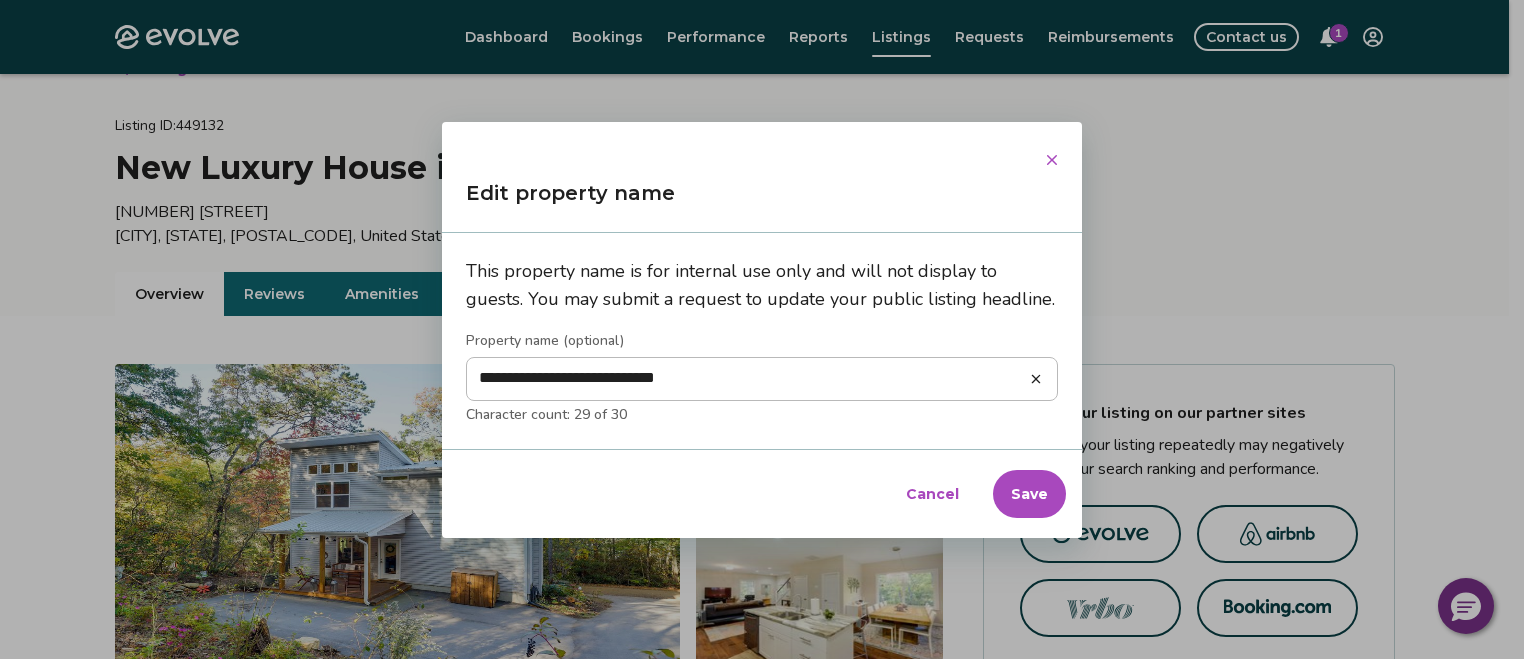 type on "**********" 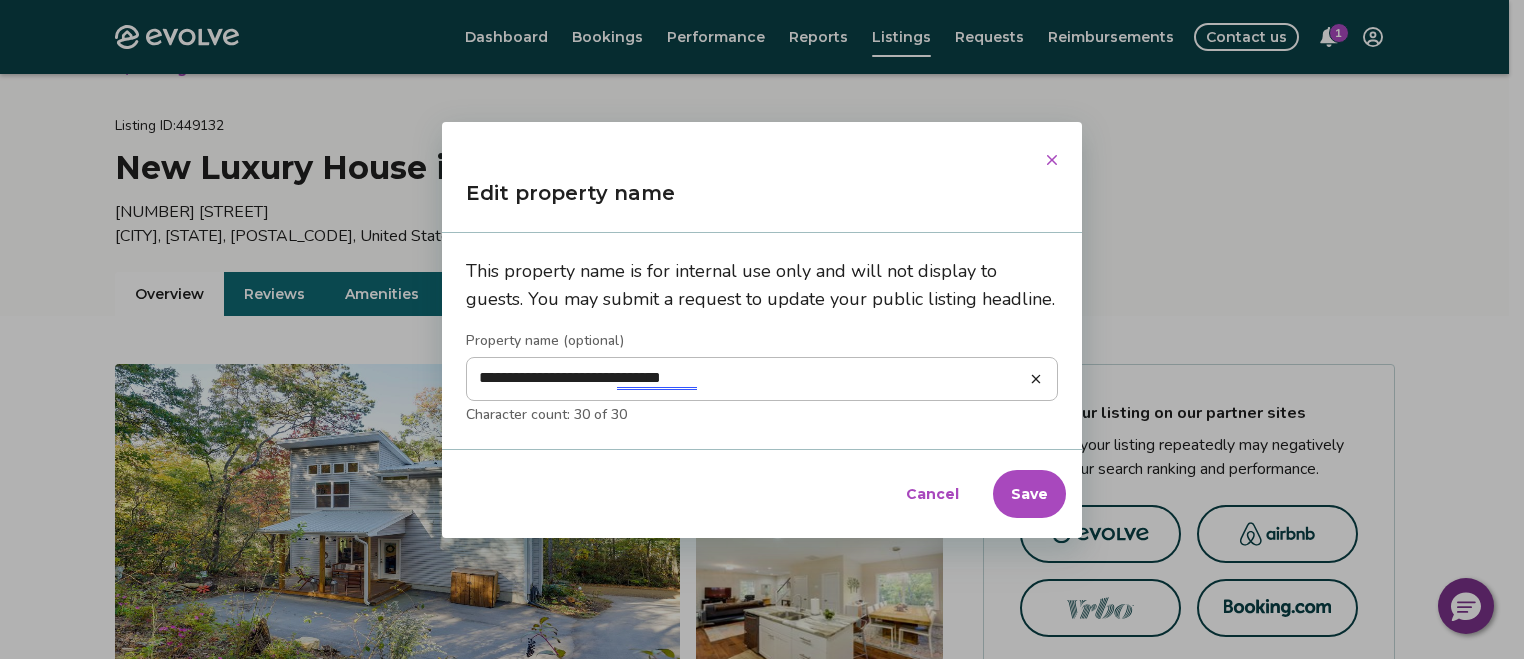 type on "**********" 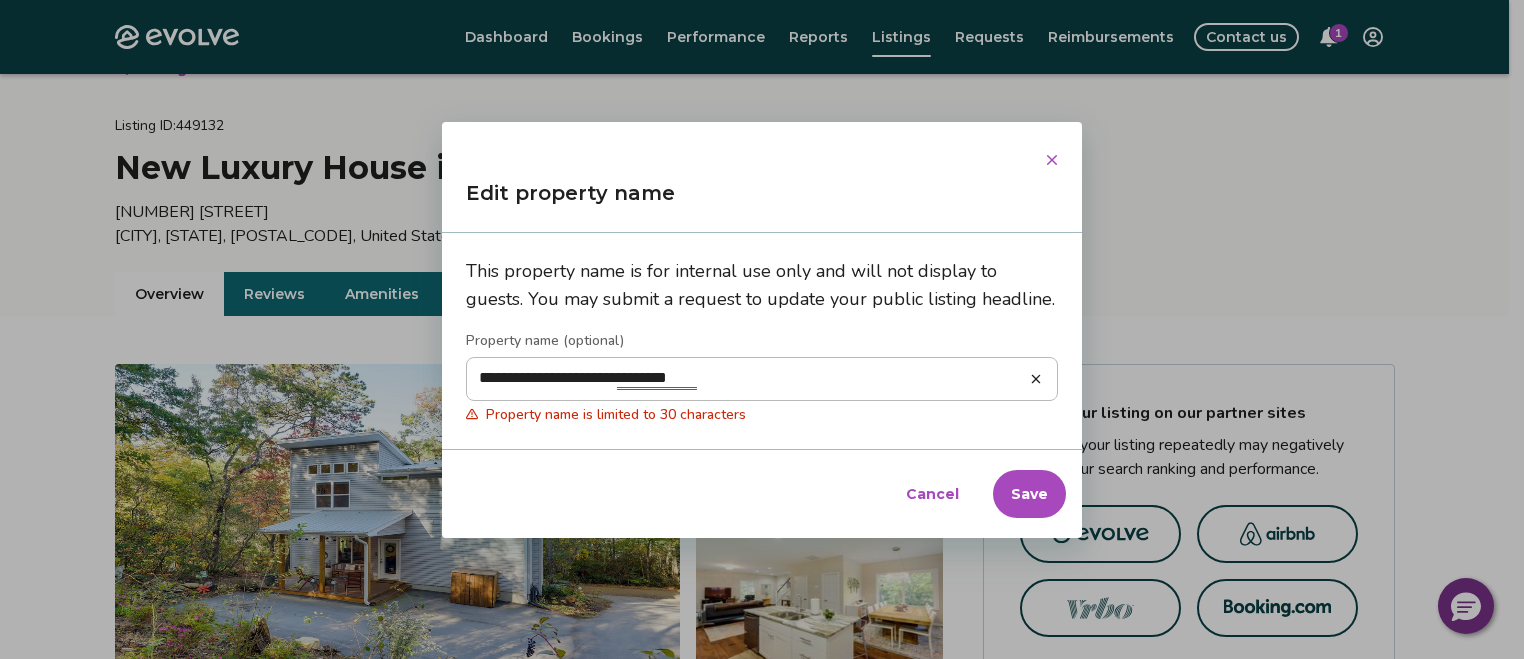 type on "**********" 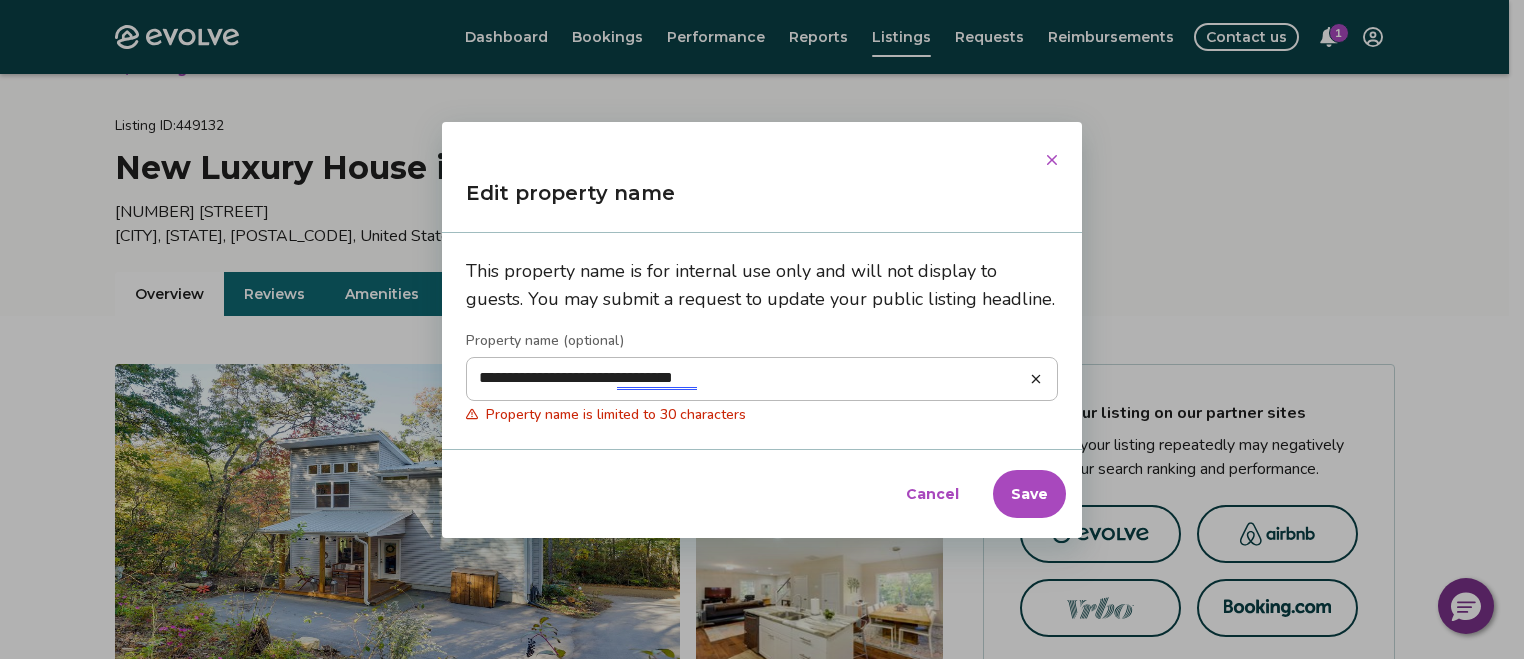 type on "**********" 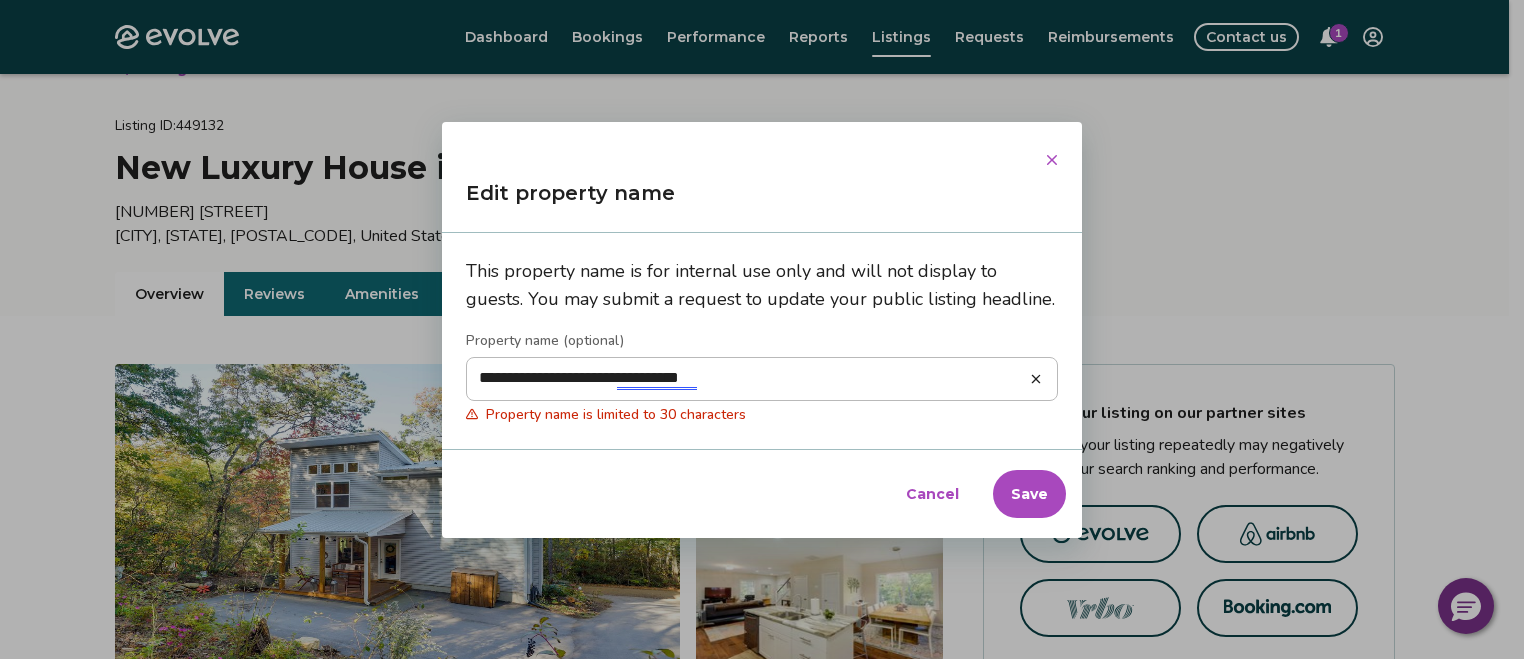 type on "**********" 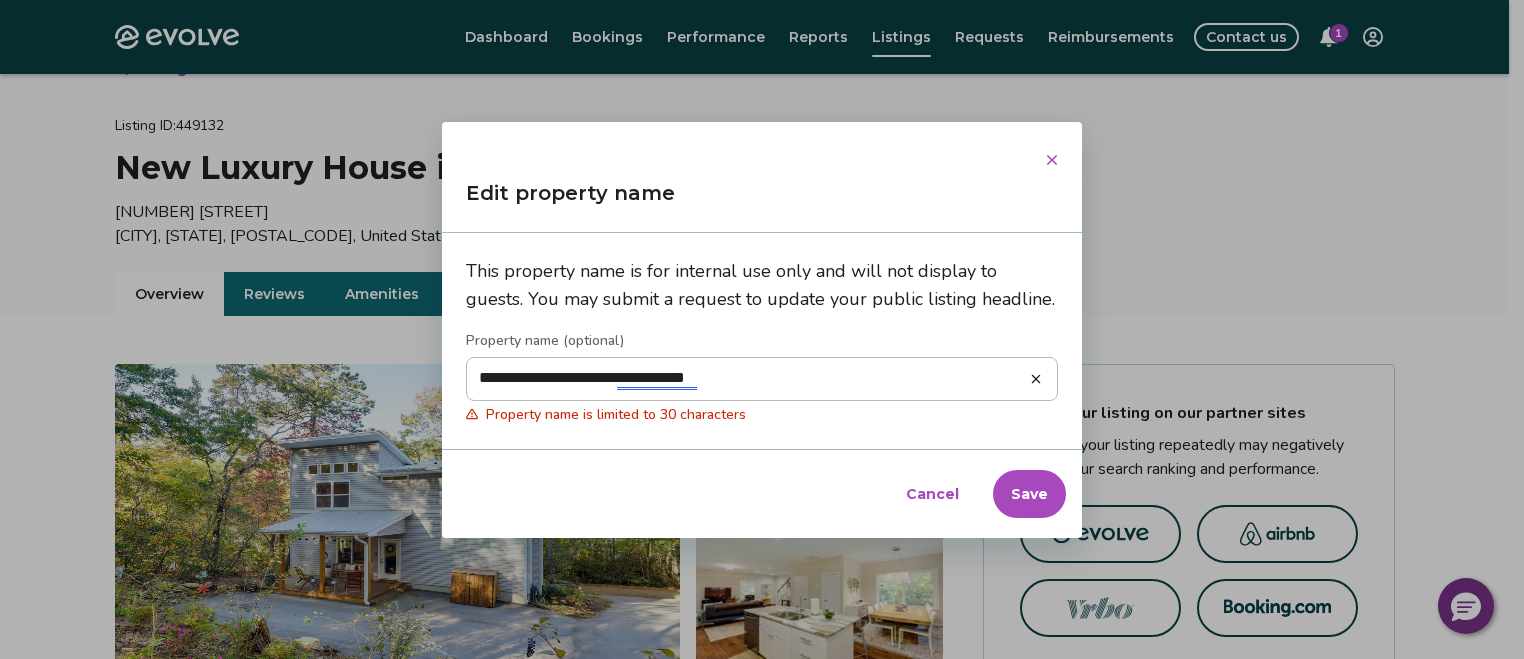 type on "**********" 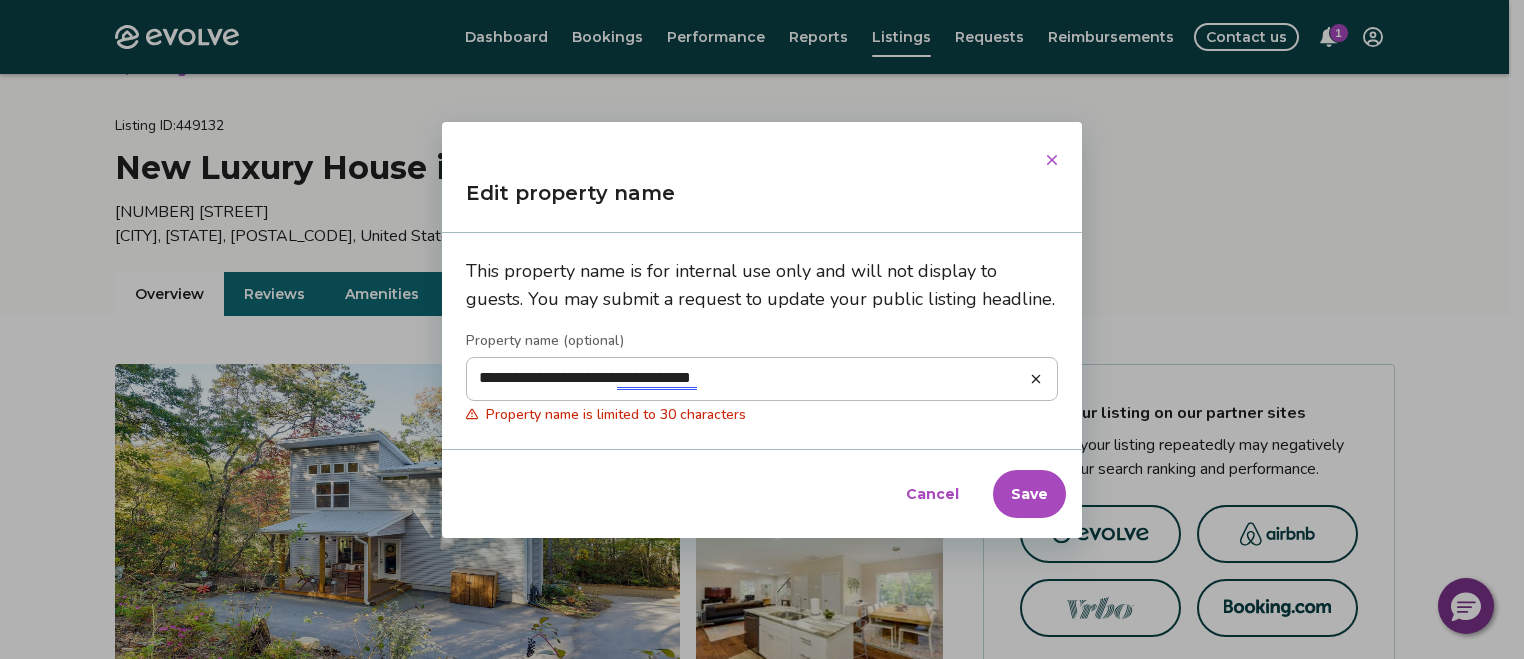 type on "**********" 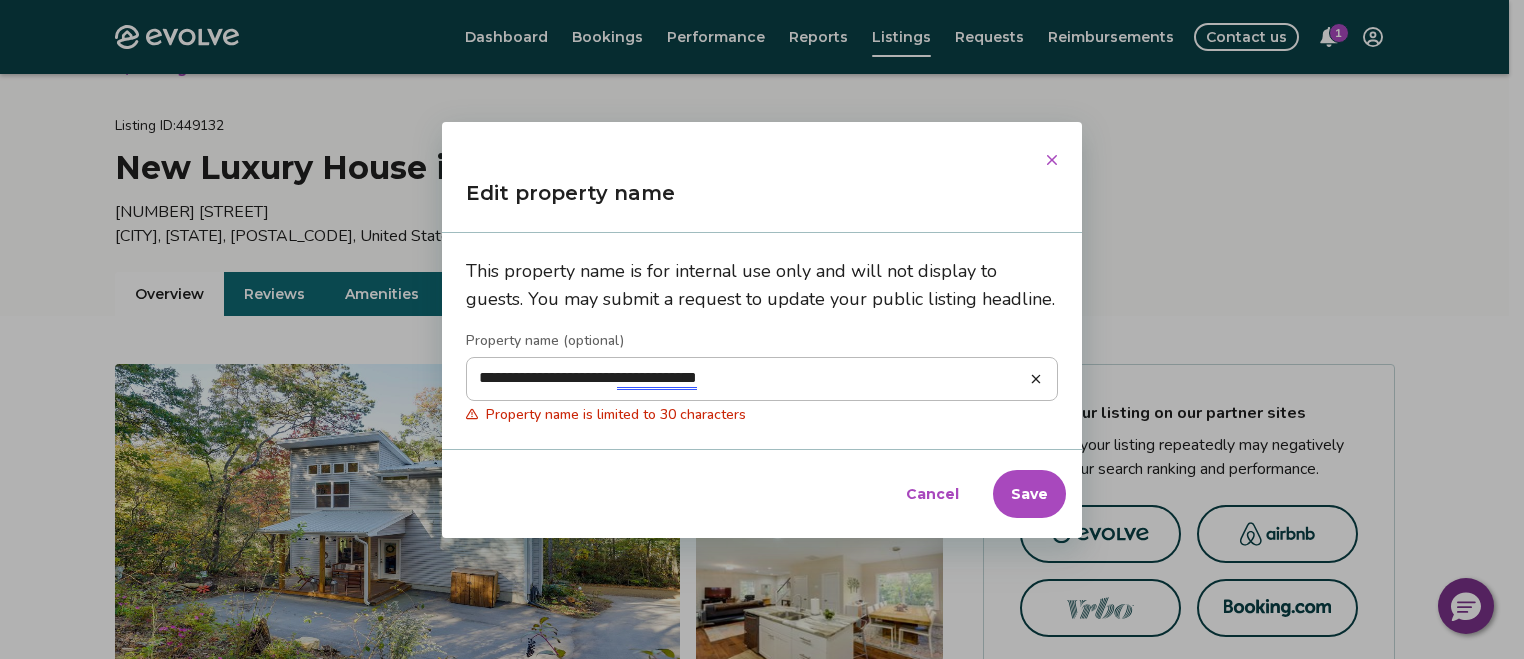 type on "**********" 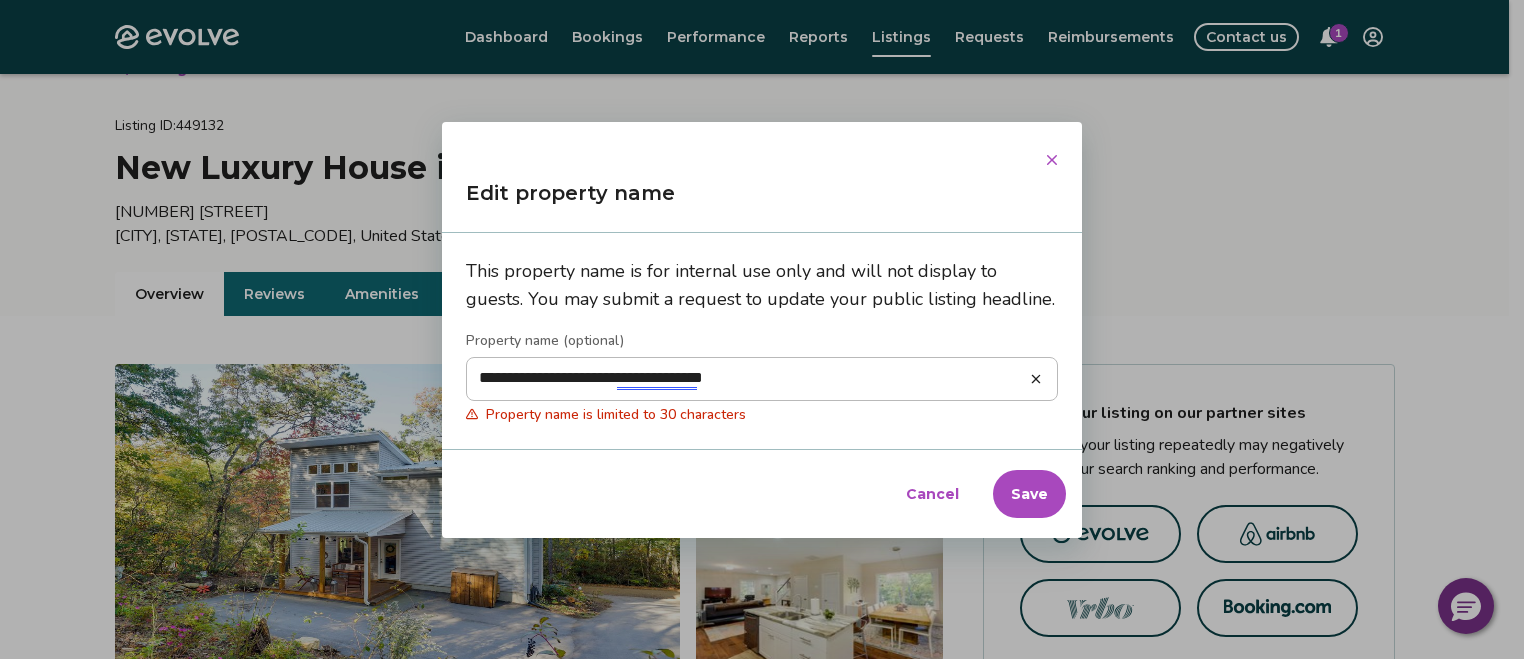type on "**********" 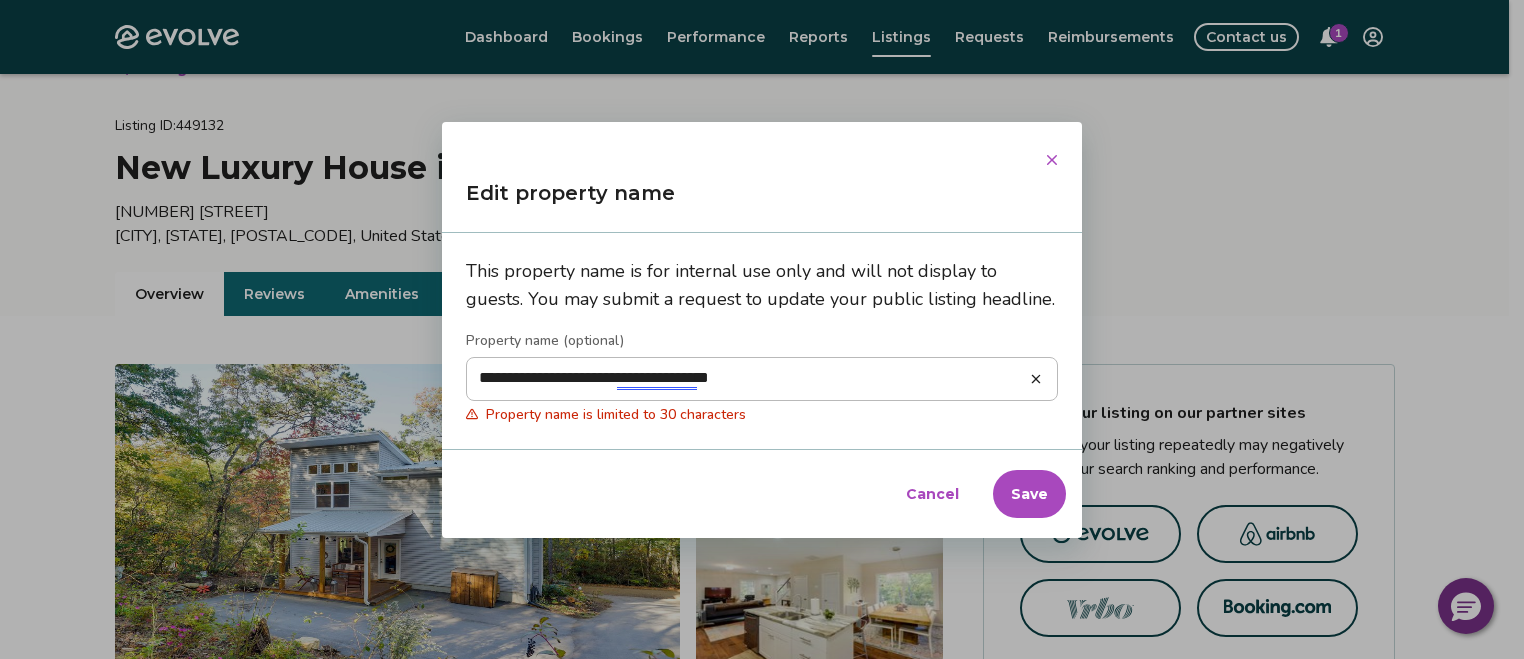 type on "**********" 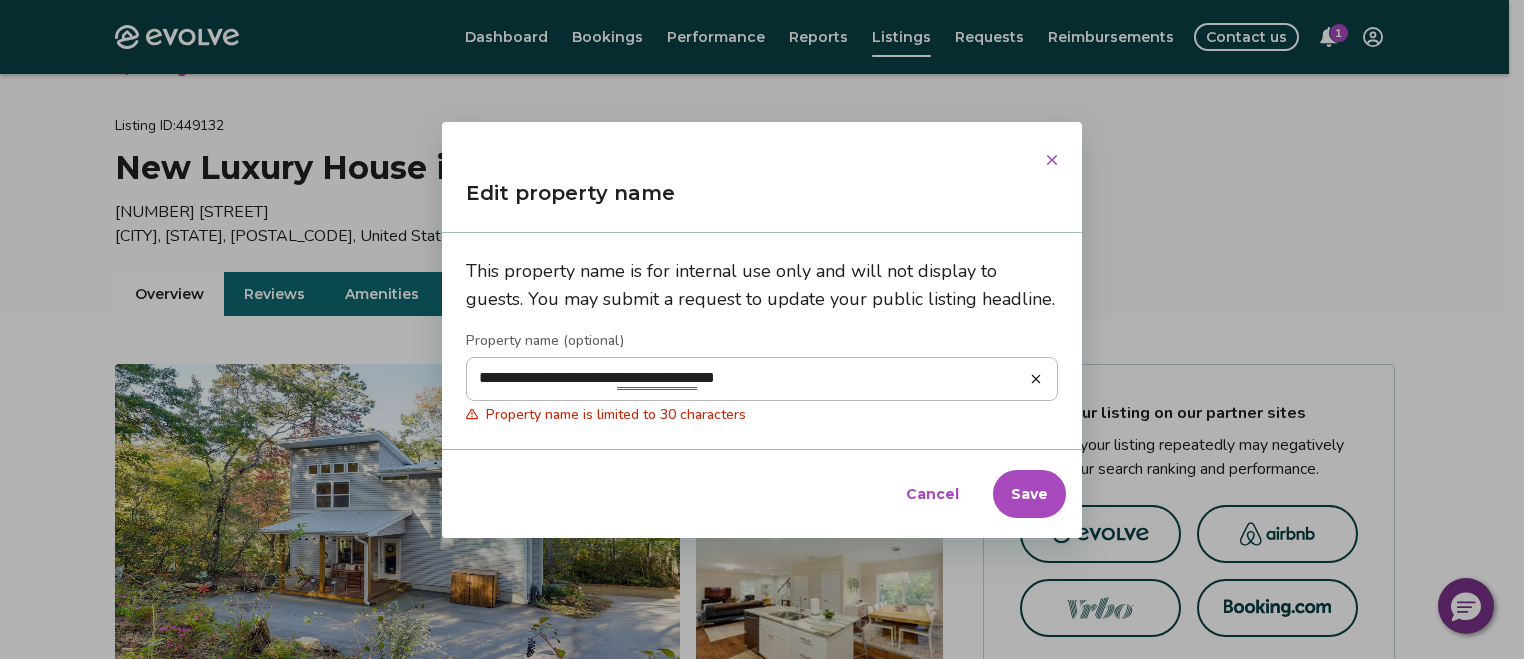 type on "**********" 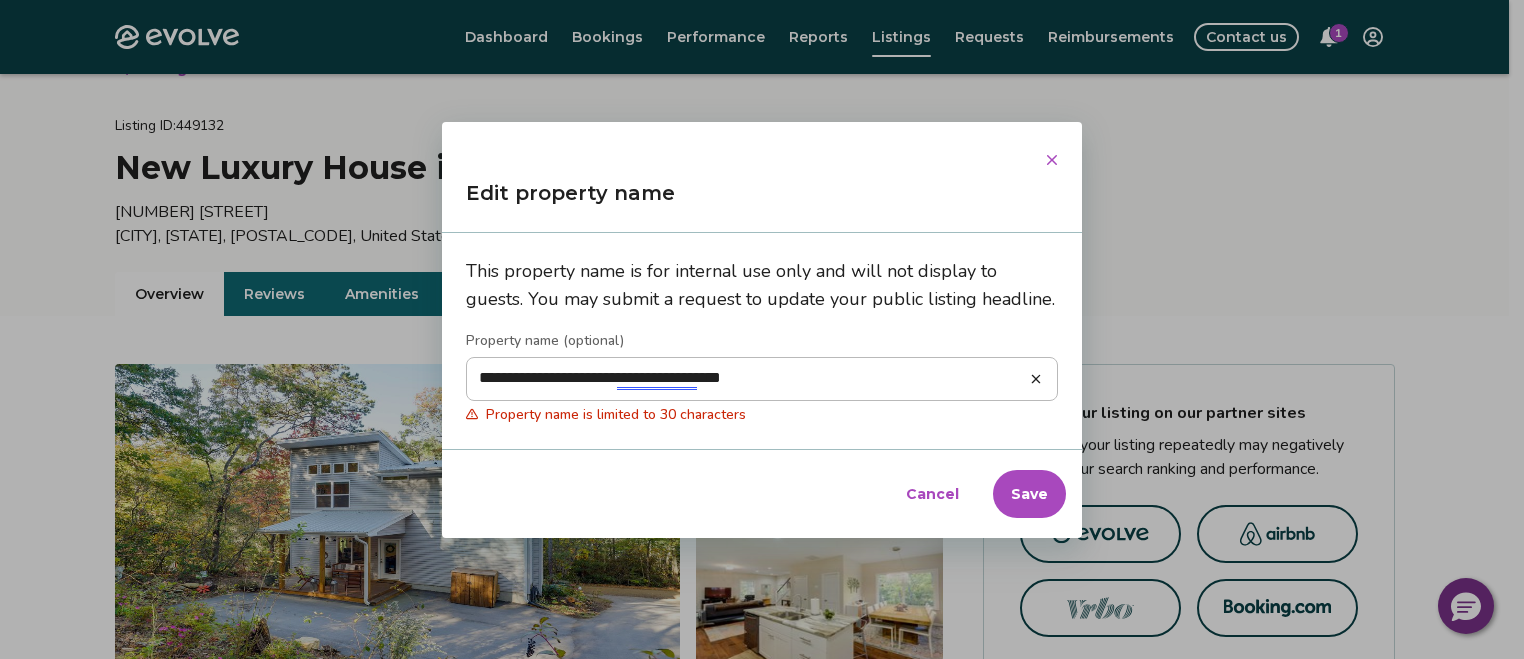 type on "**********" 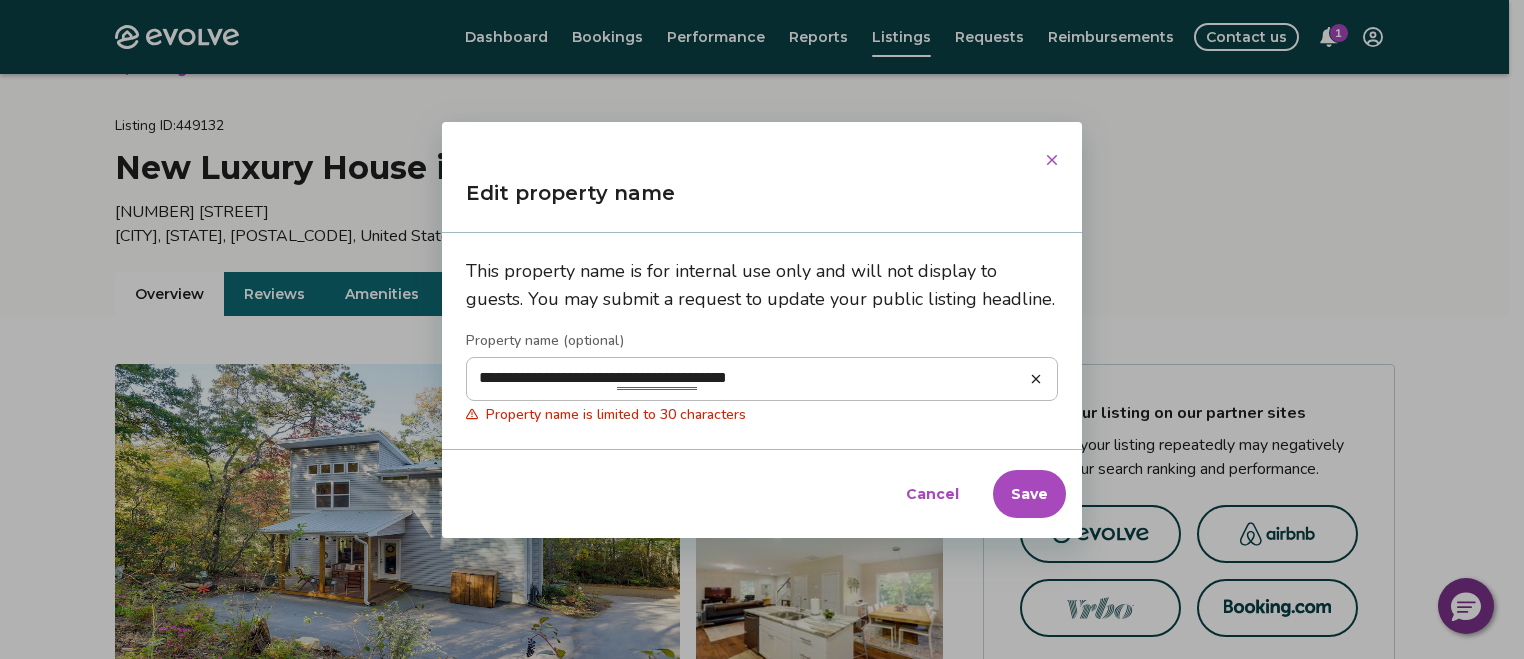 type on "**********" 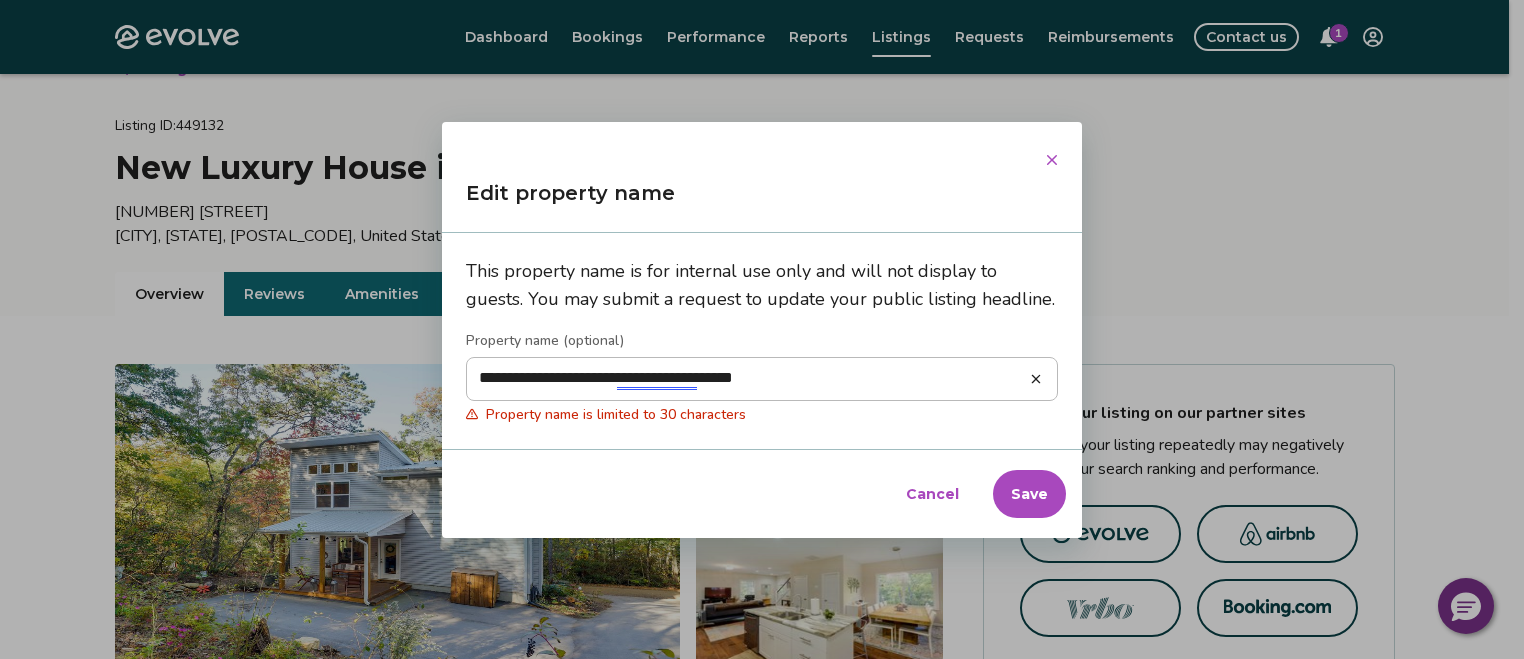 type on "**********" 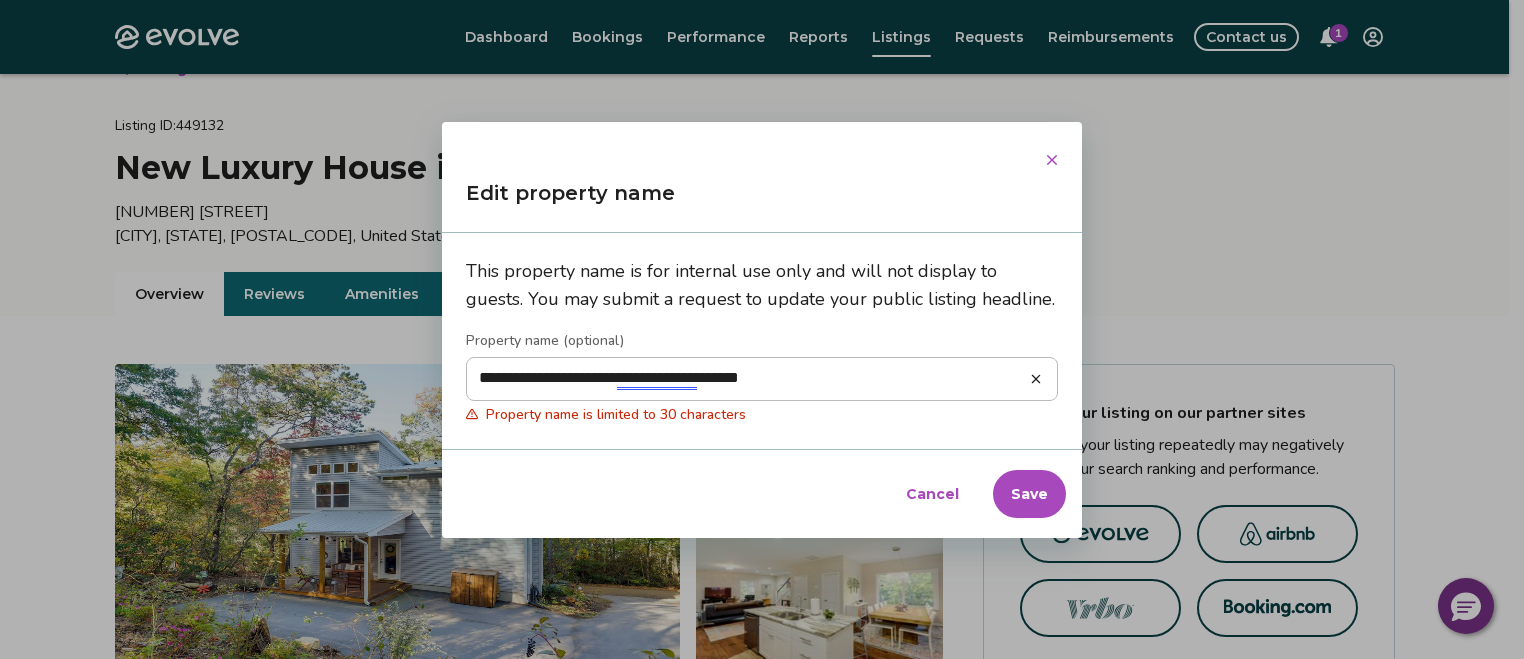 type on "**********" 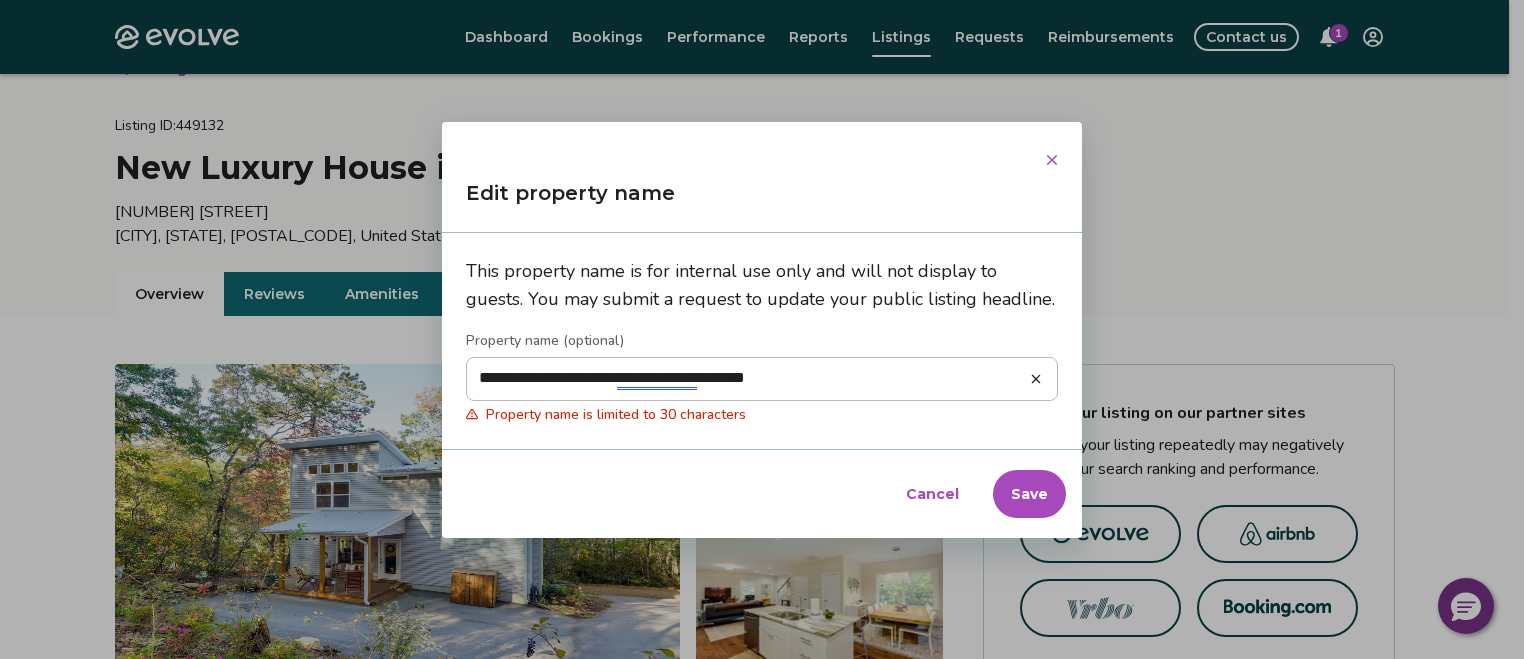 type on "**********" 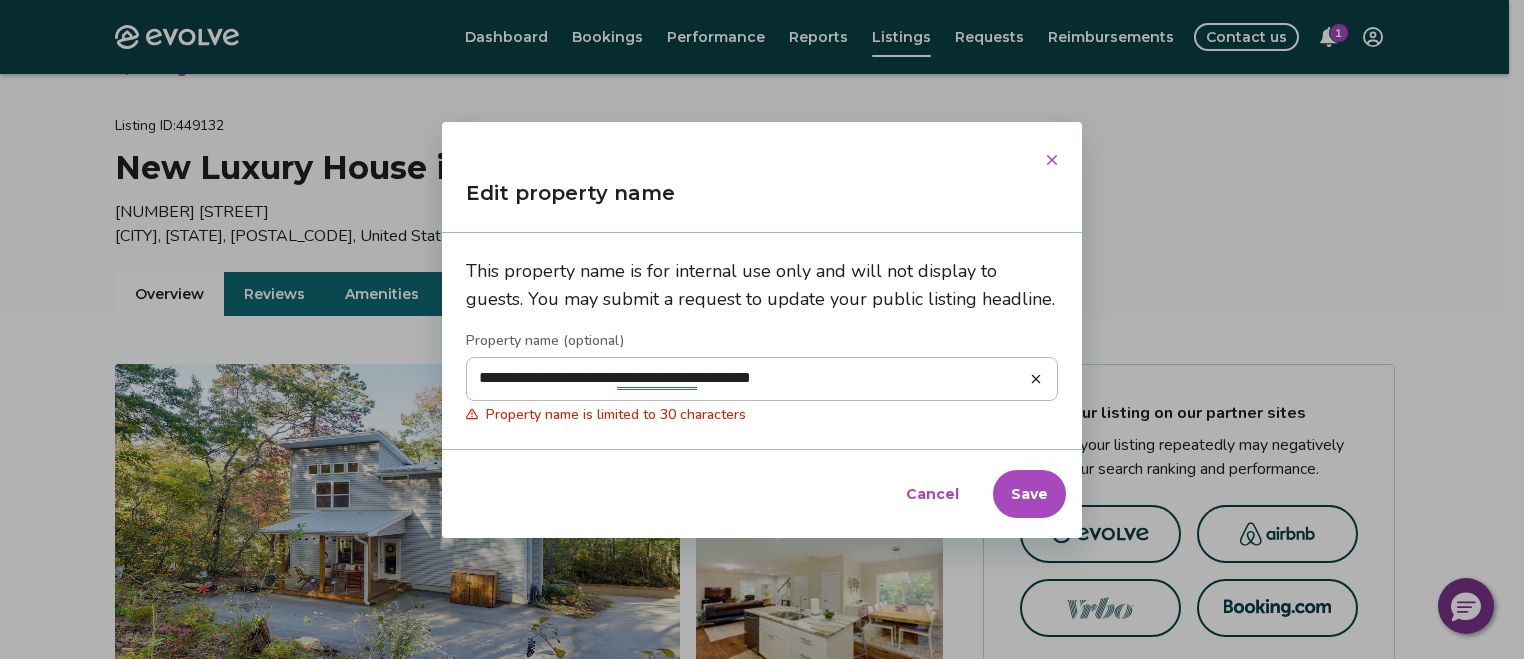 type on "**********" 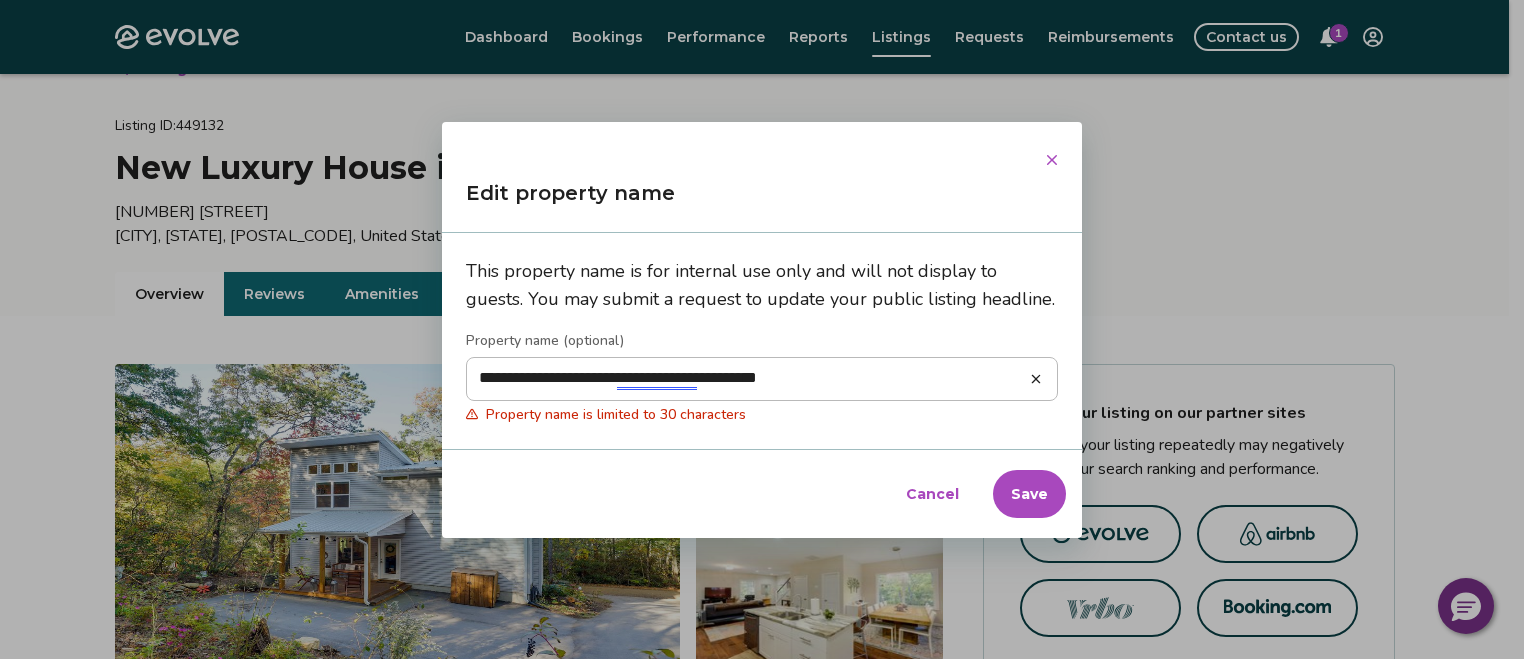 type on "**********" 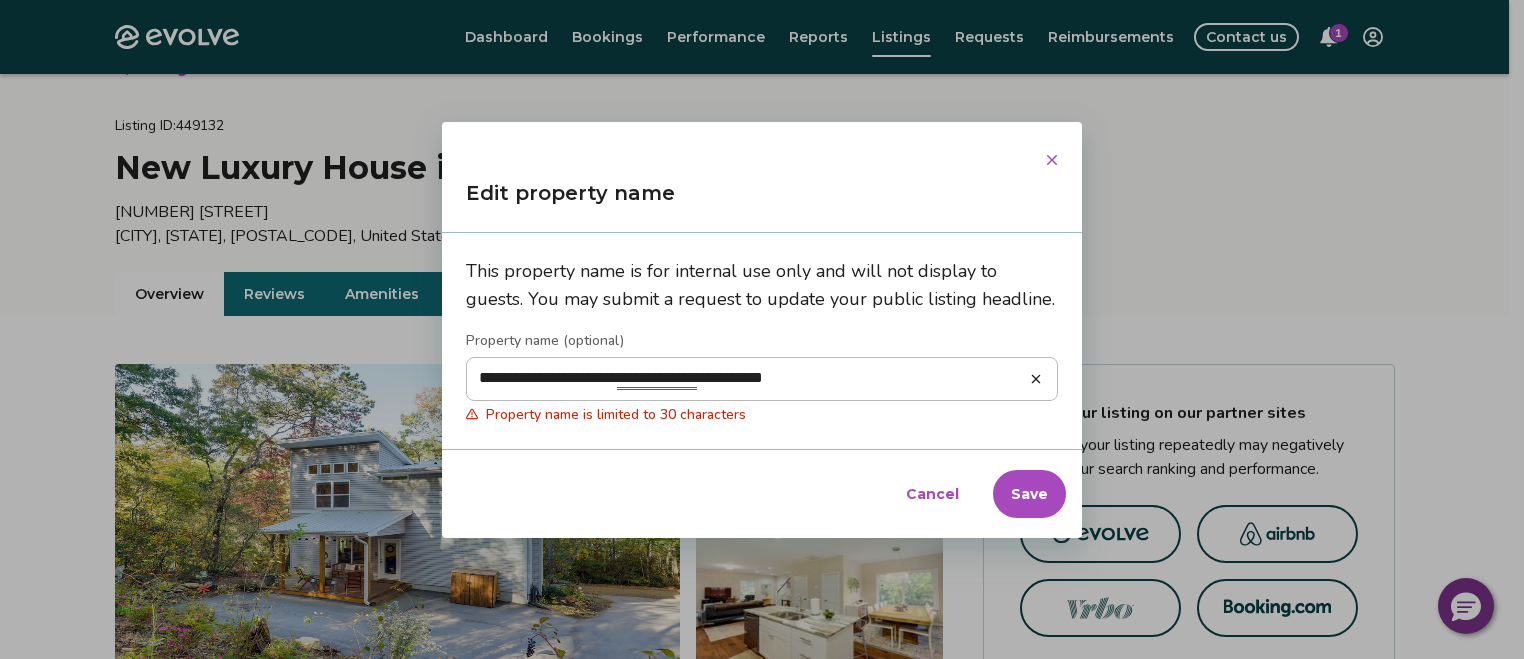 type on "**********" 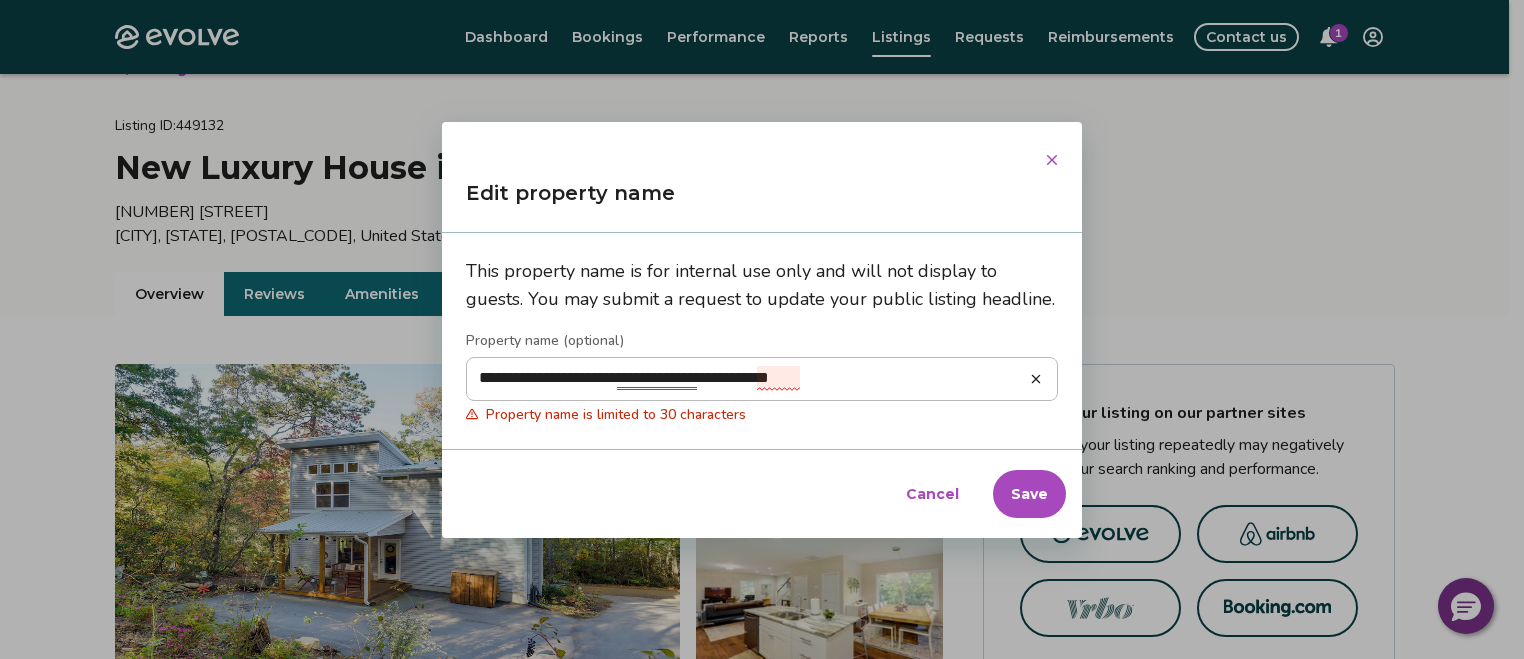 click on "**********" at bounding box center [762, 379] 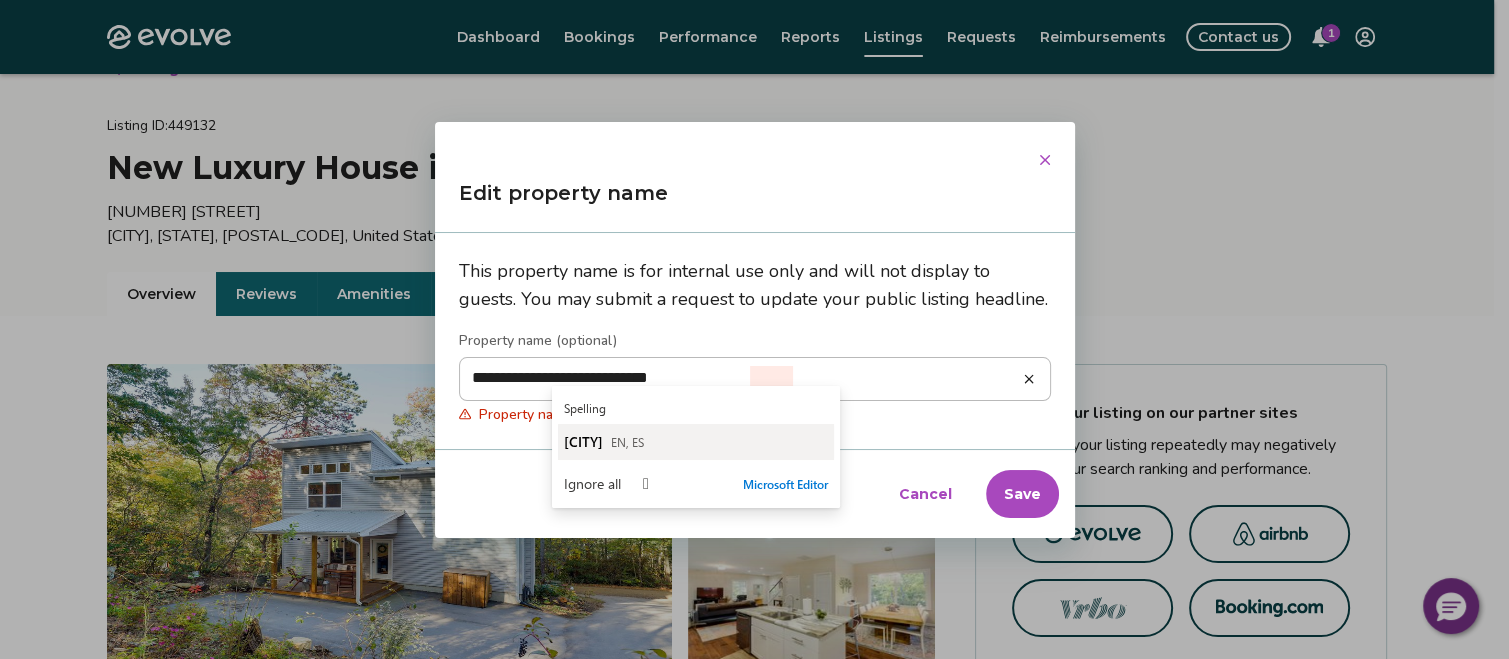 click on "[CITY] EN, ES" at bounding box center (696, 442) 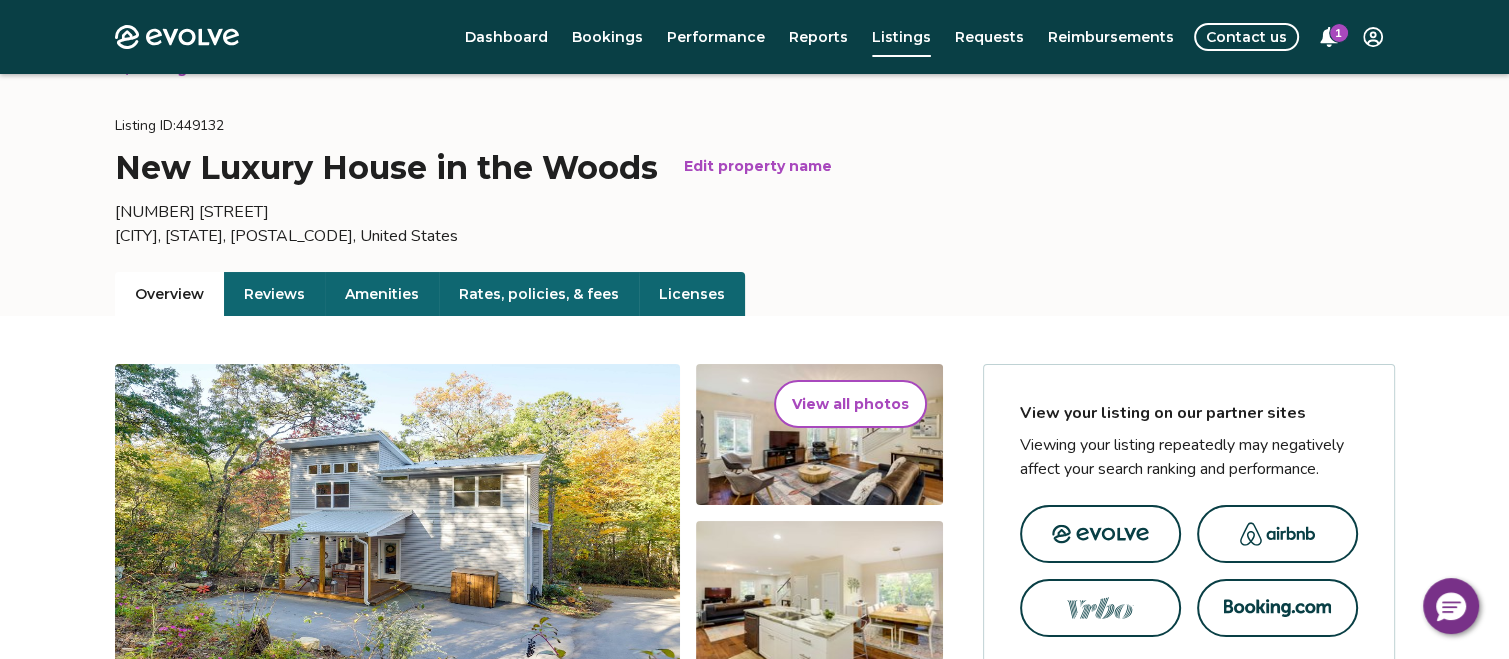 click on "New Luxury House in the Woods Edit property name" at bounding box center (474, 168) 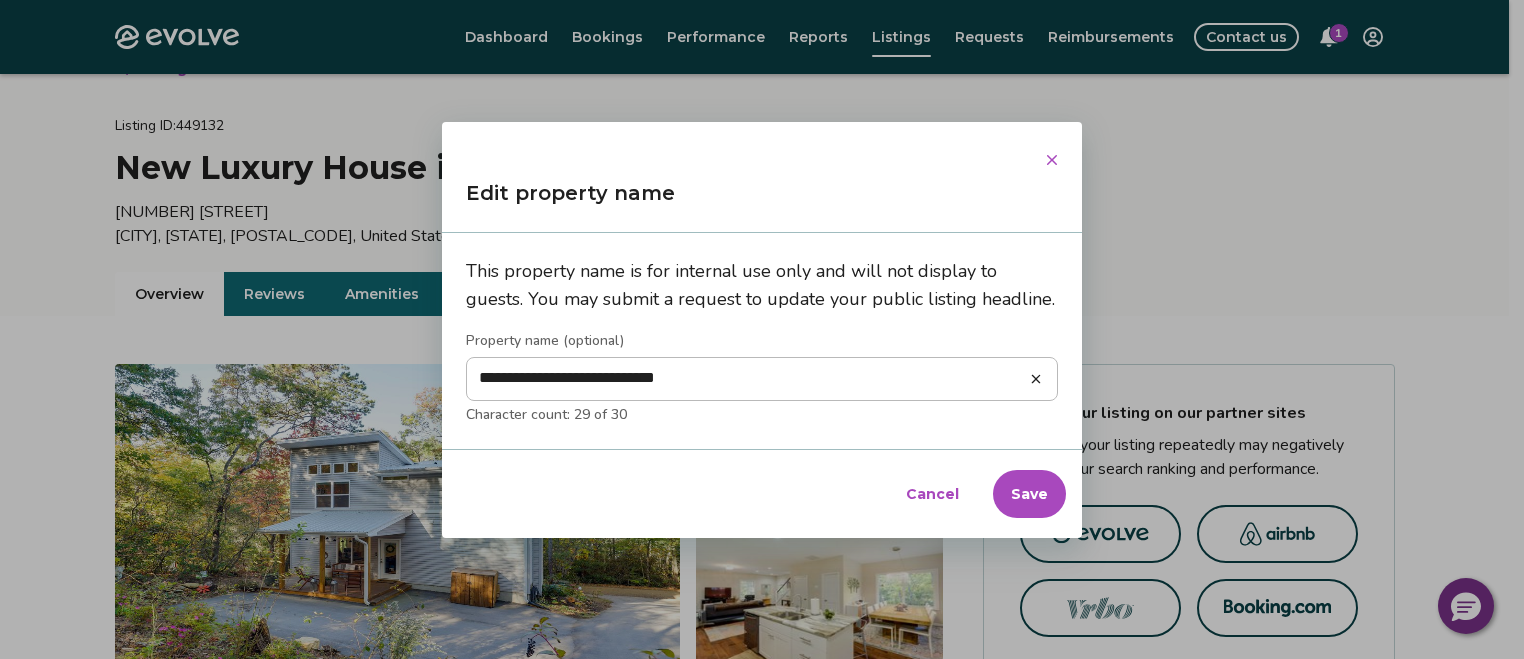 click on "**********" at bounding box center [762, 379] 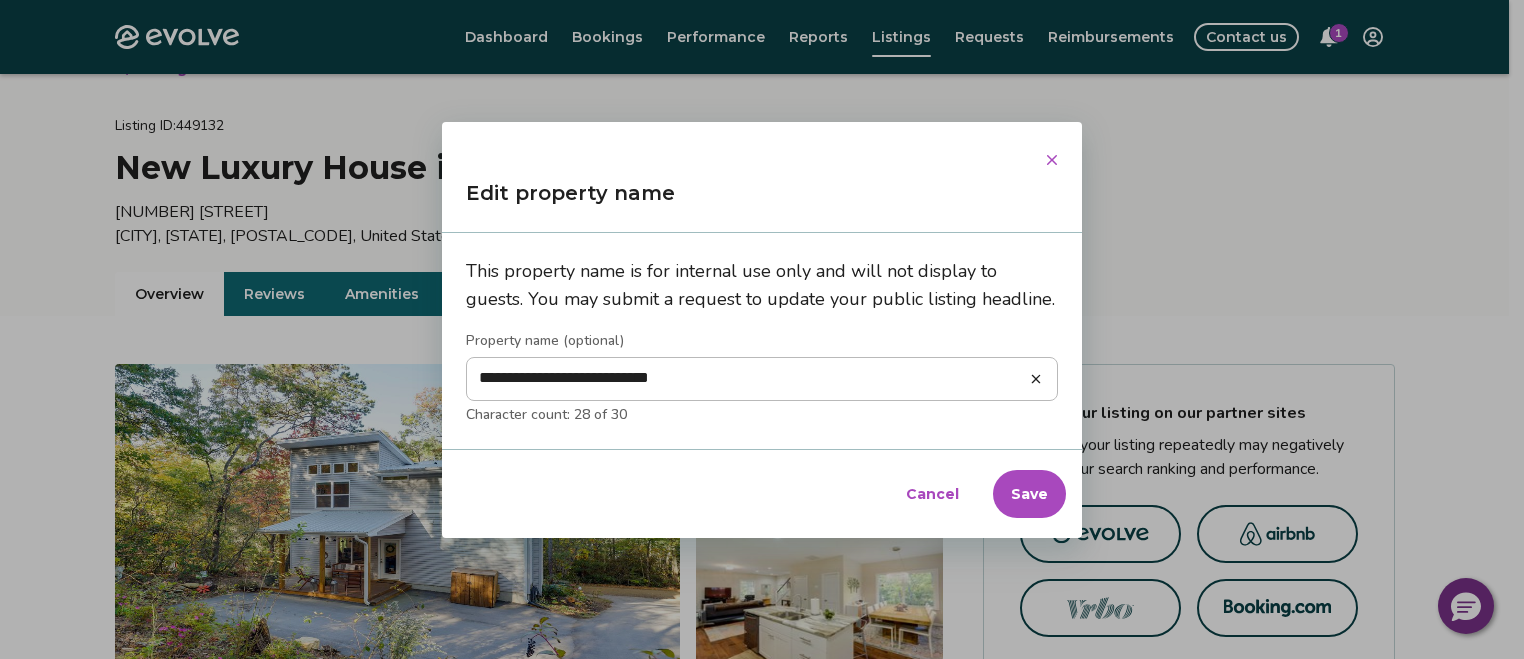 type on "*" 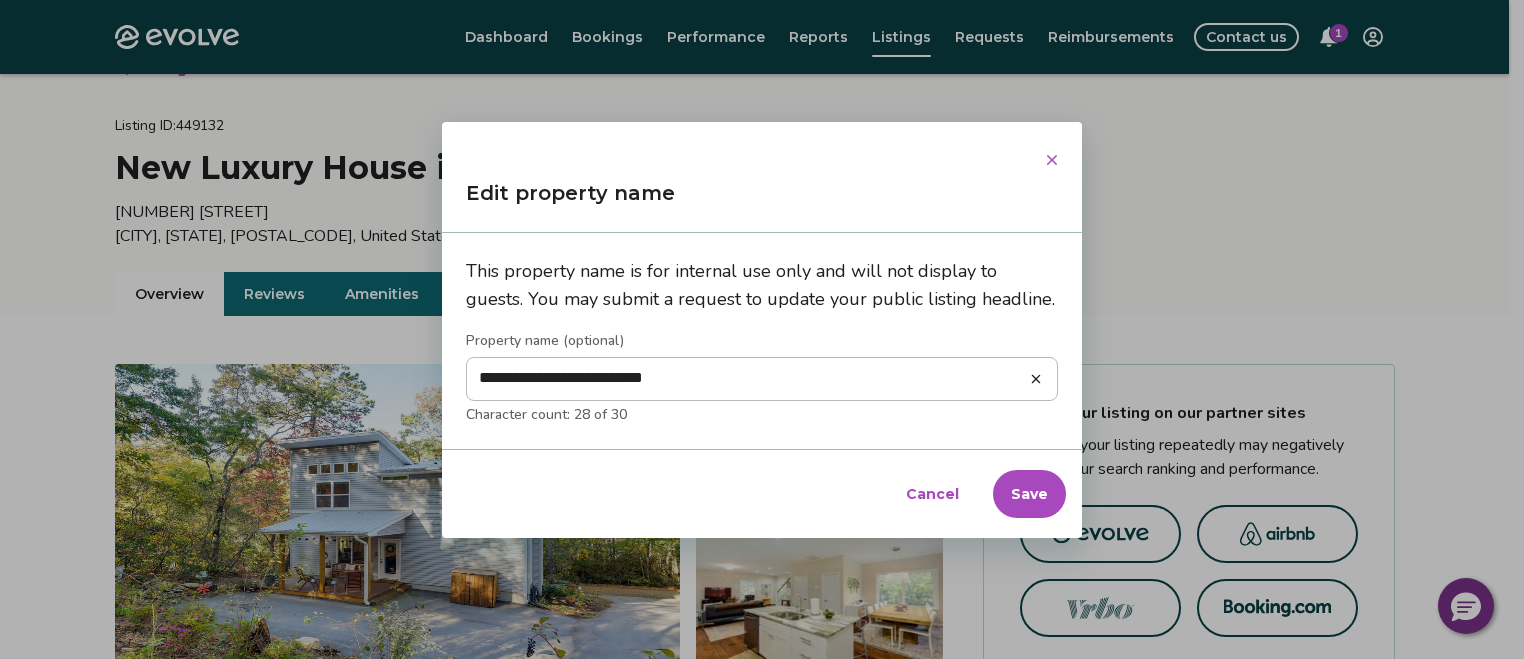 type on "*" 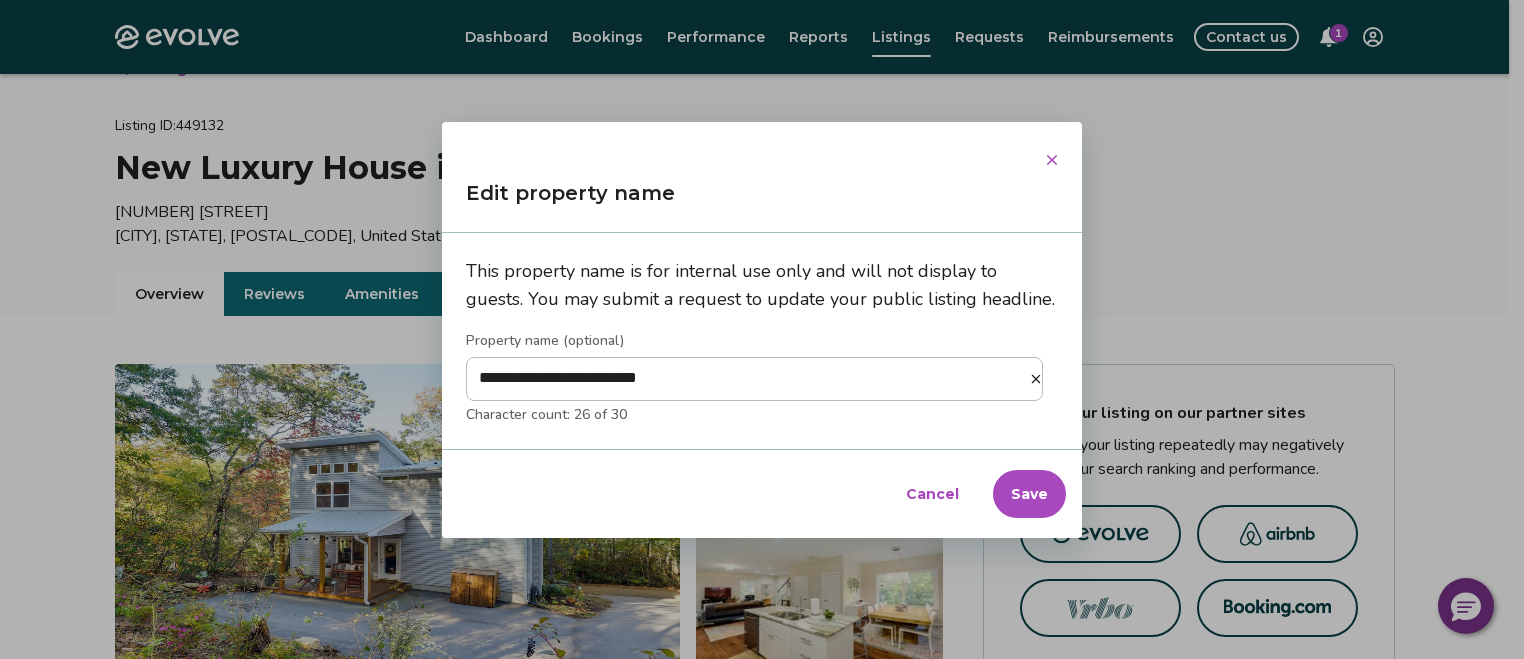 type on "*" 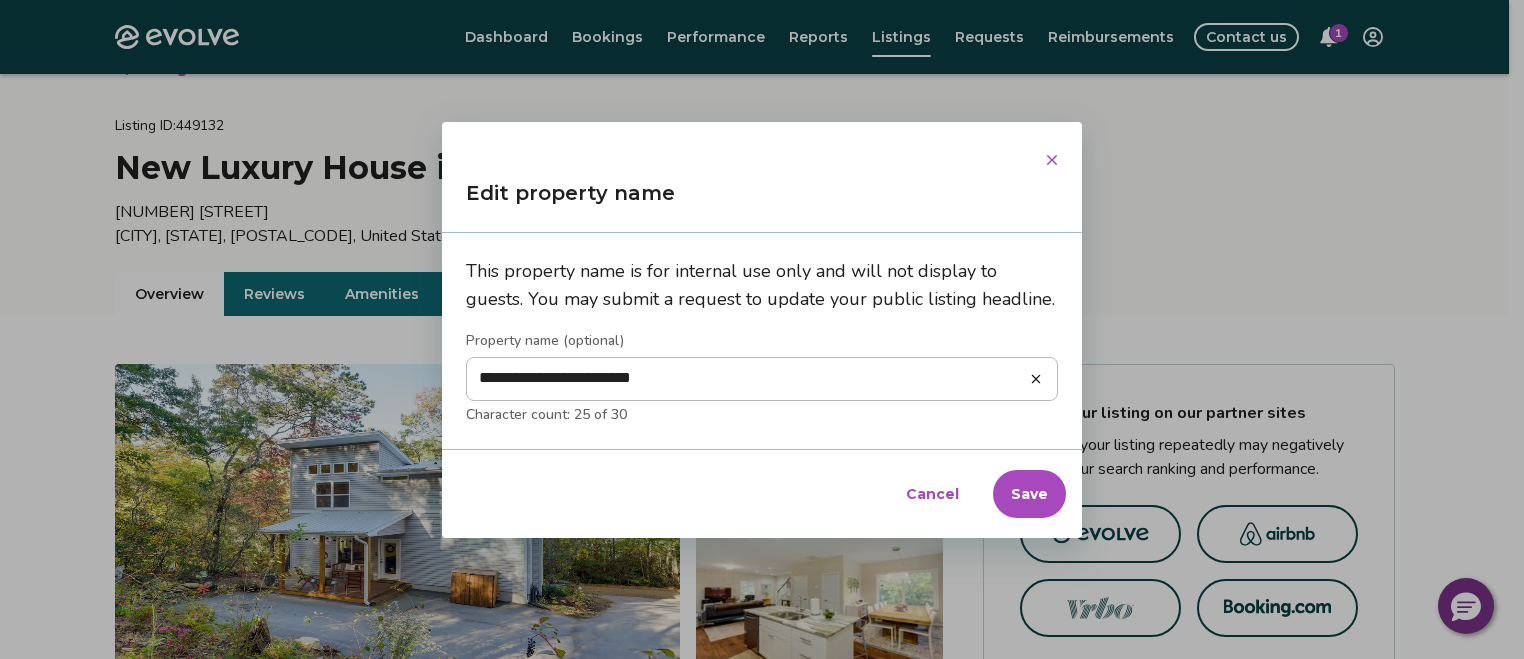 click on "**********" at bounding box center (762, 379) 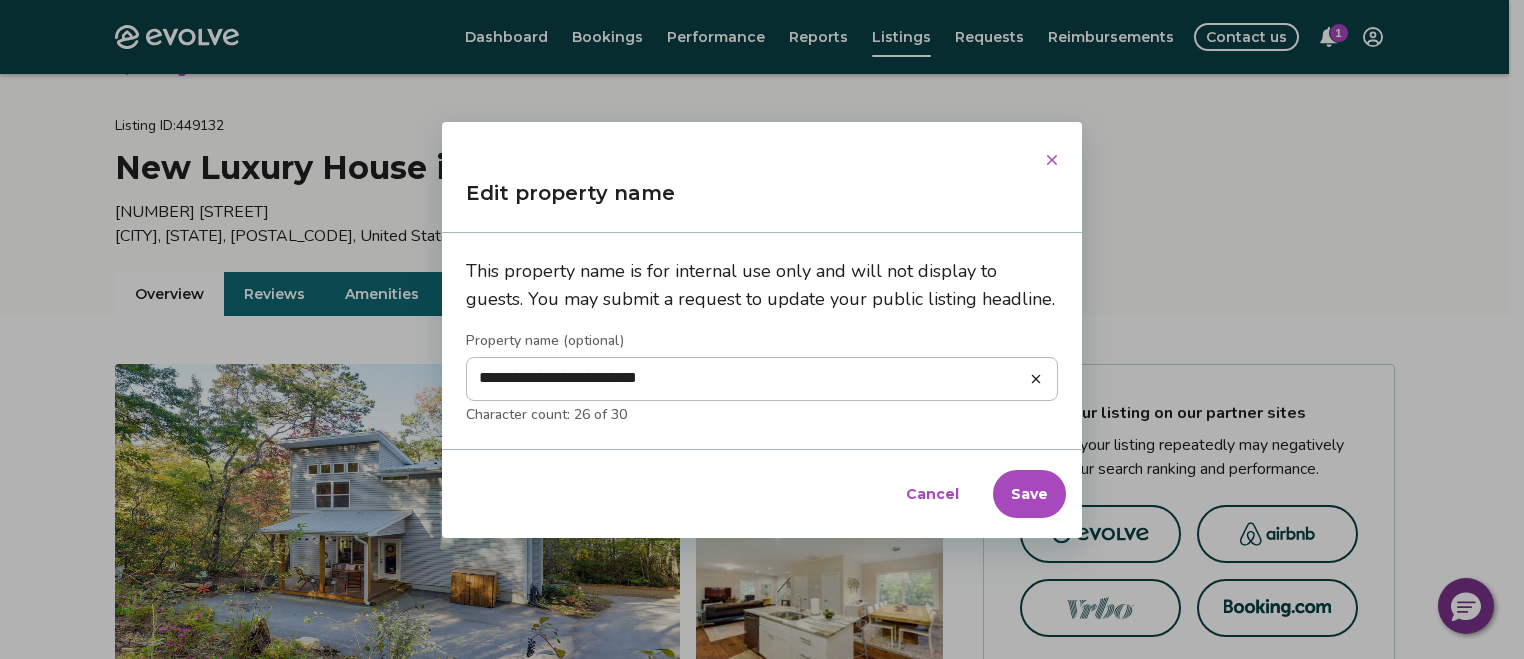 type on "*" 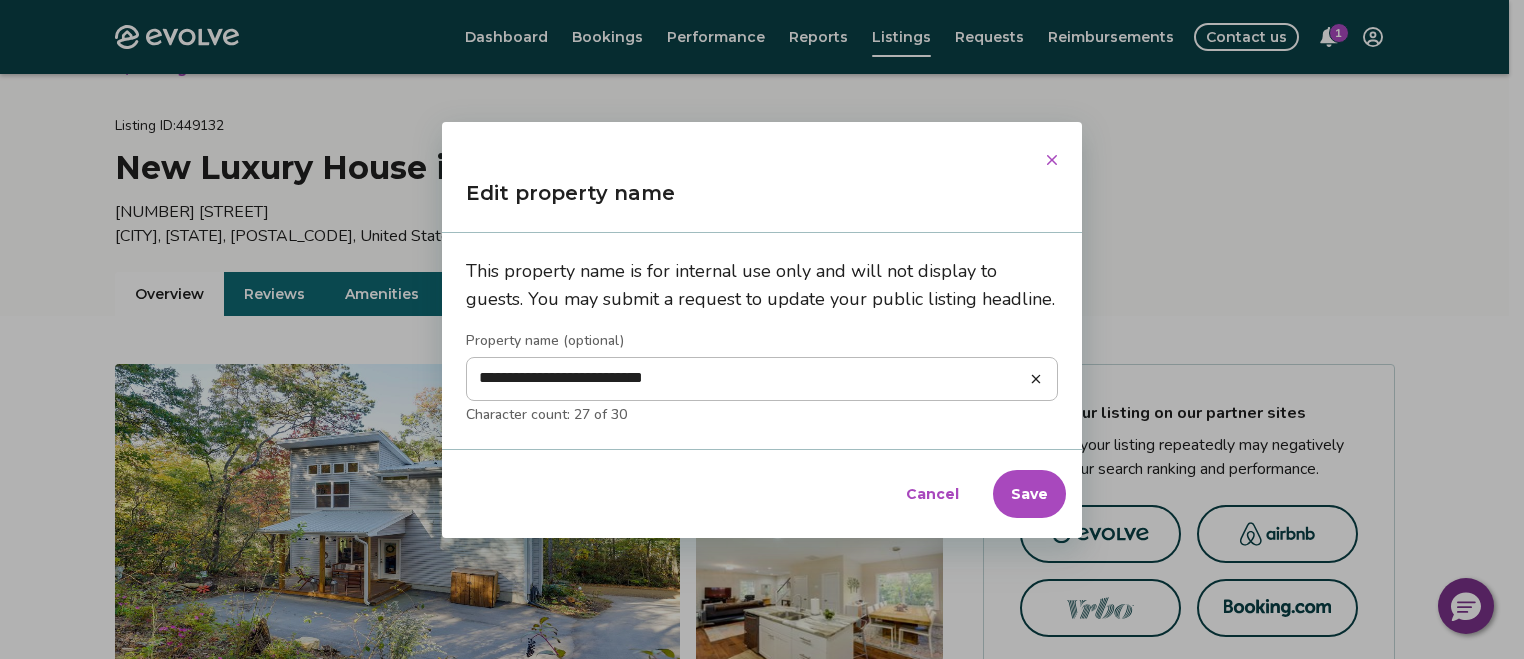 type on "*" 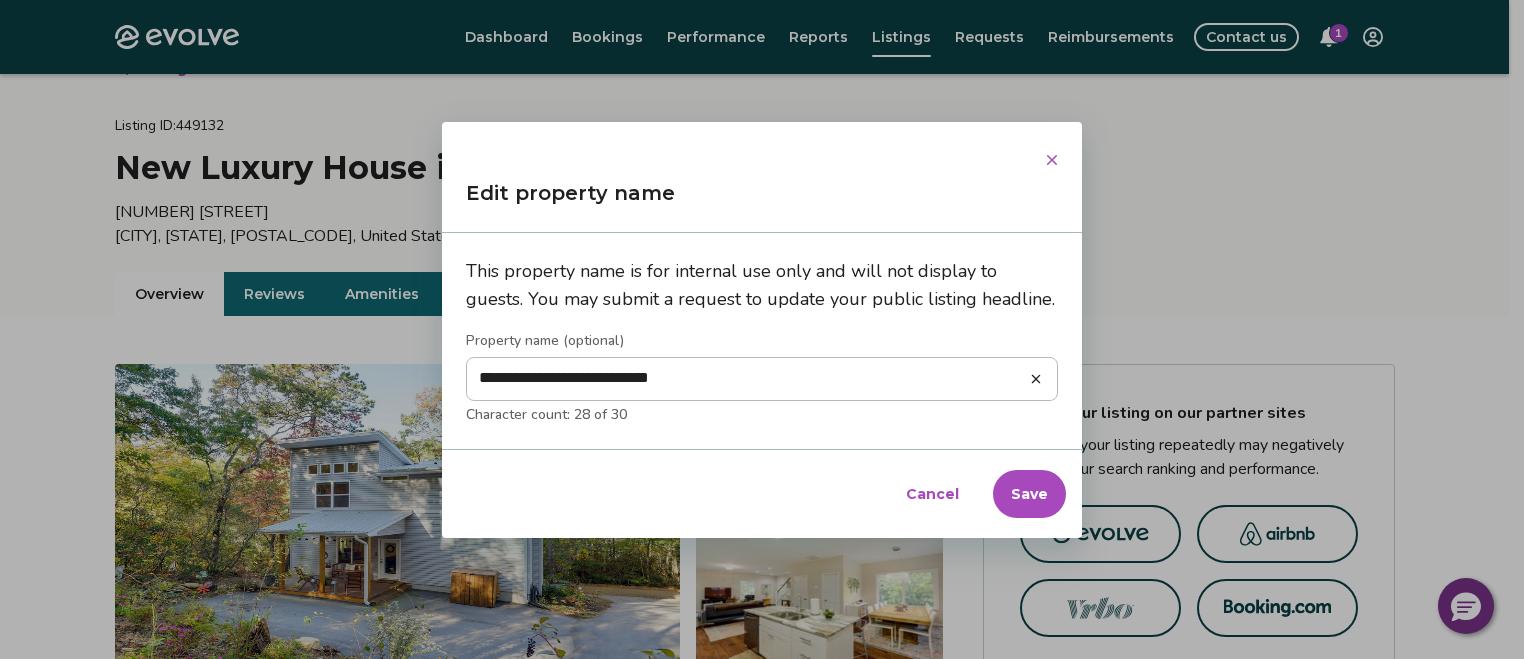 type on "*" 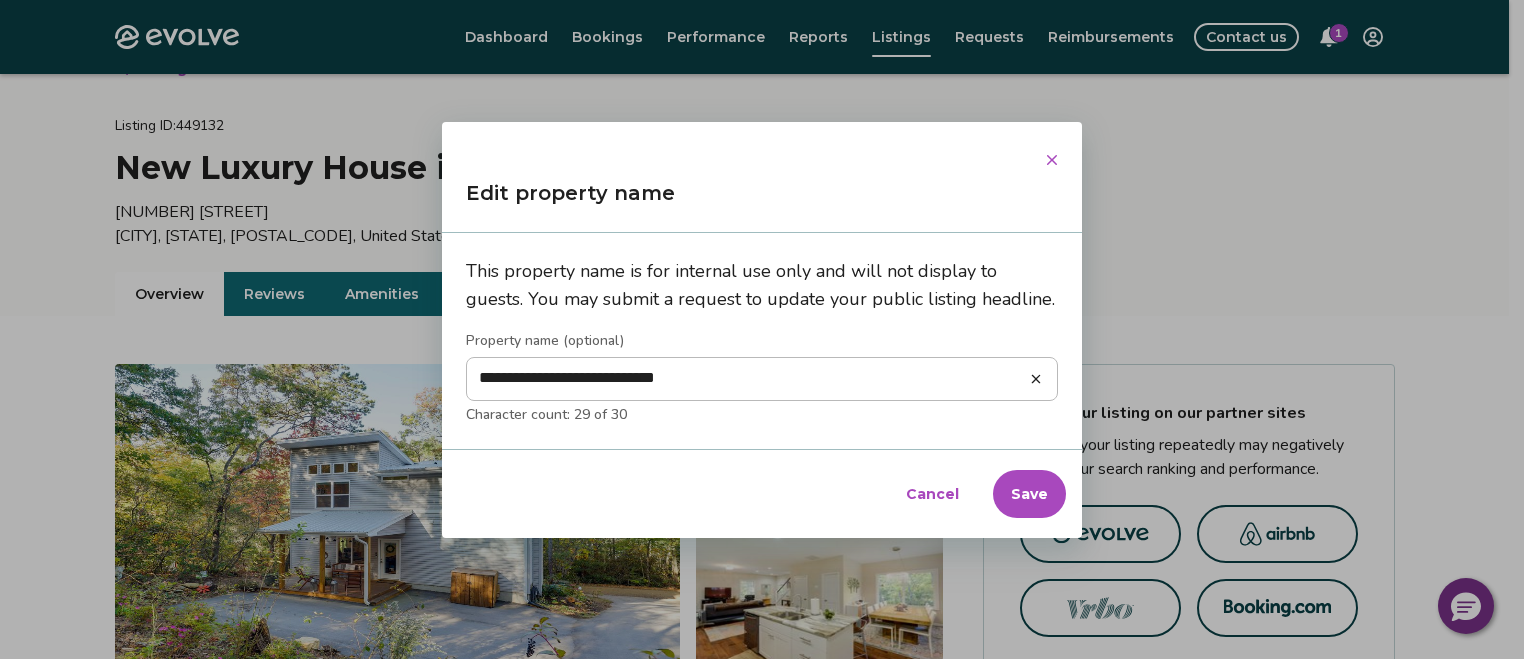 type on "*" 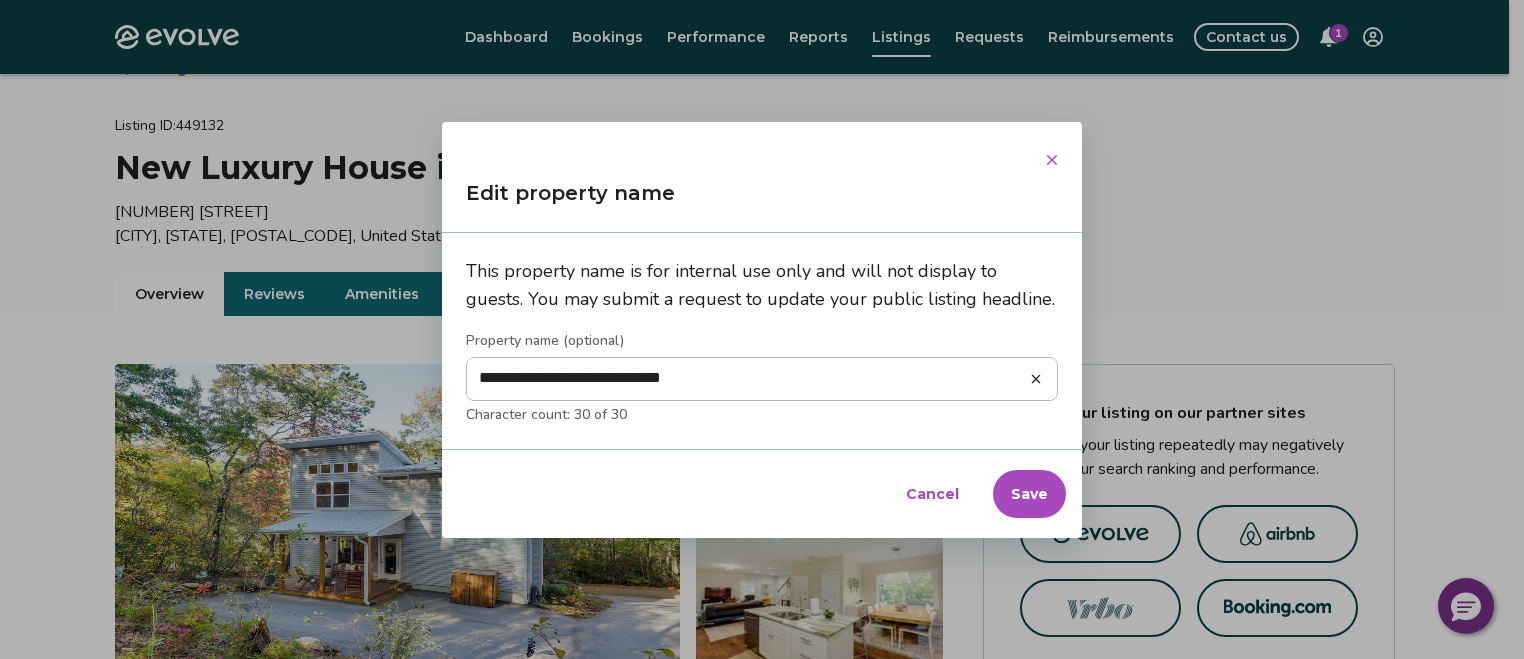 type on "*" 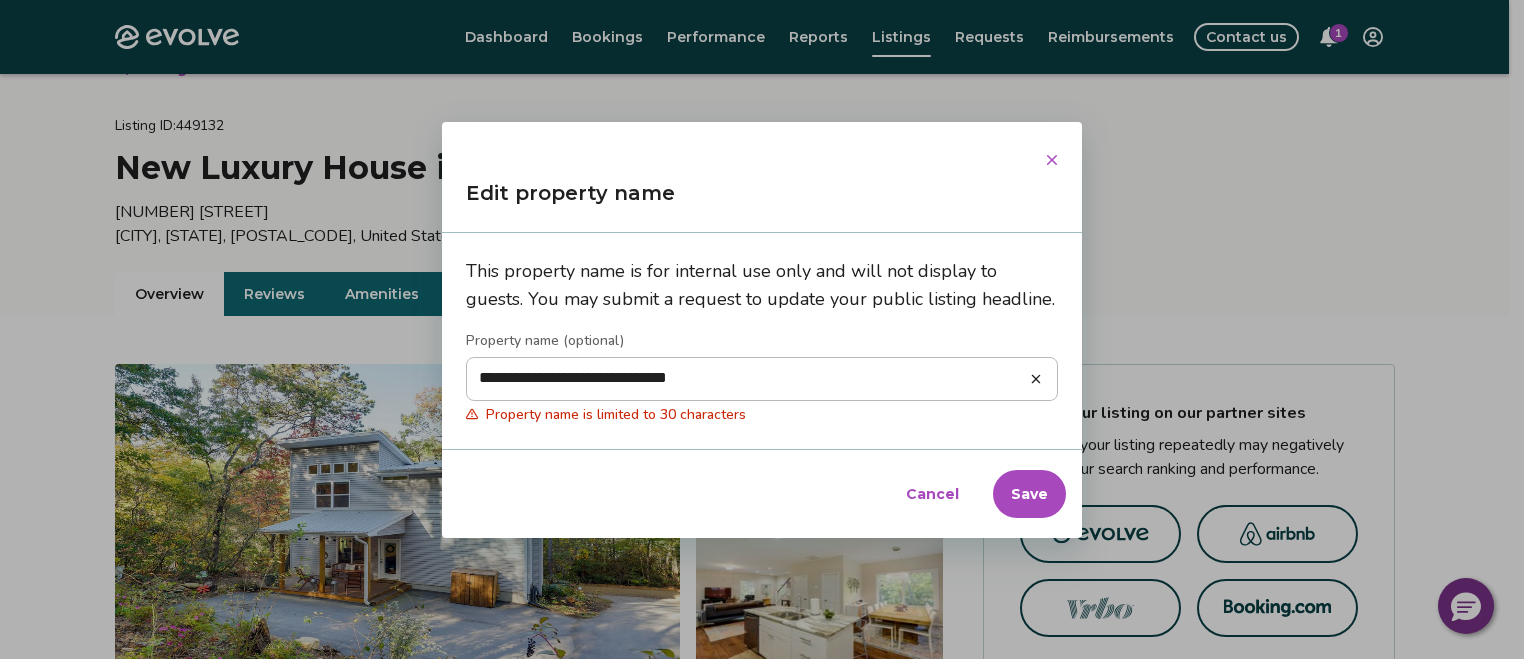 type on "*" 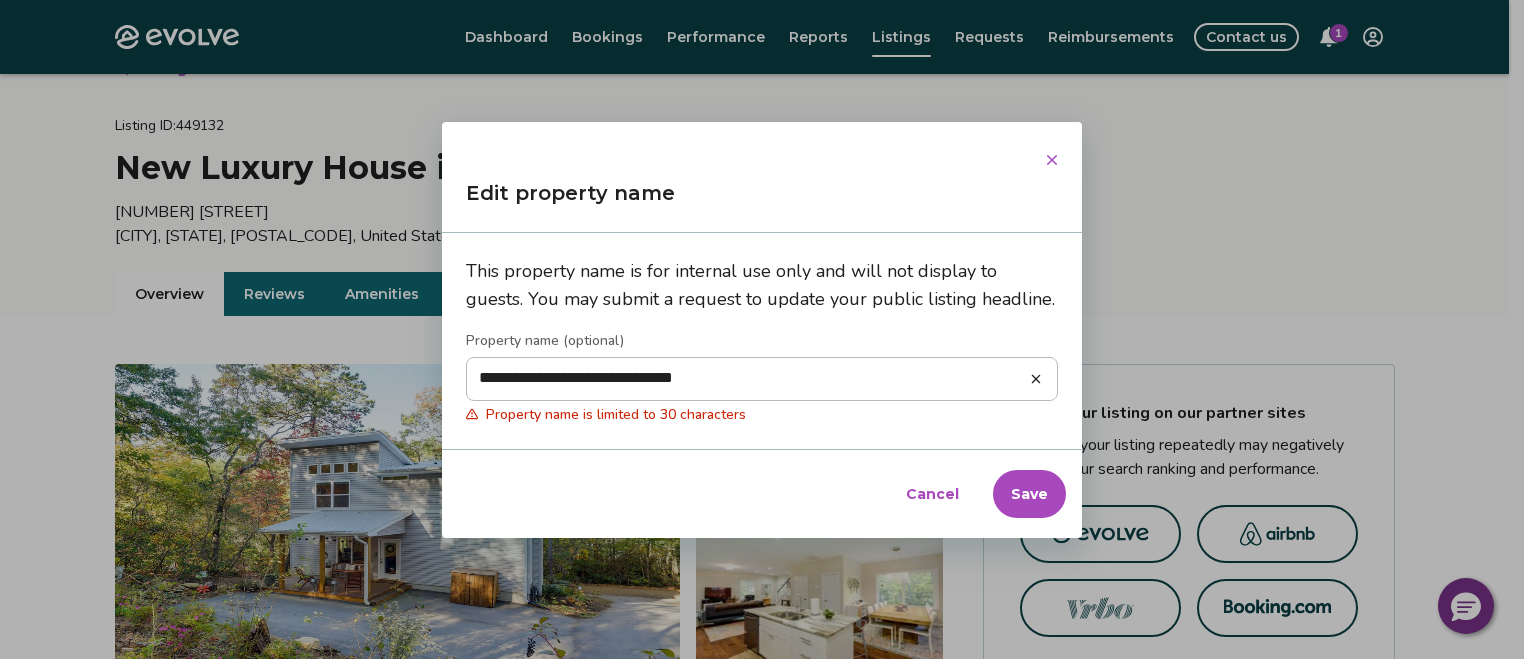 click on "**********" at bounding box center (762, 379) 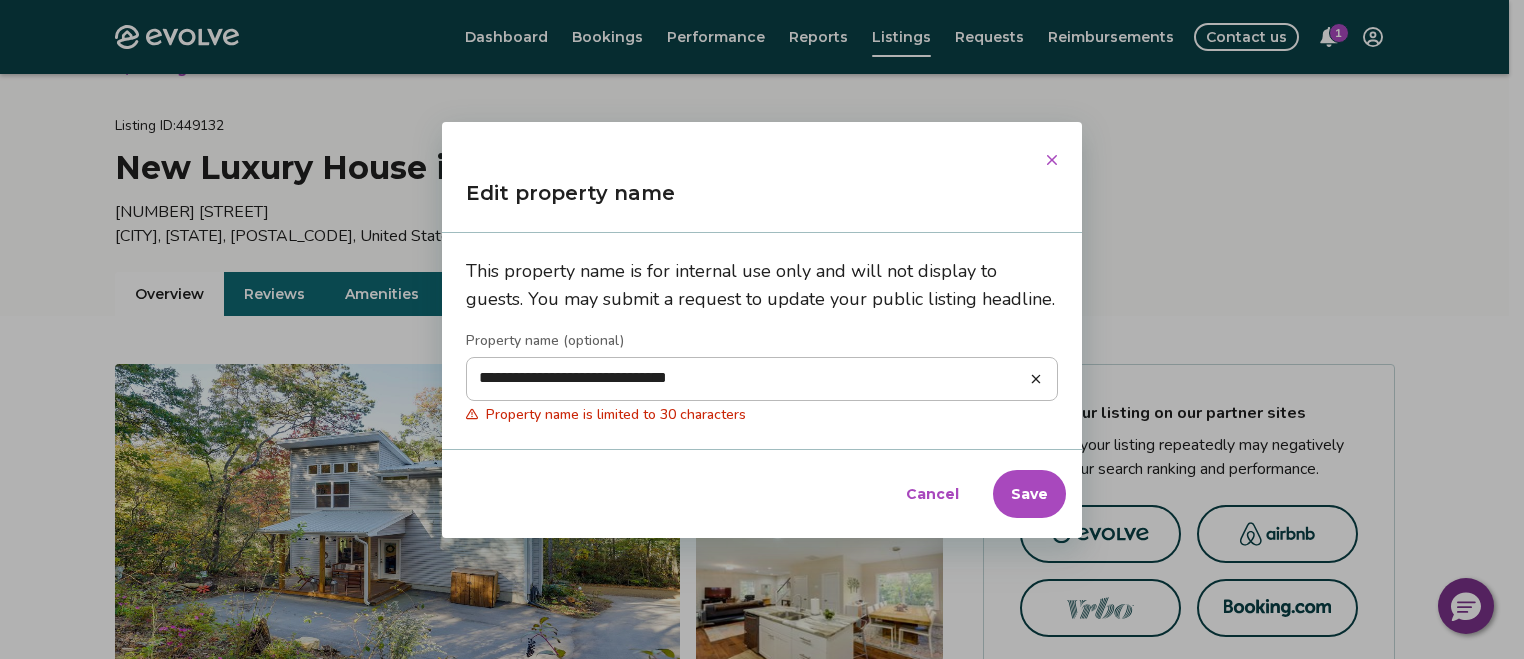 type on "*" 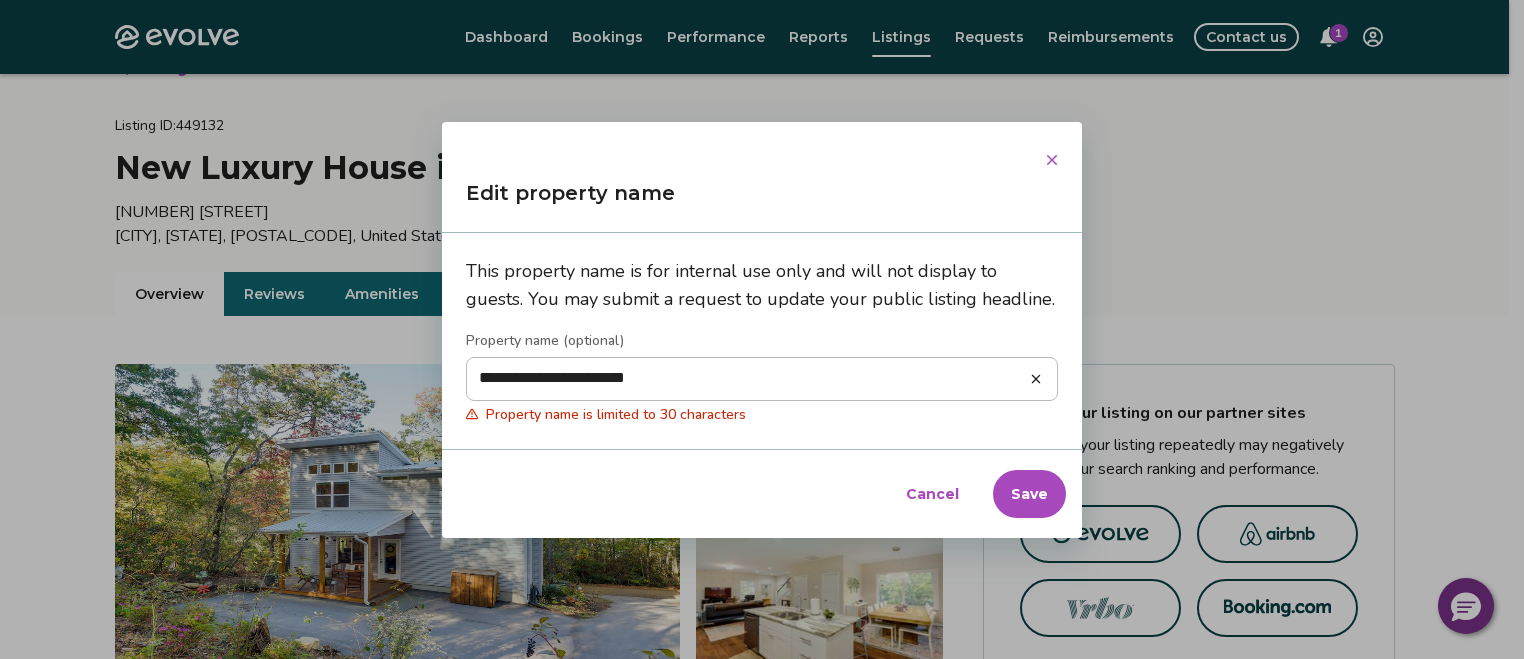 type on "**********" 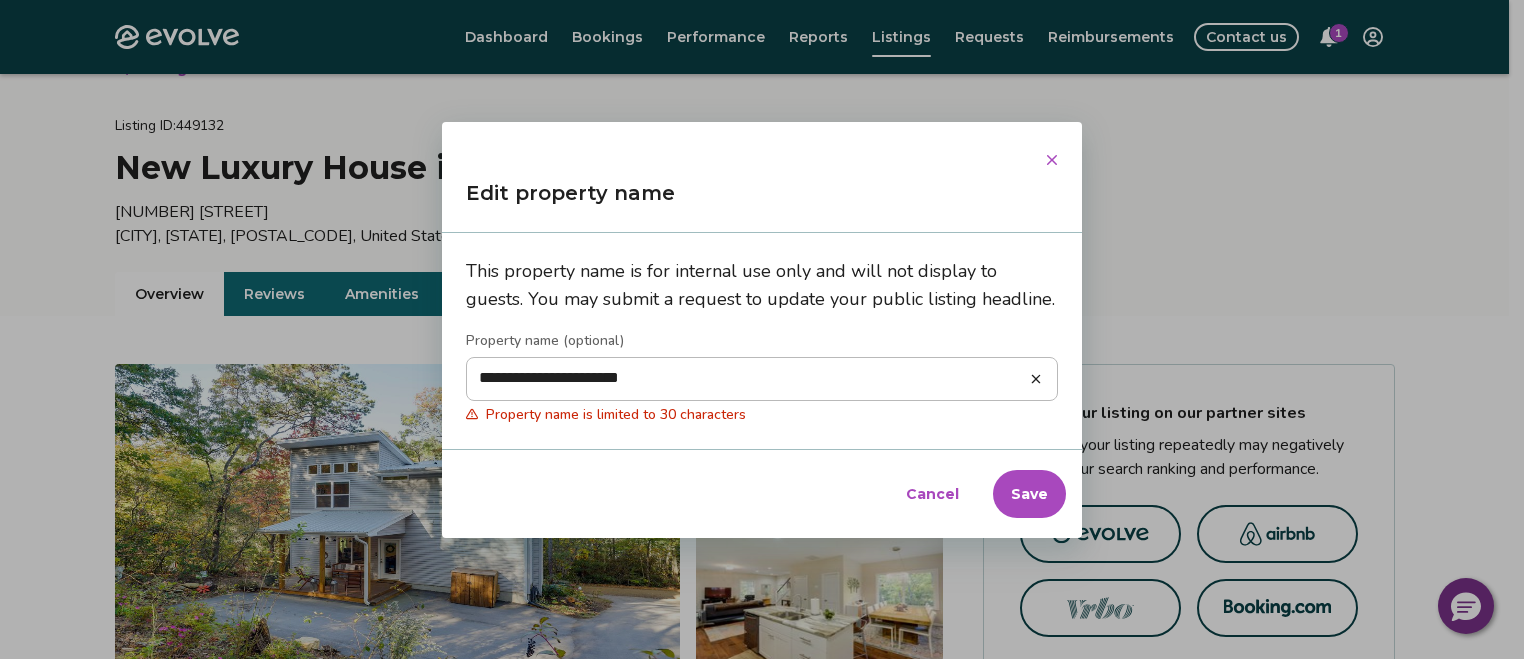 type on "*" 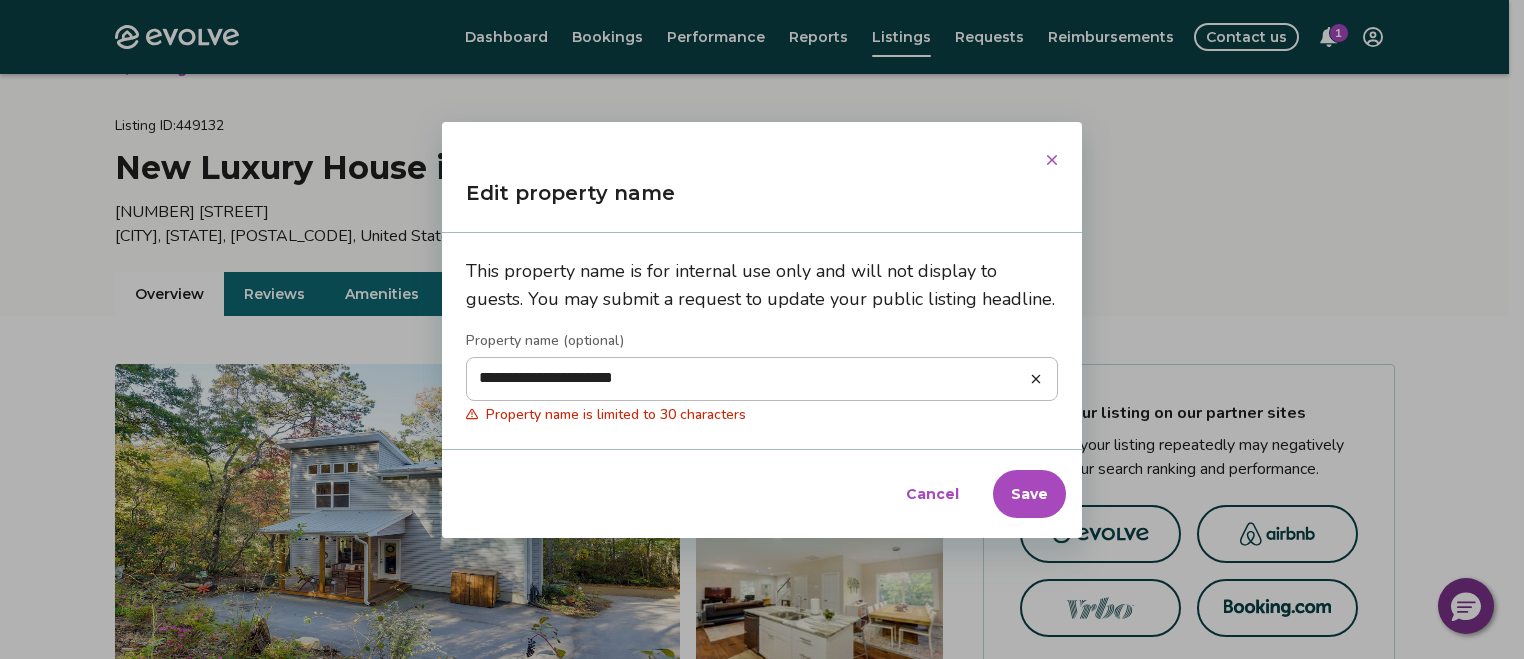 type on "**********" 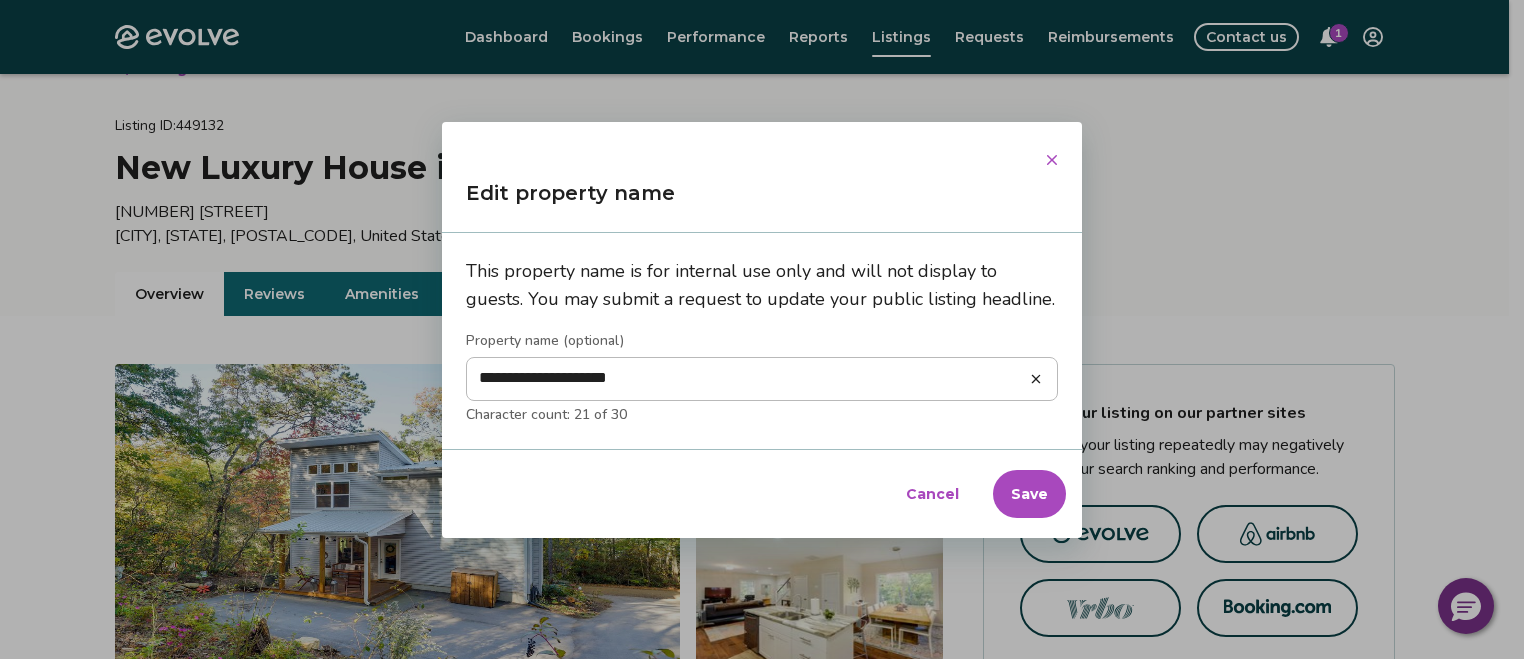 type on "*" 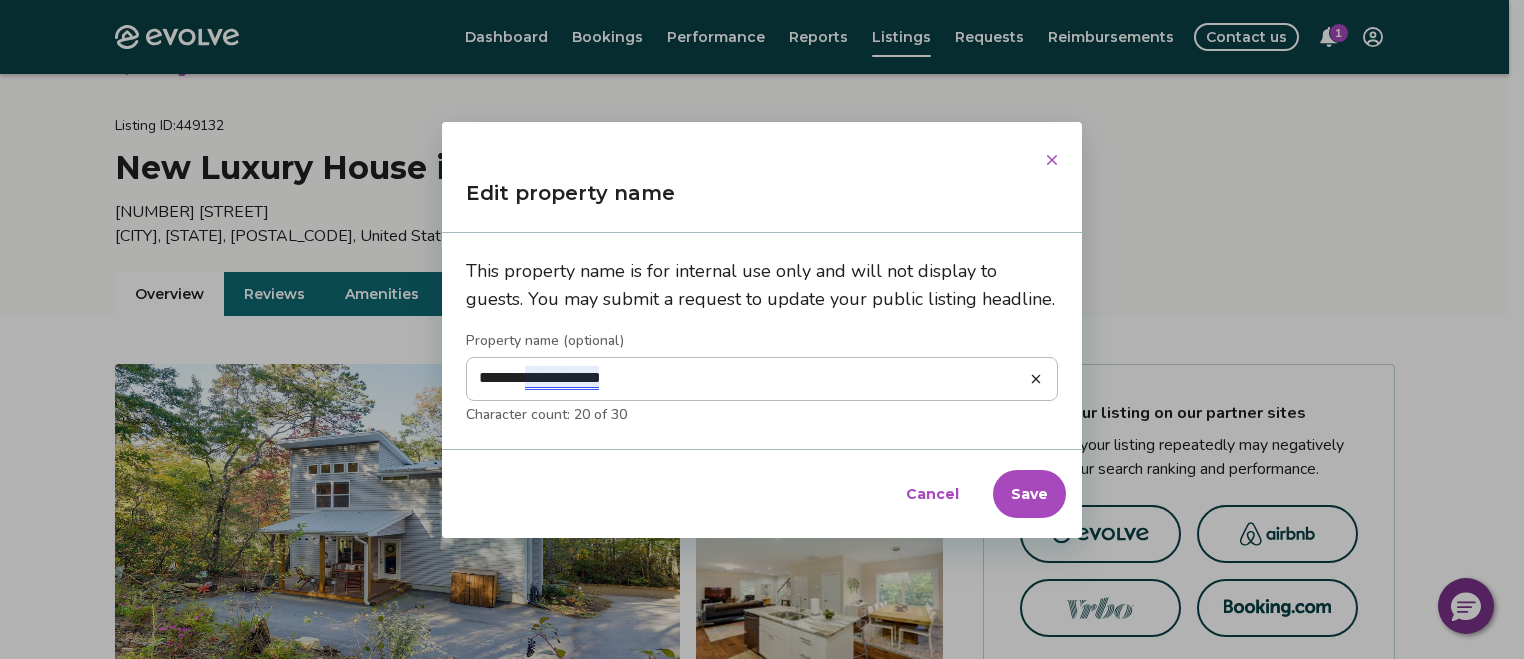 type on "*" 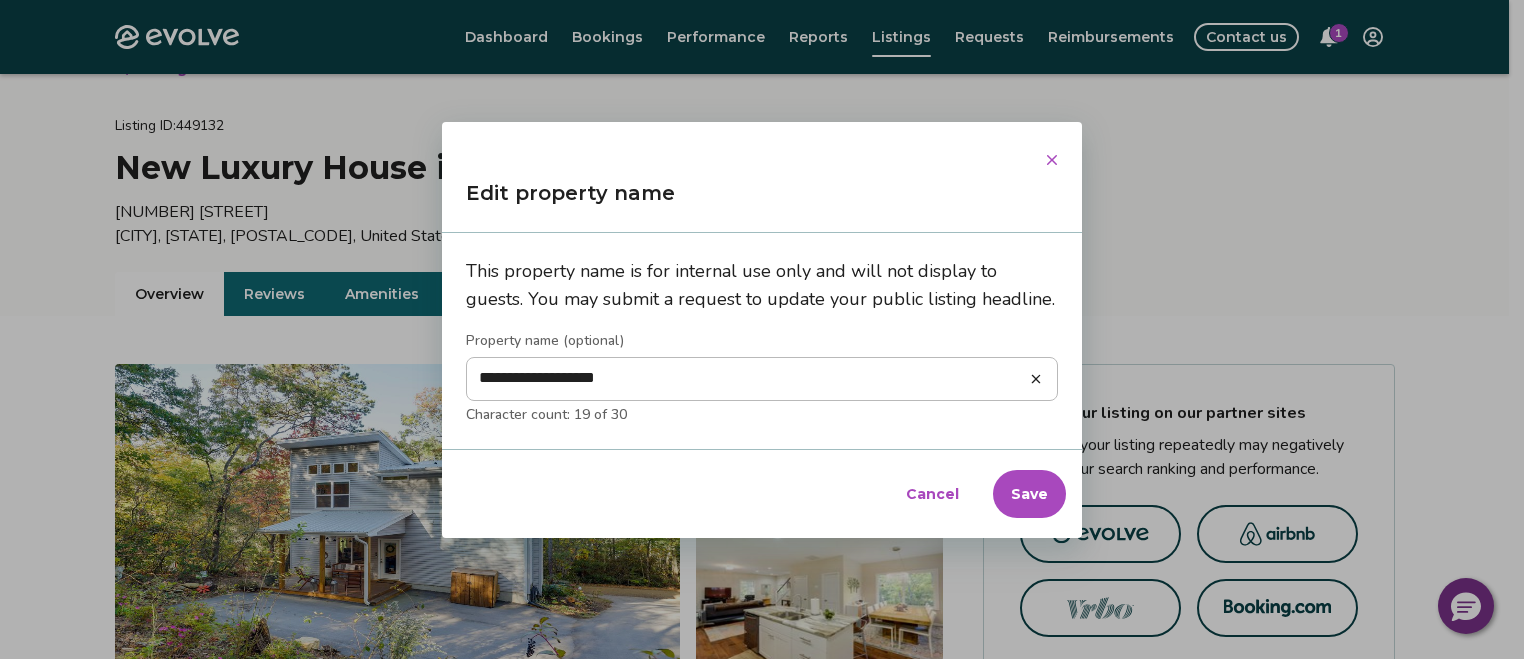 click on "**********" at bounding box center (762, 379) 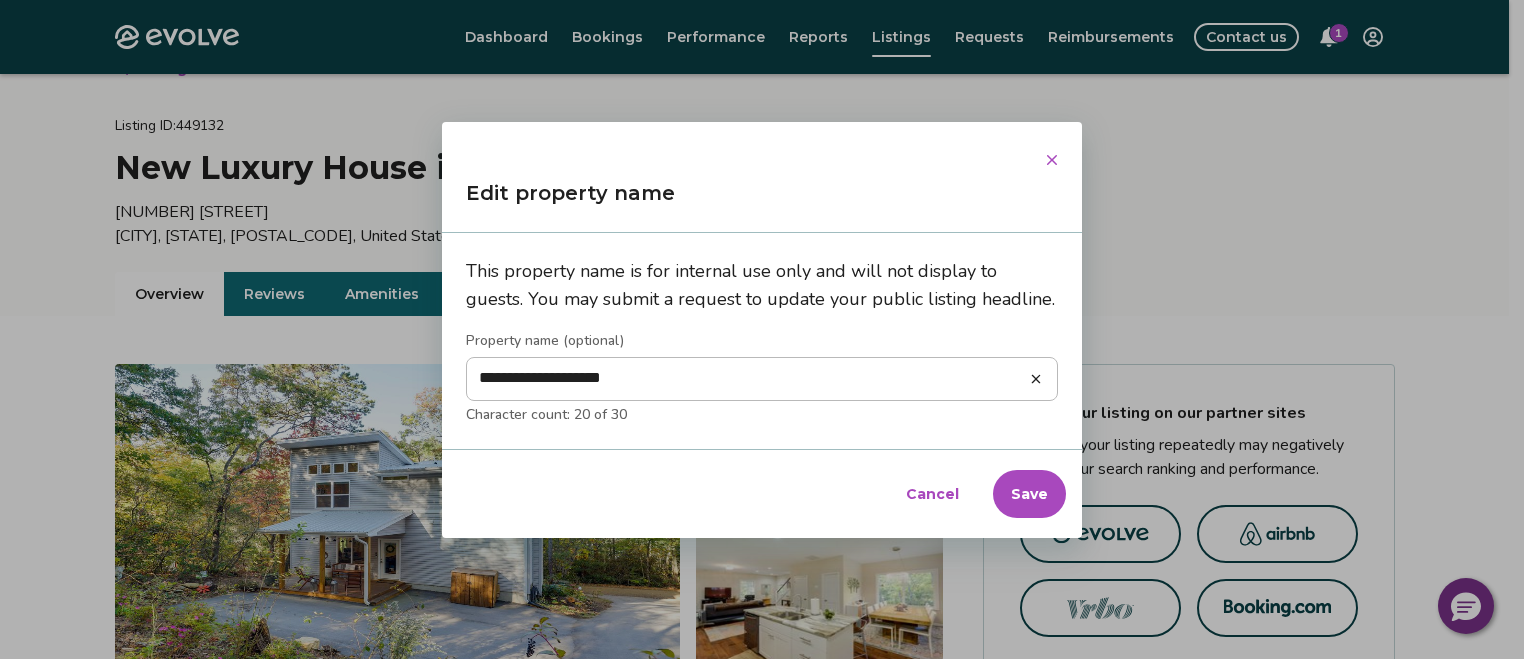 type on "*" 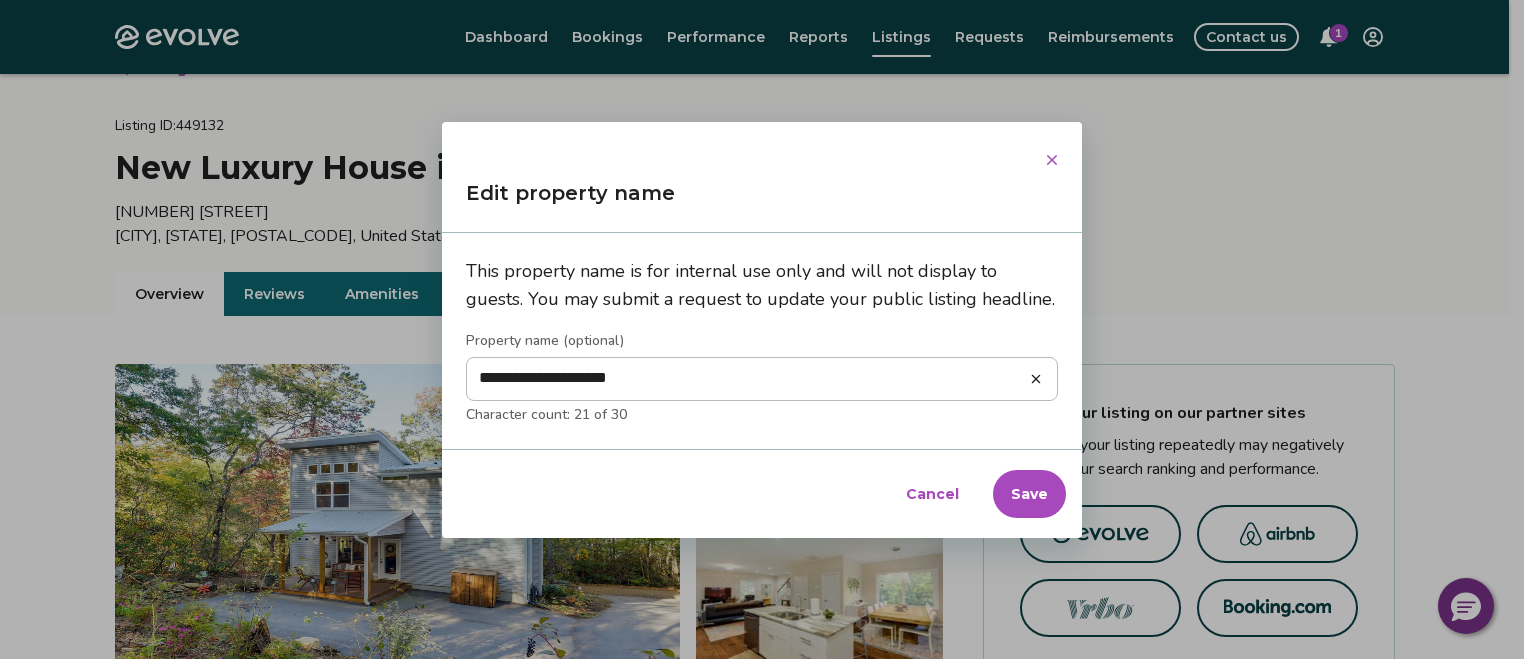 type on "*" 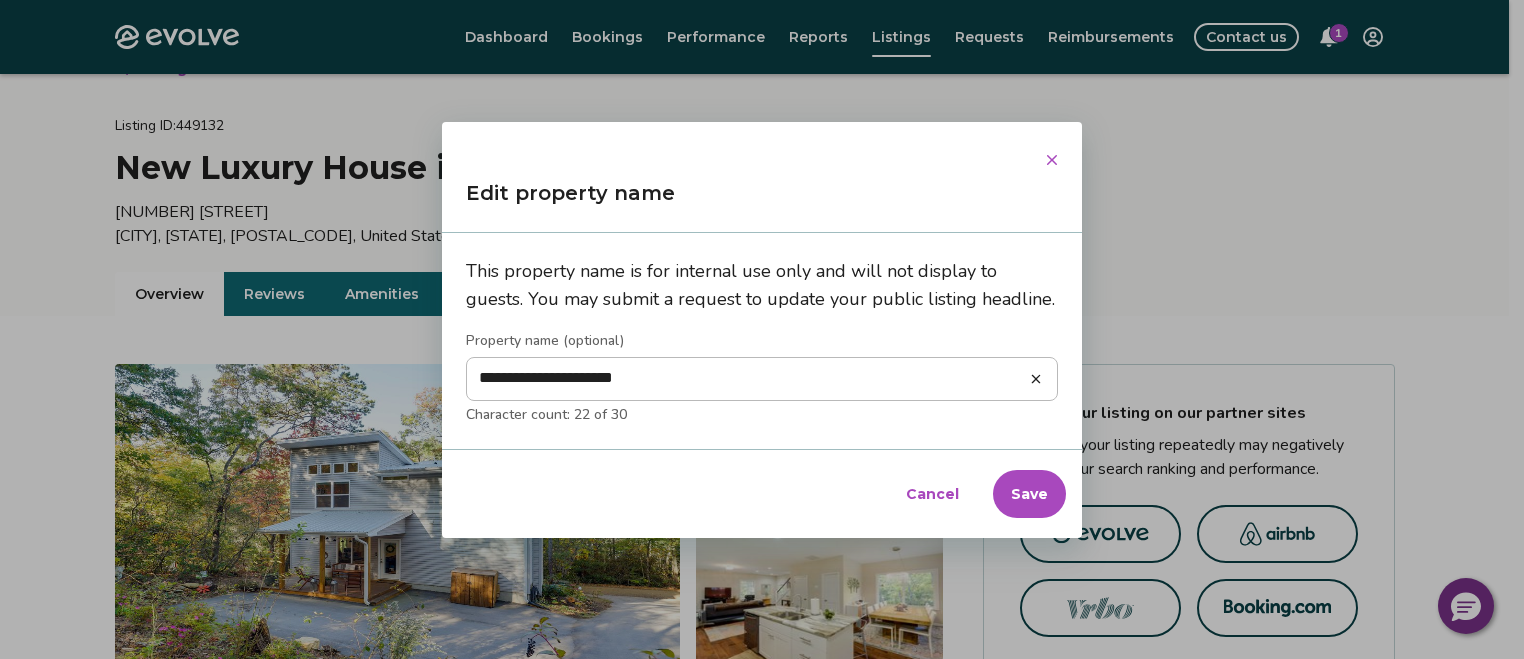 type on "*" 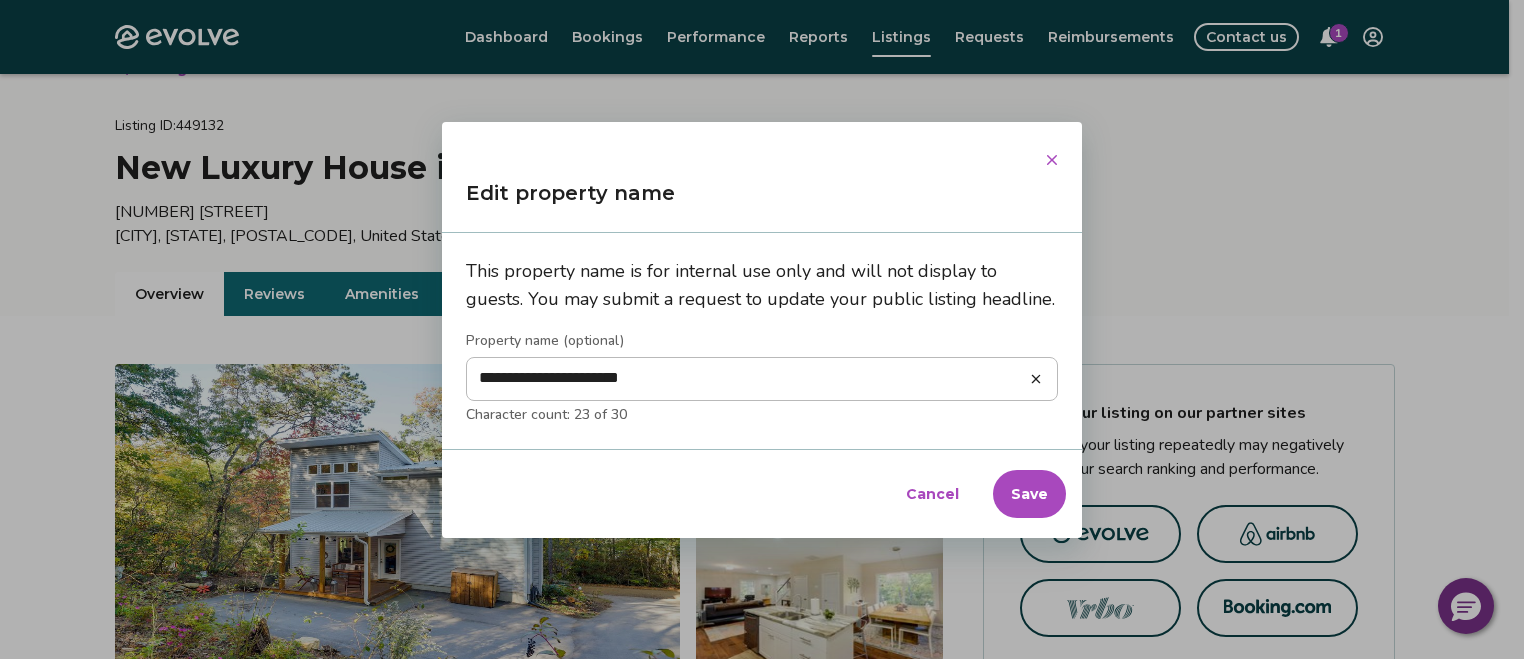 type on "*" 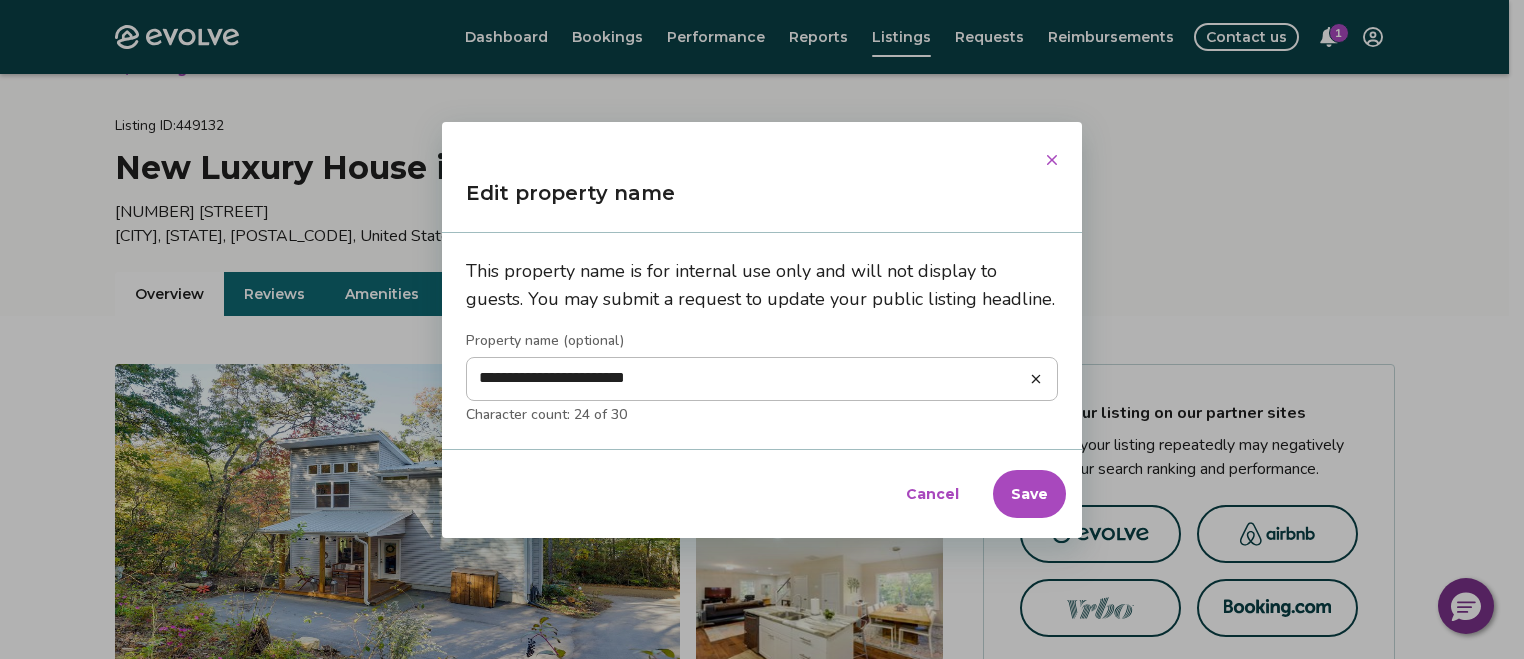 type on "*" 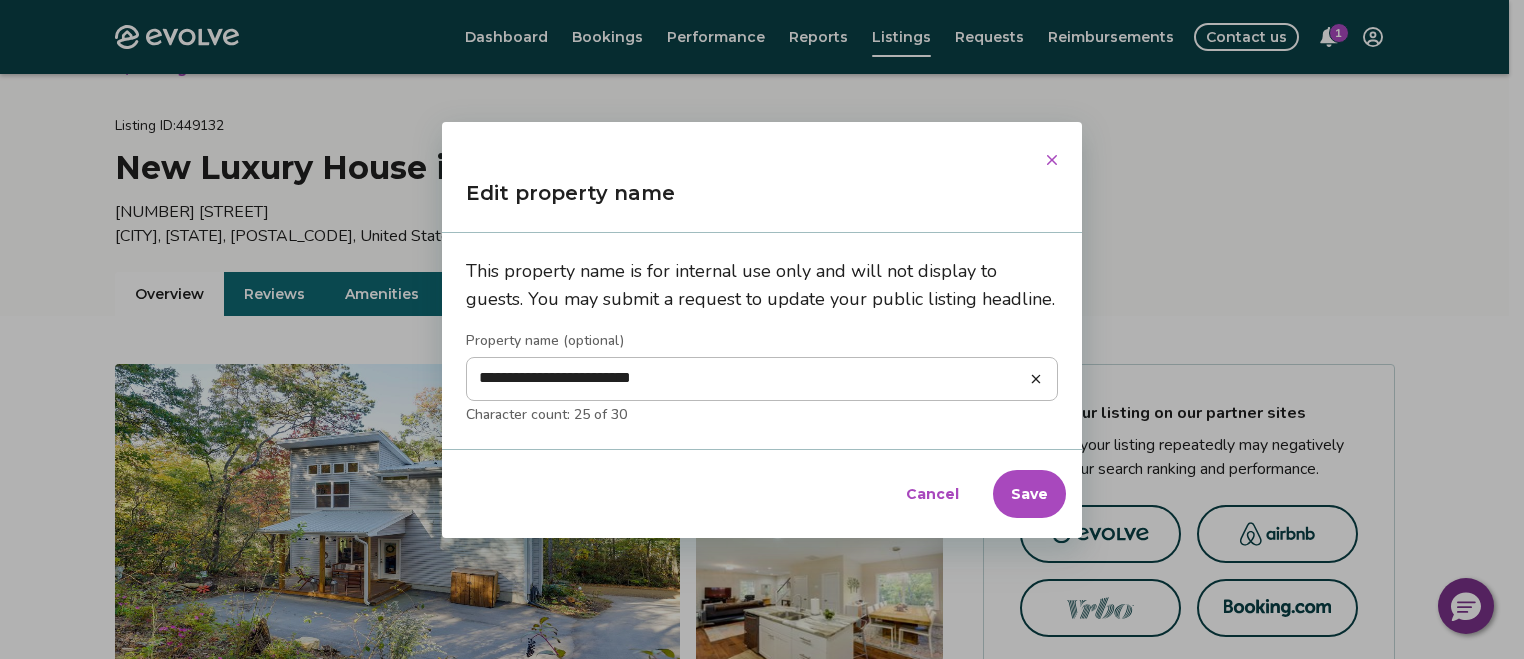 type on "*" 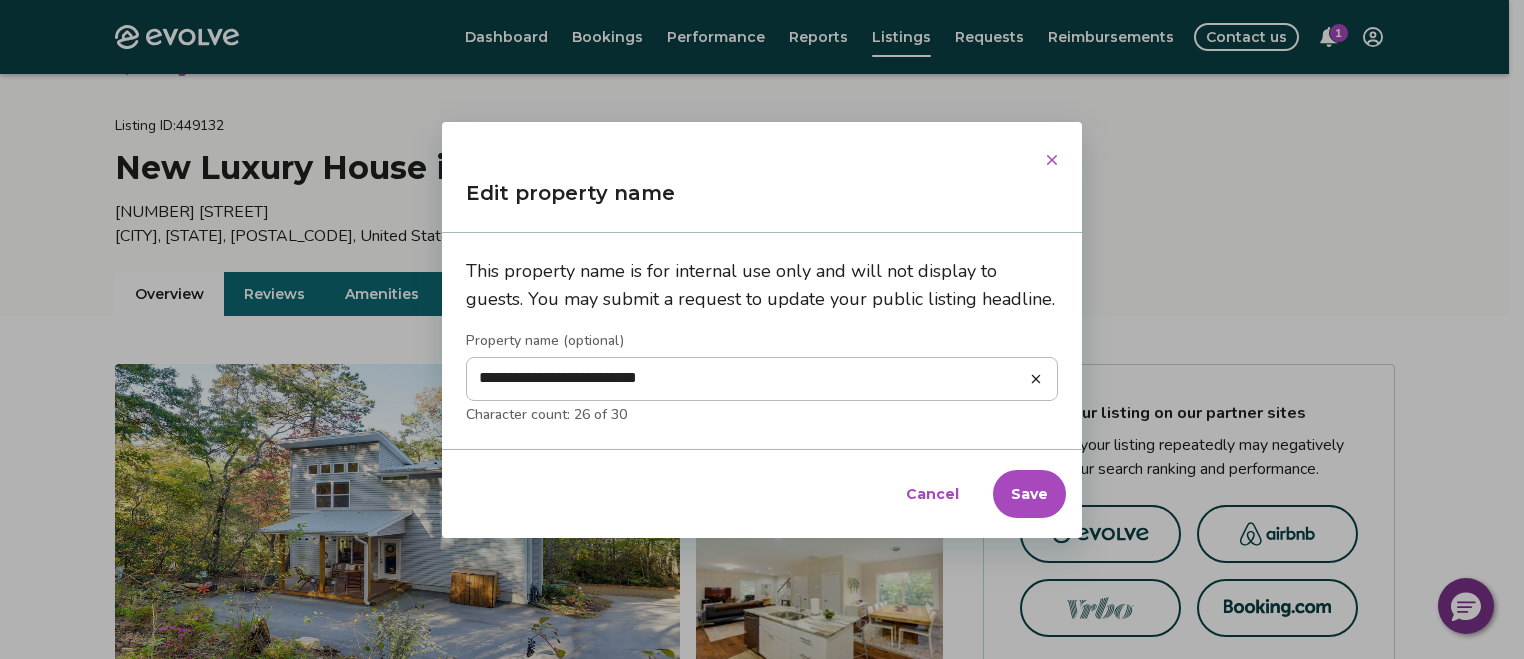 type on "*" 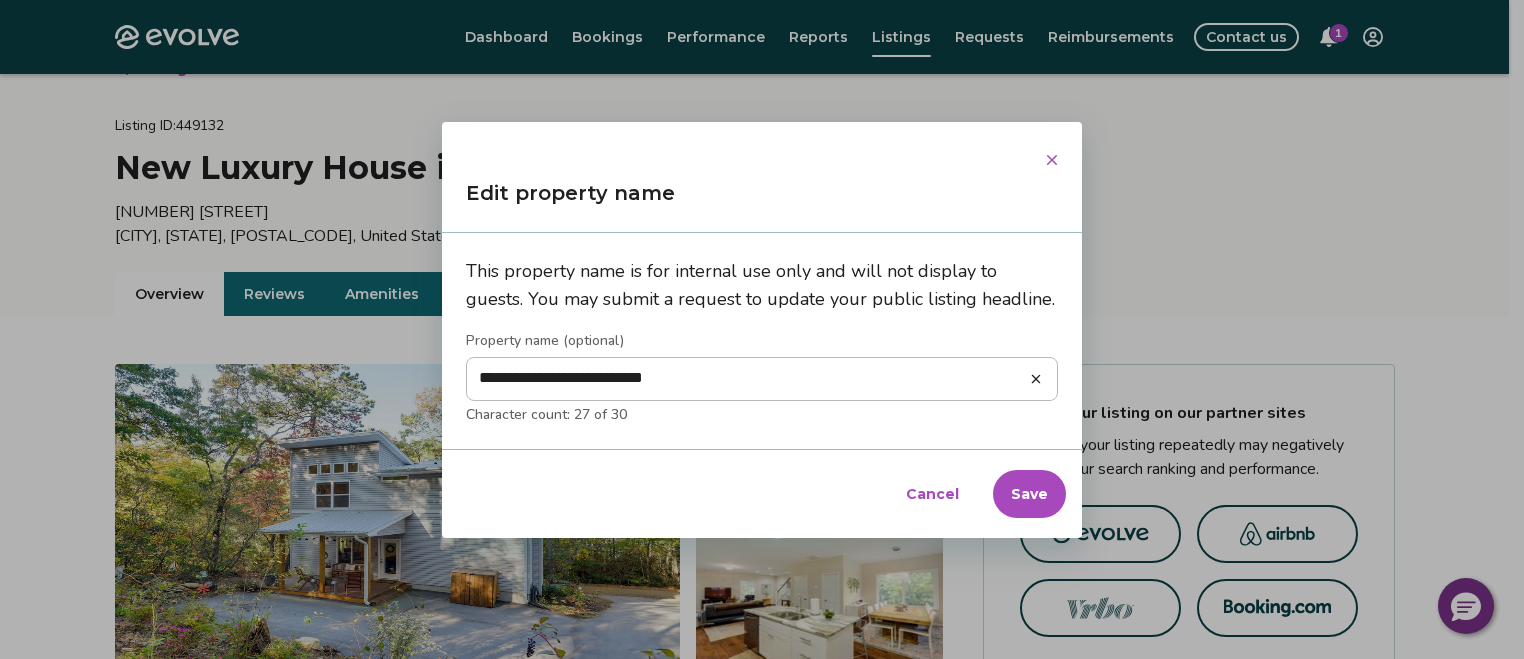 type on "*" 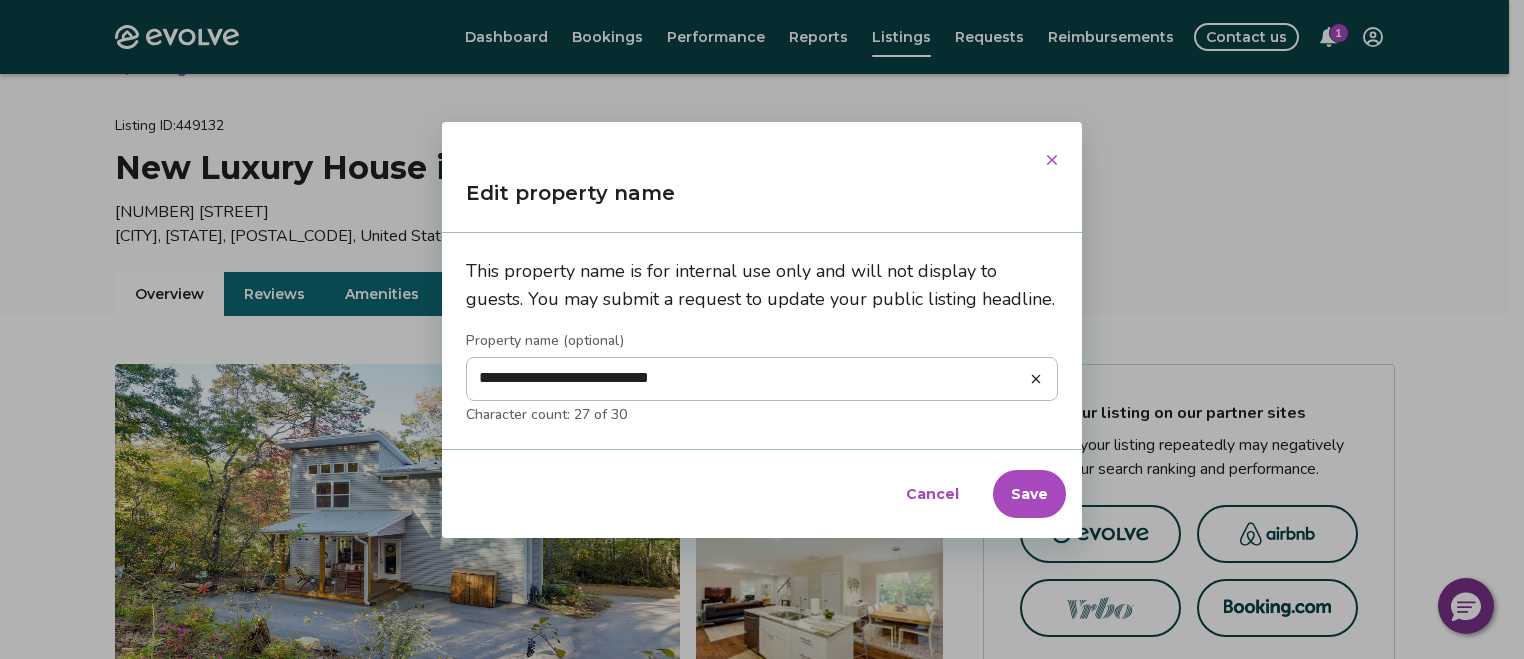 type on "*" 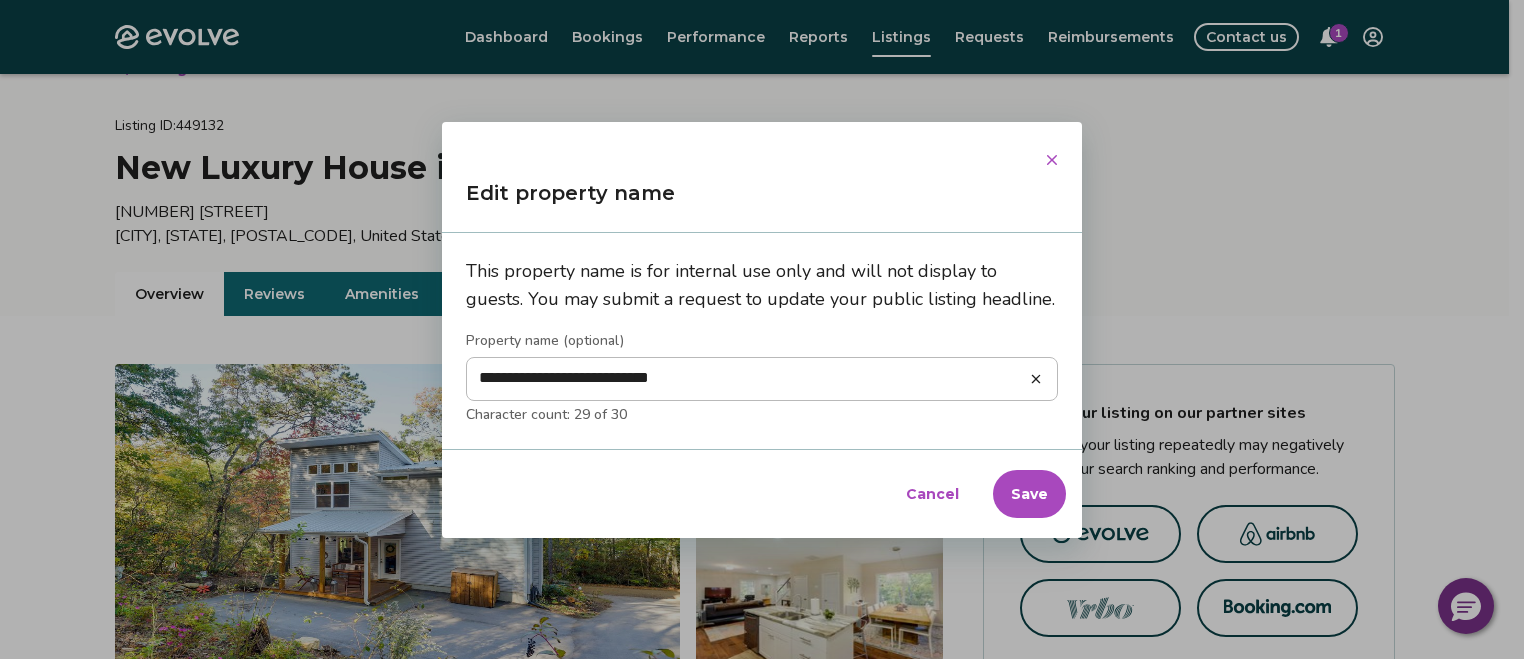 type on "**********" 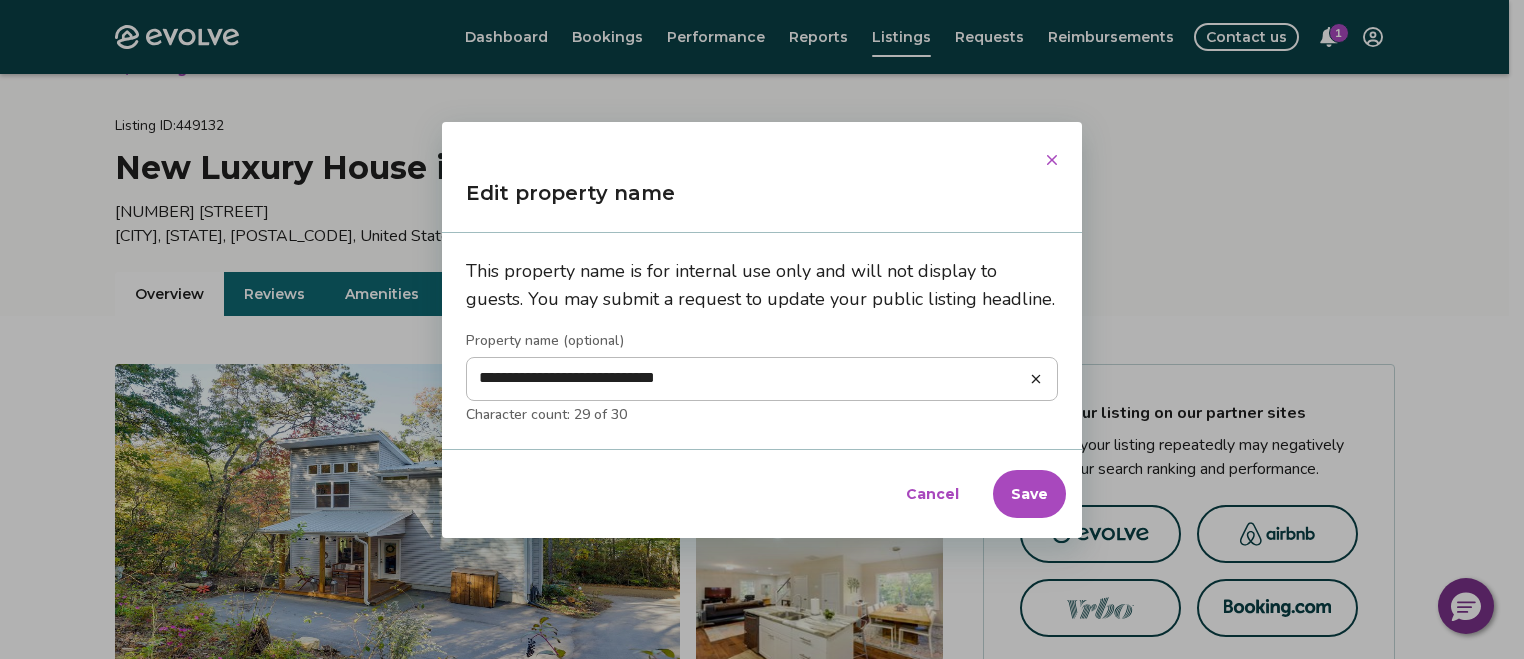 type on "*" 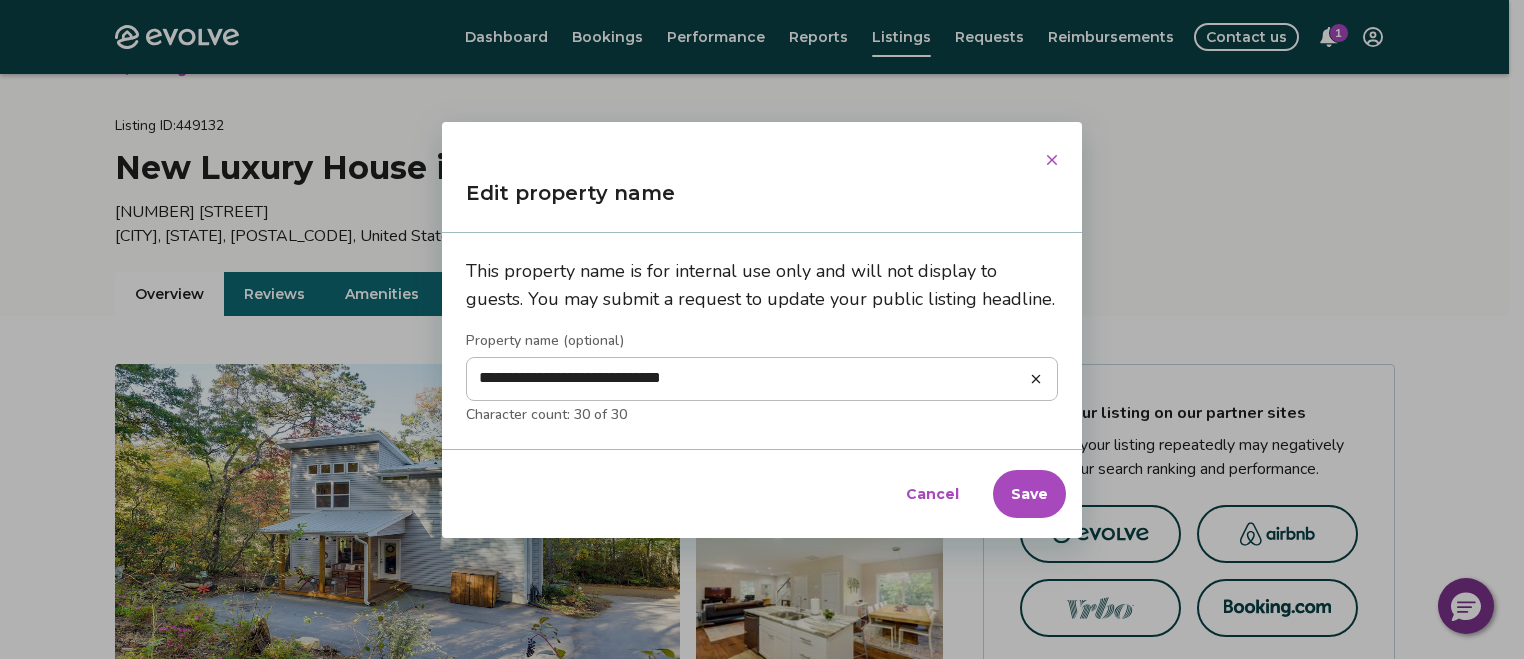 type on "*" 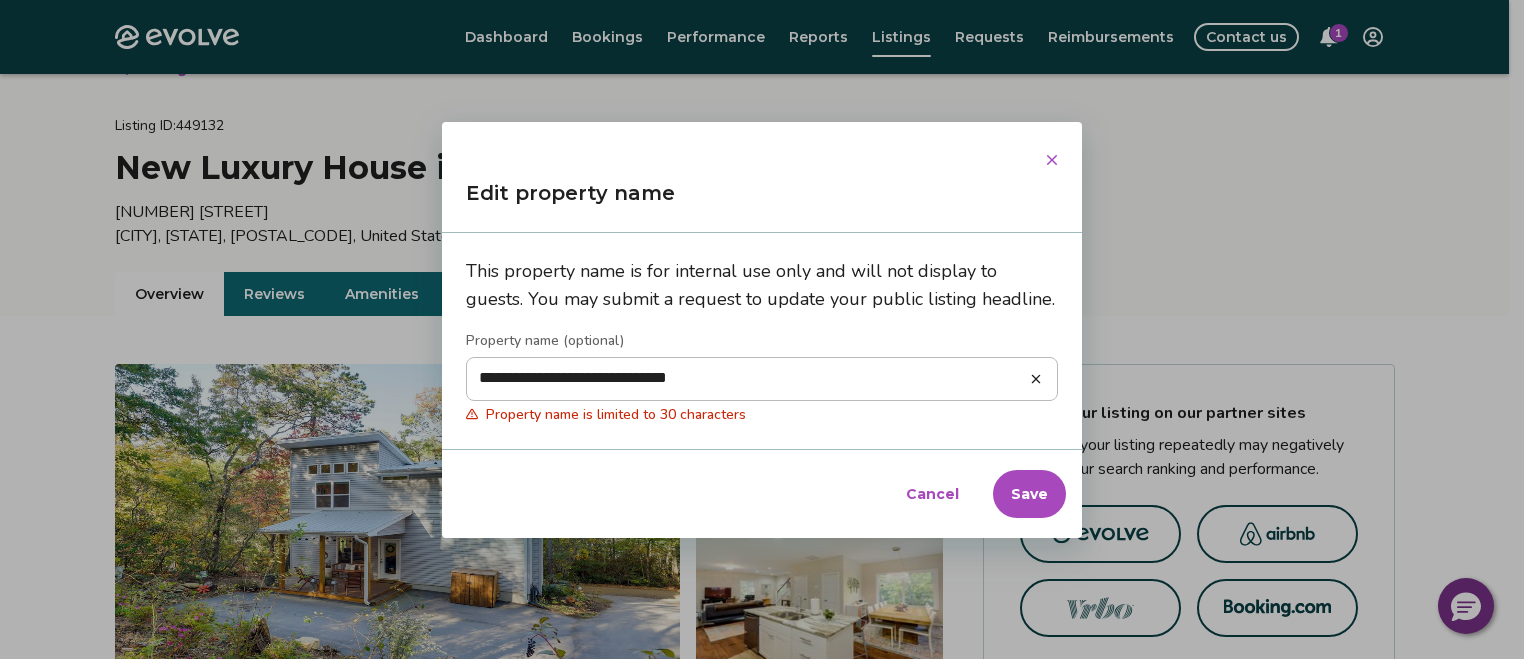 type on "*" 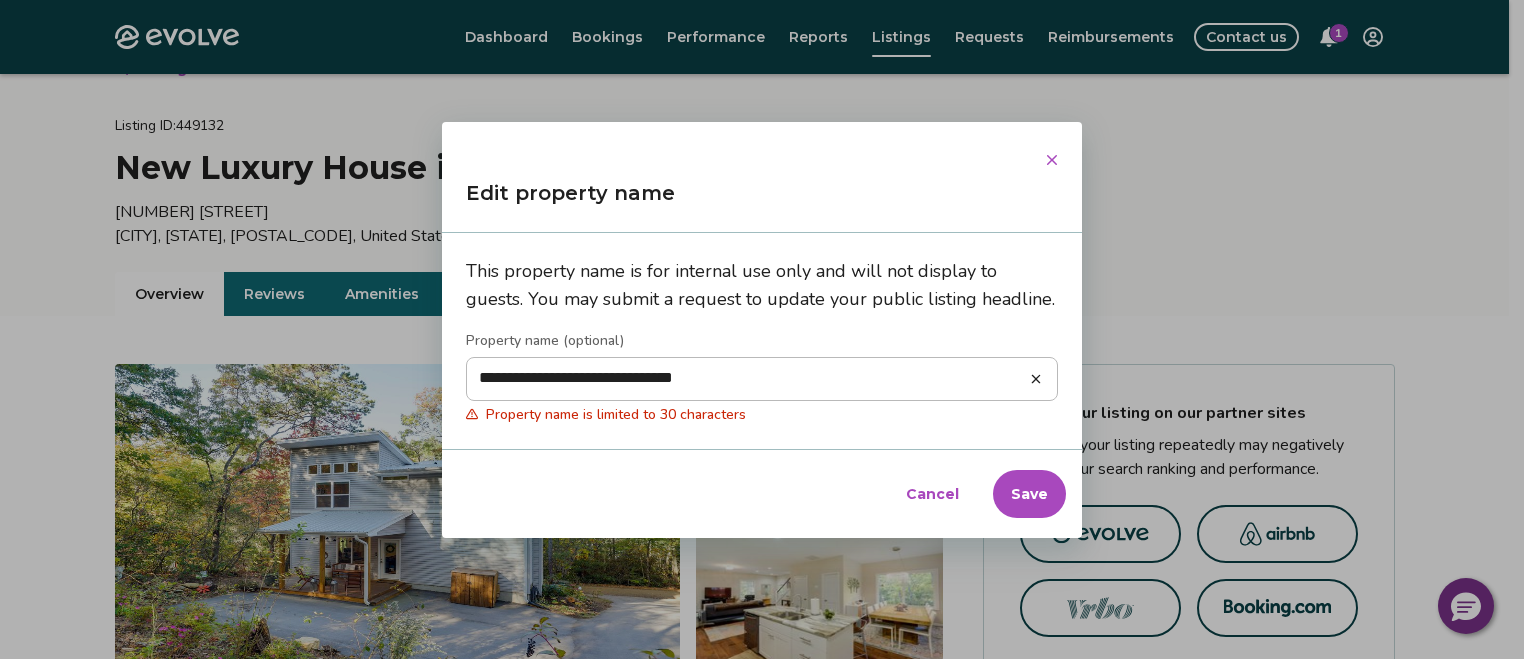 type on "*" 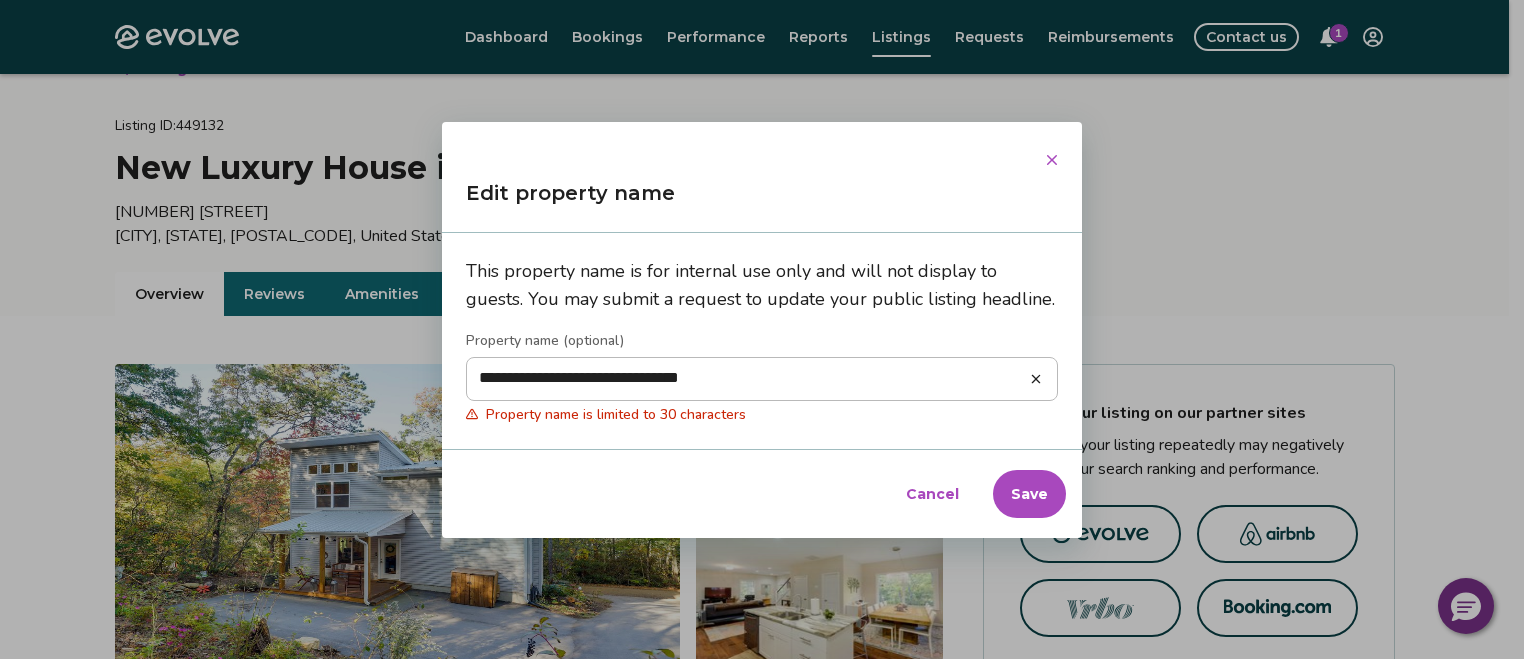 type on "*" 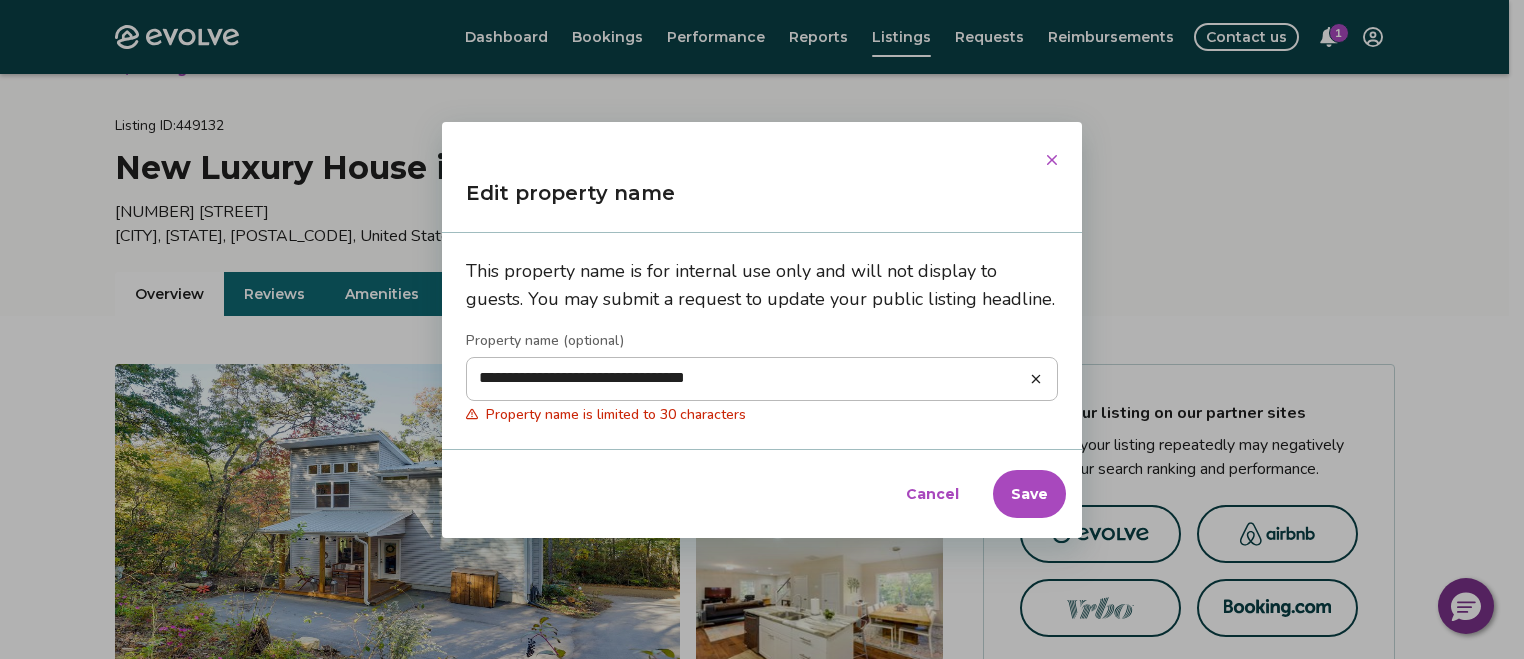 click on "**********" at bounding box center [762, 379] 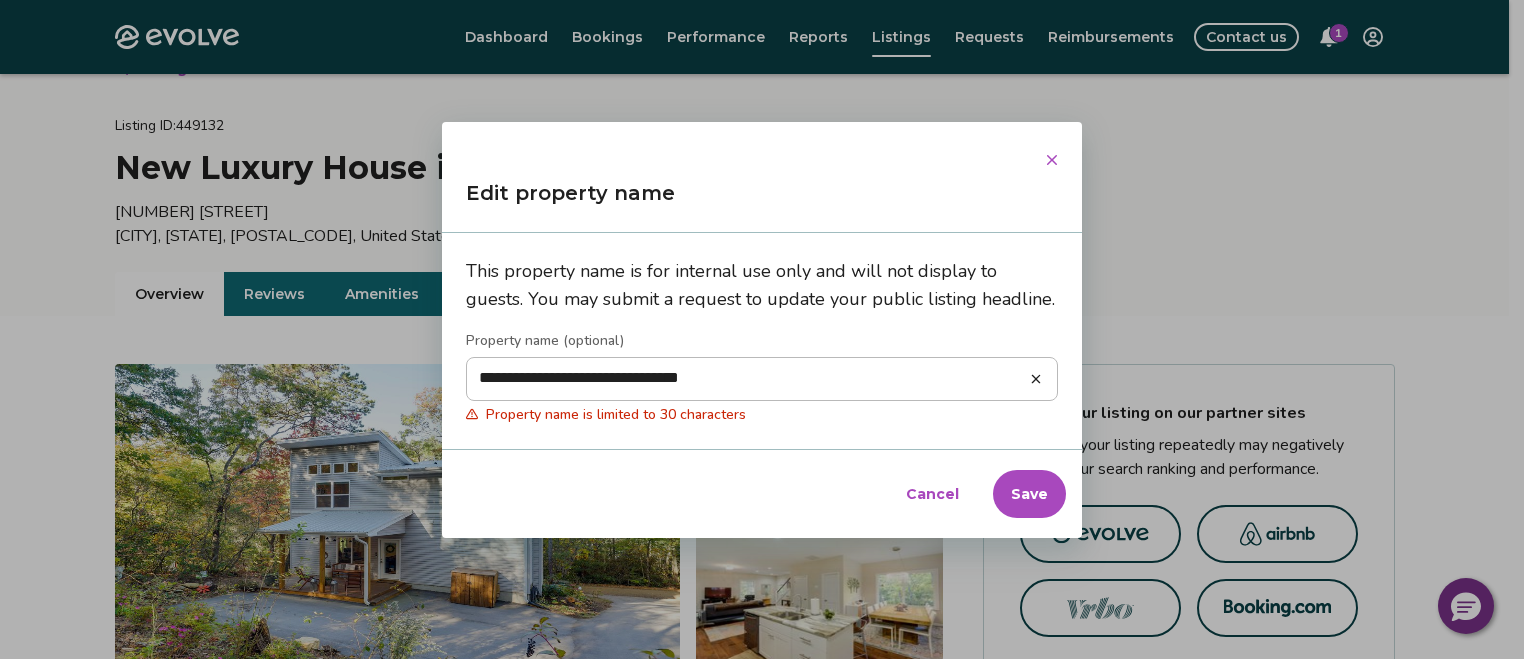 type on "*" 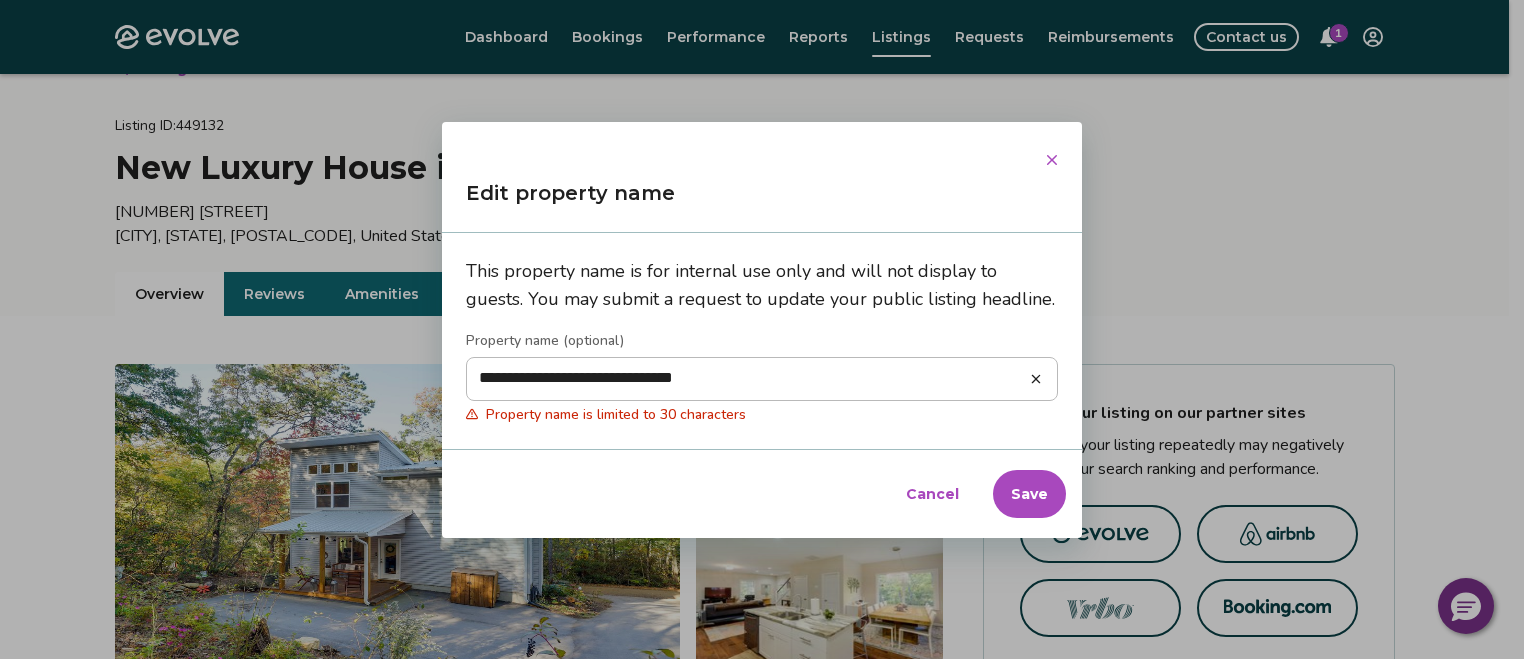 type on "*" 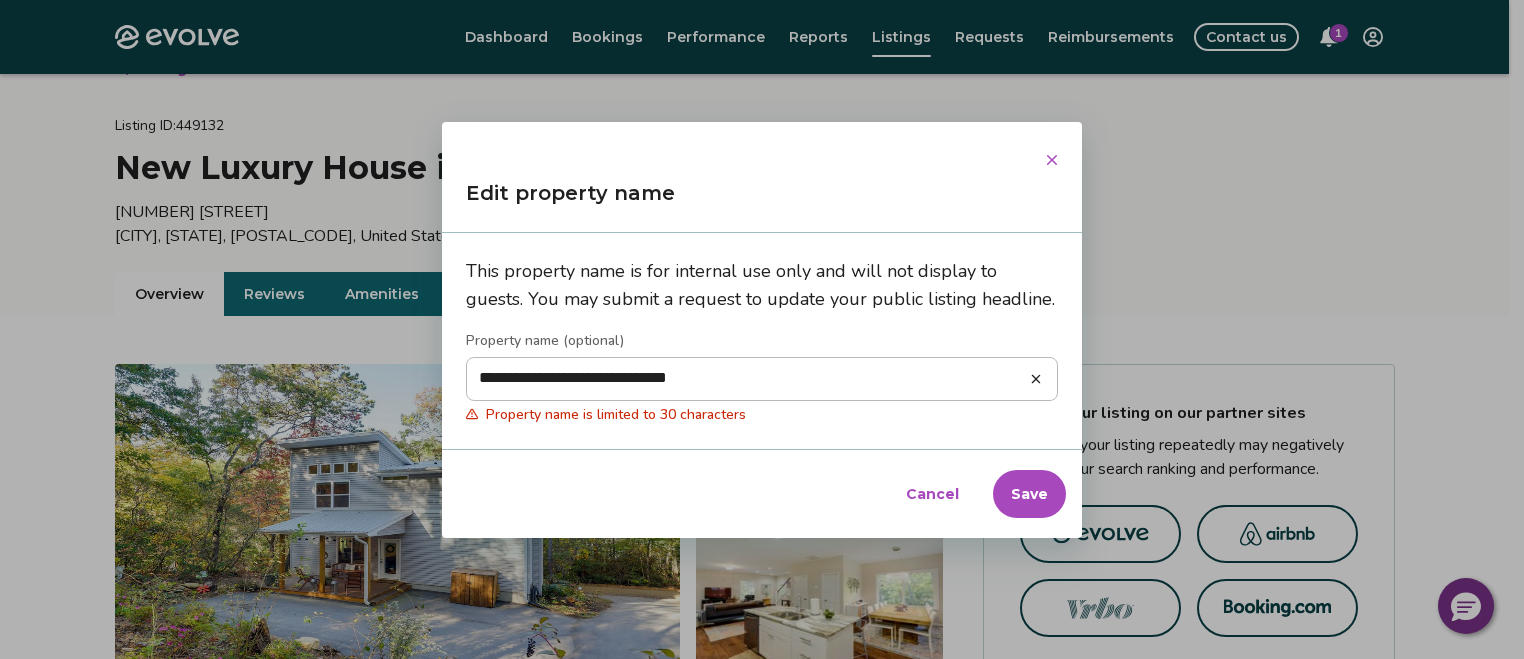 type on "*" 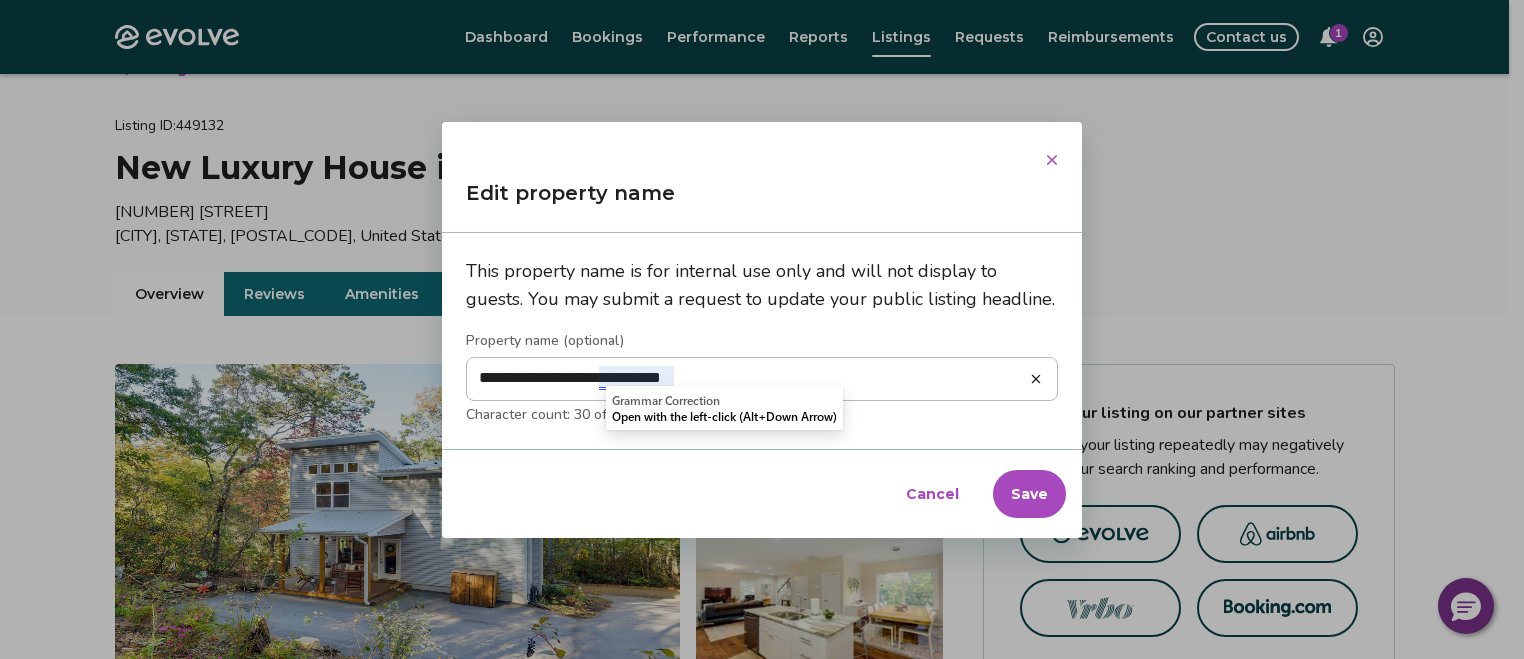 type on "*" 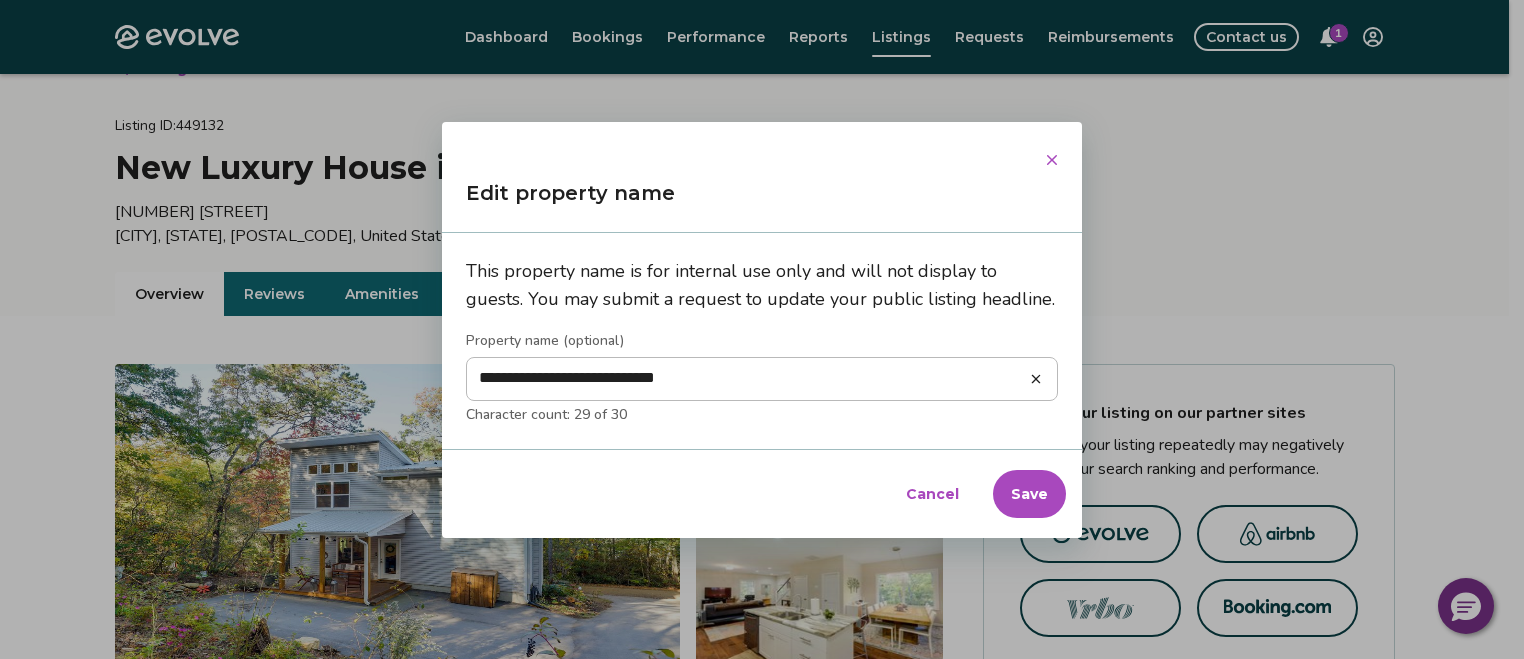 type on "*" 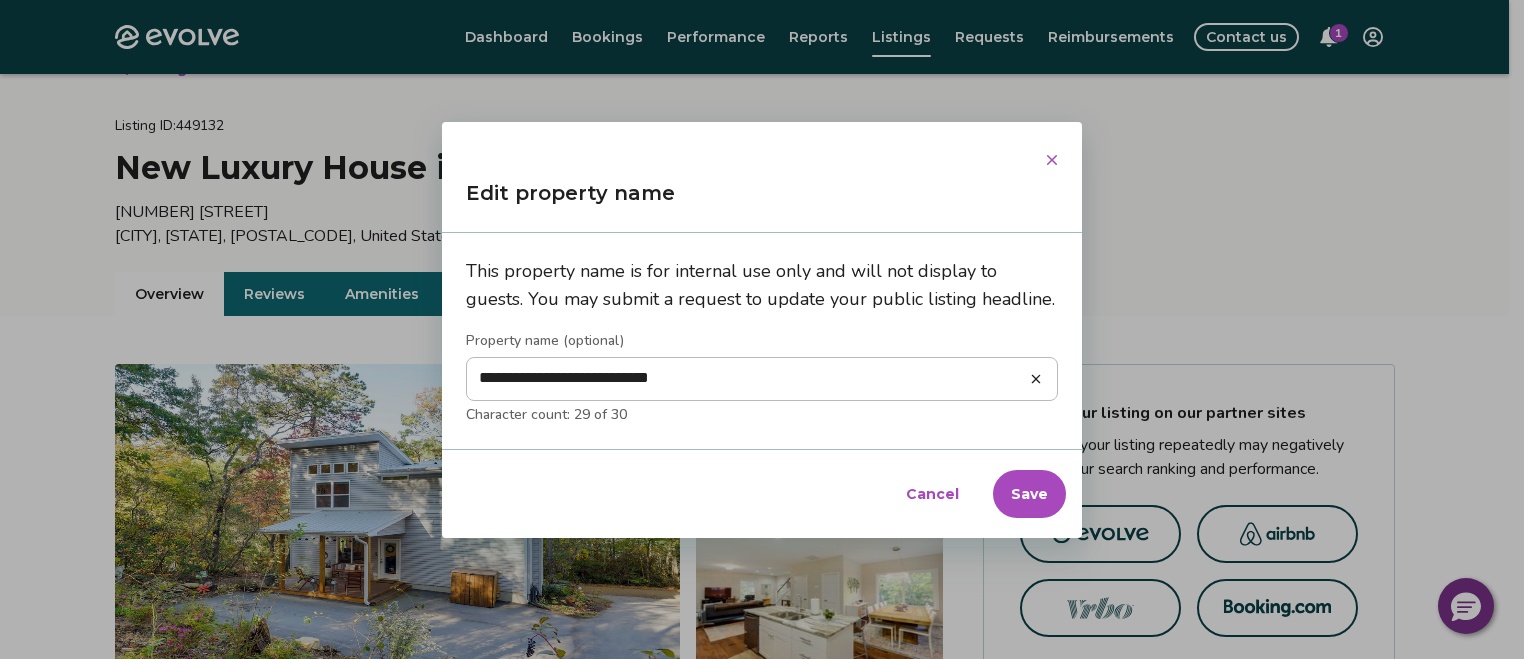 type on "*" 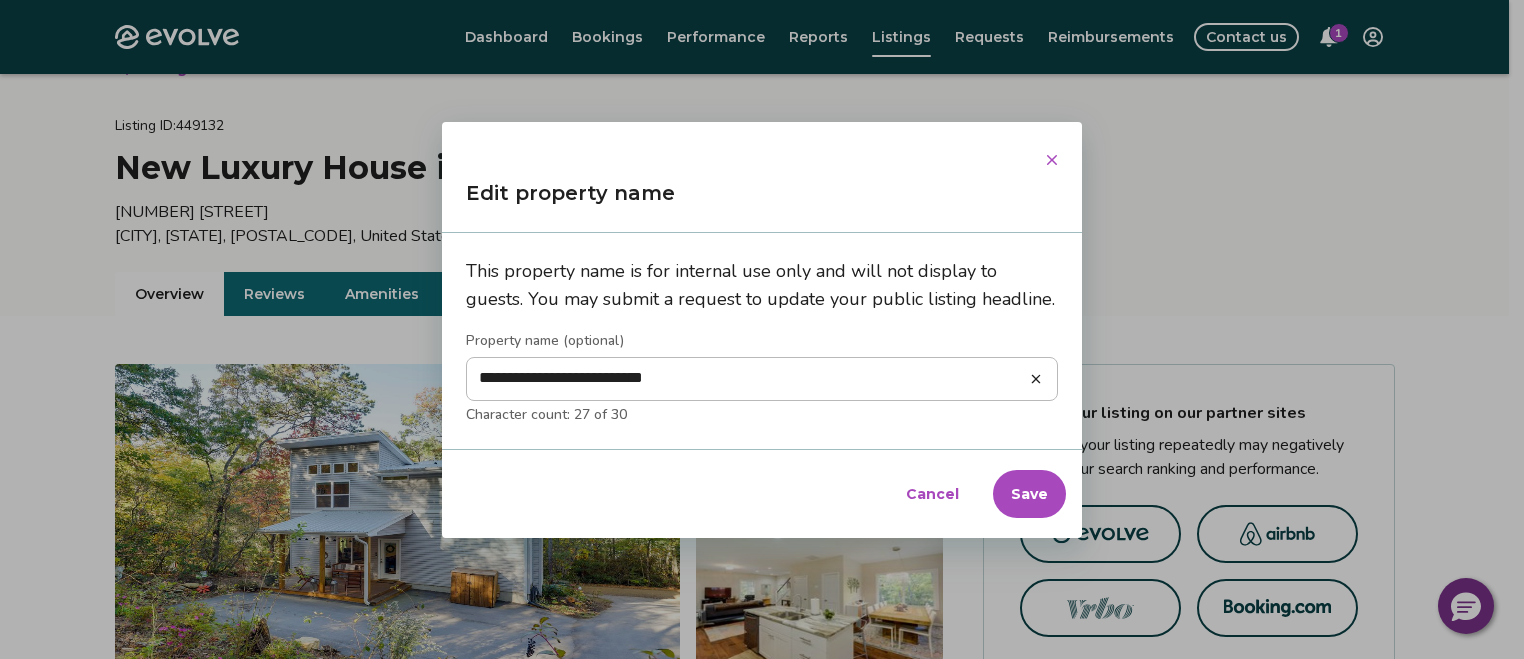 type on "*" 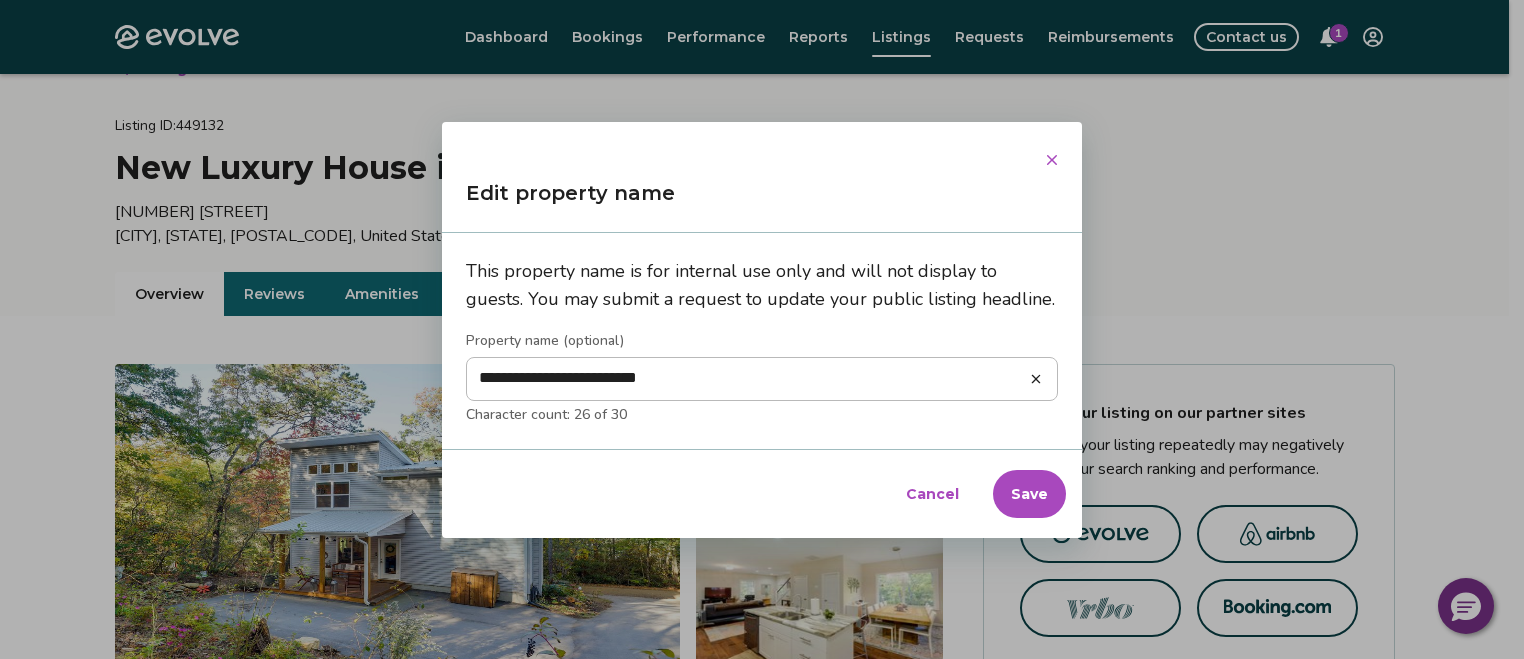 type on "*" 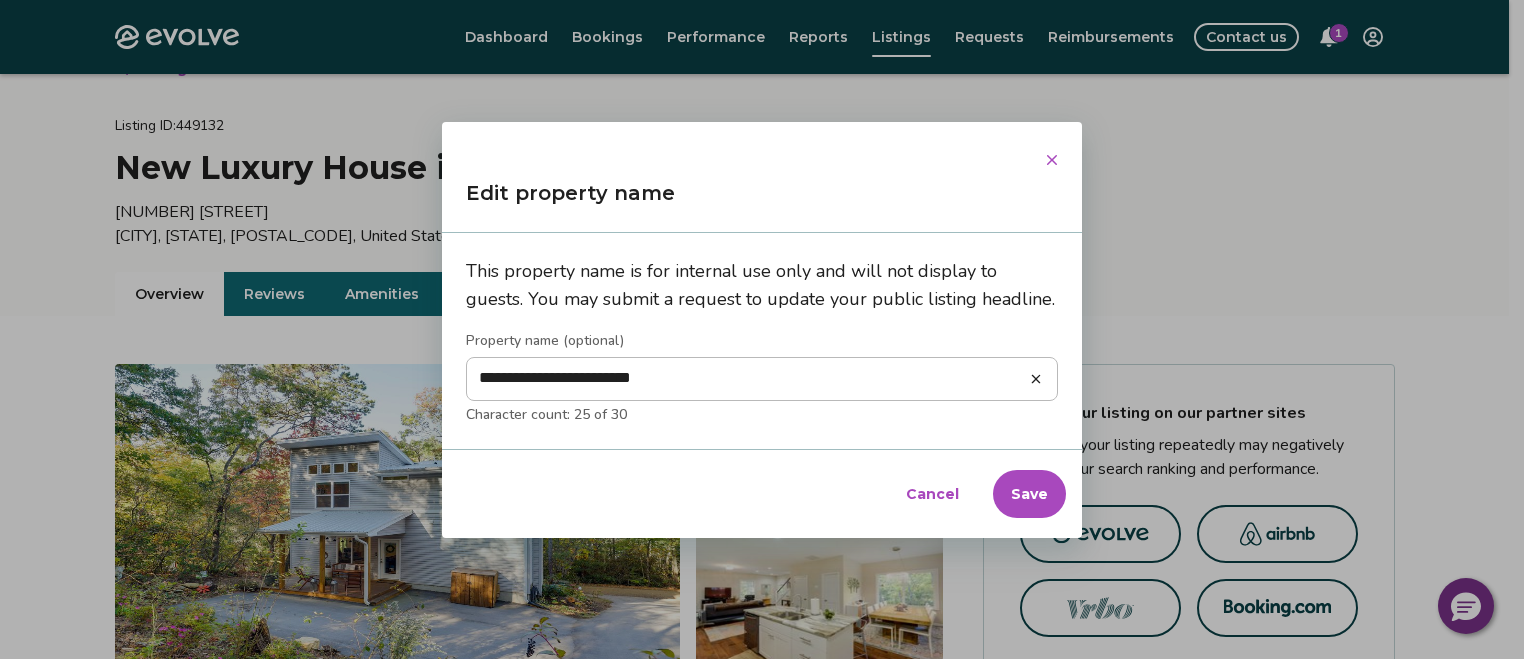 type on "*" 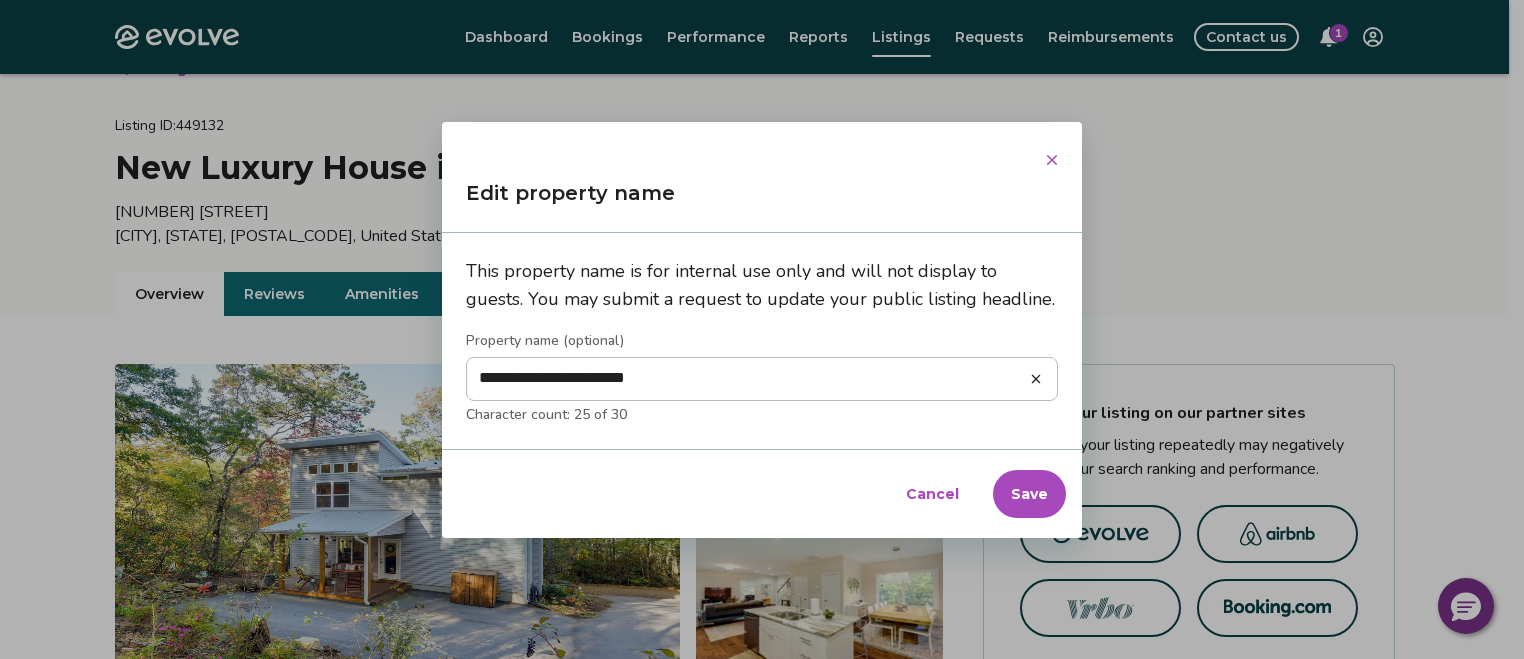 type on "*" 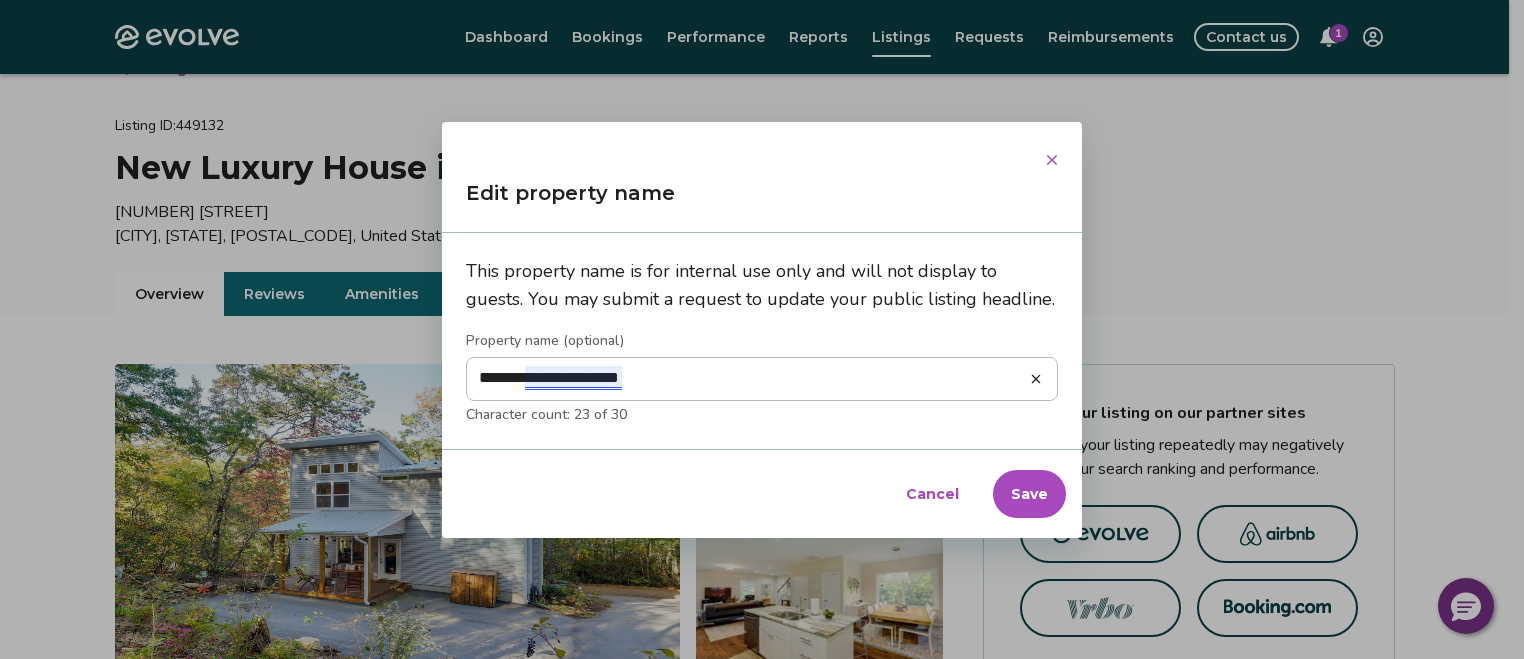 type on "*" 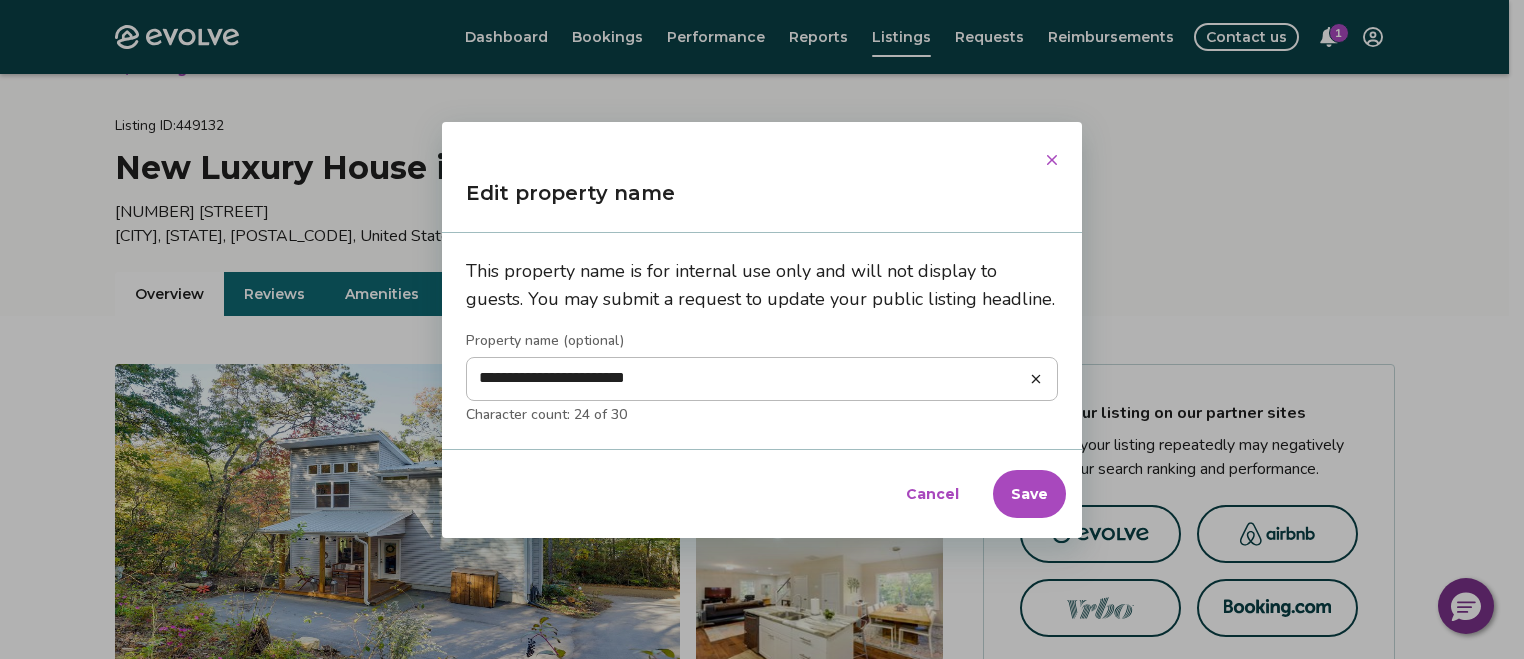 type on "*" 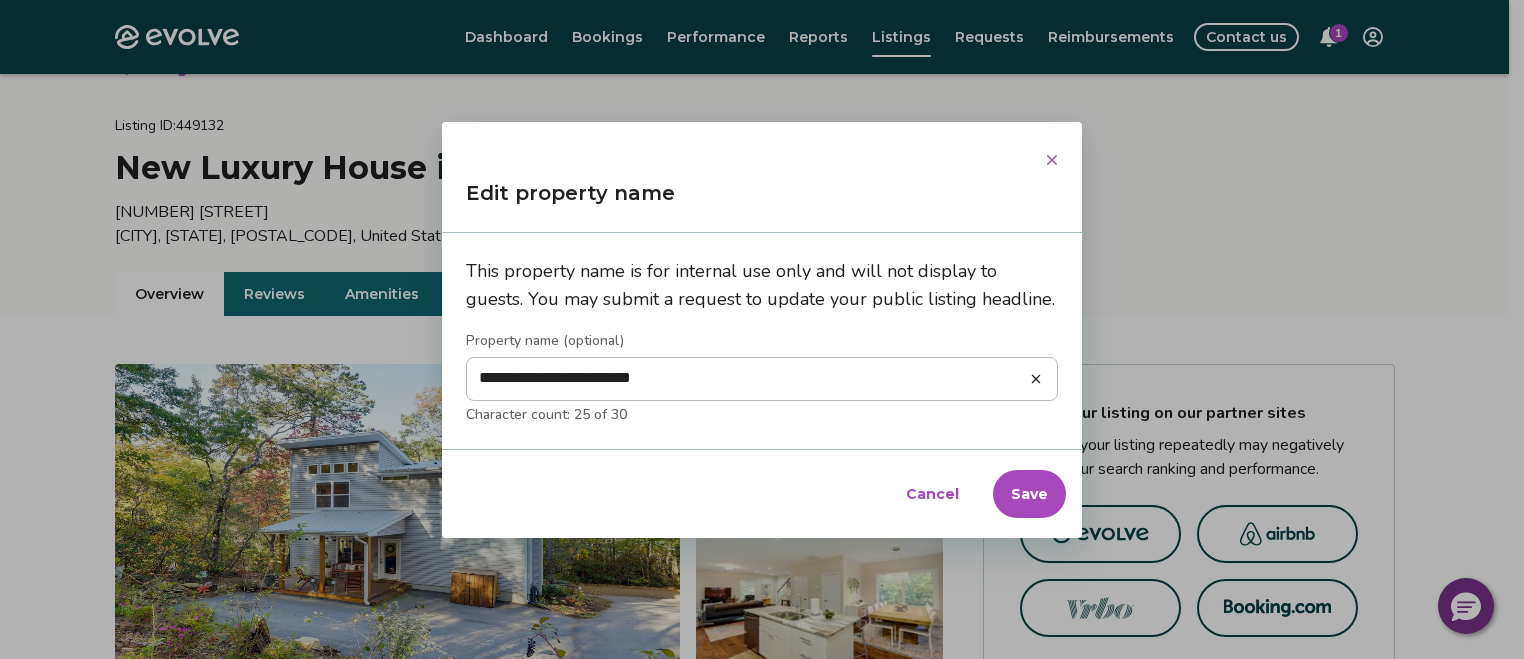 type on "*" 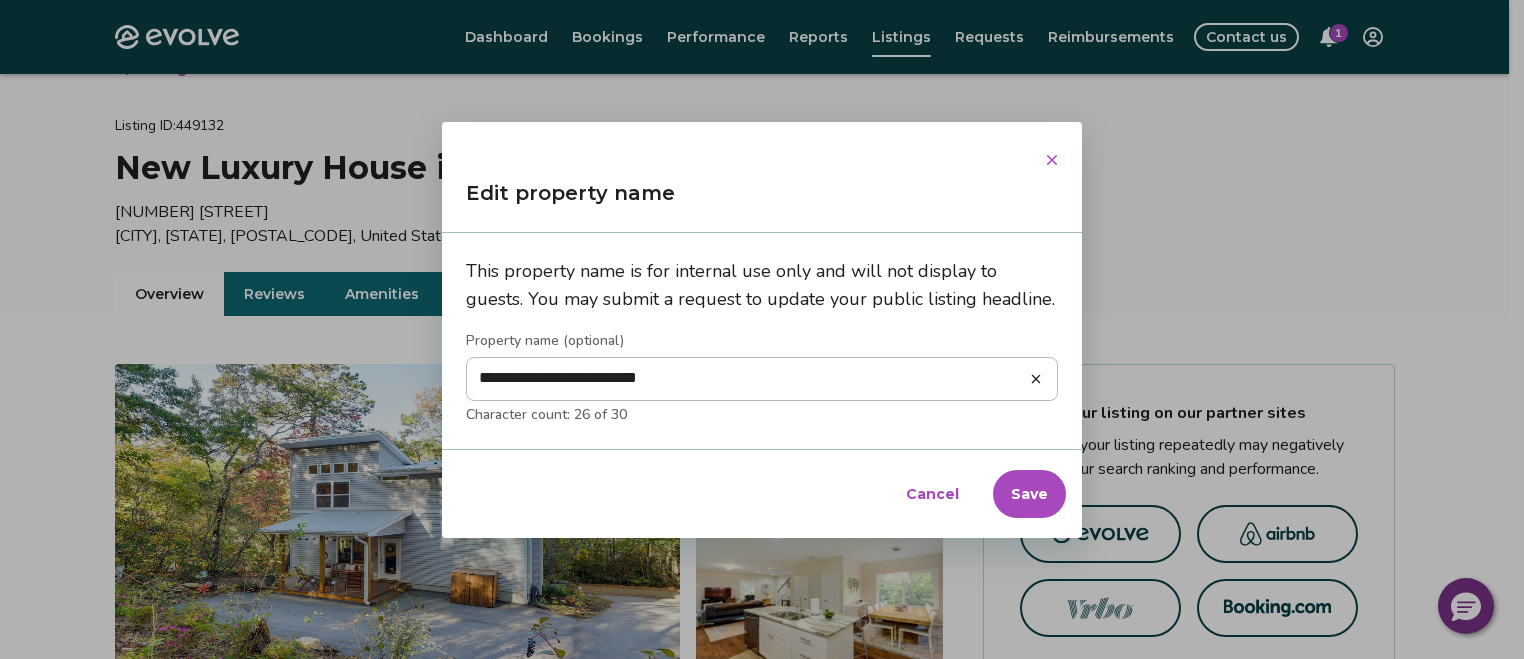 type on "*" 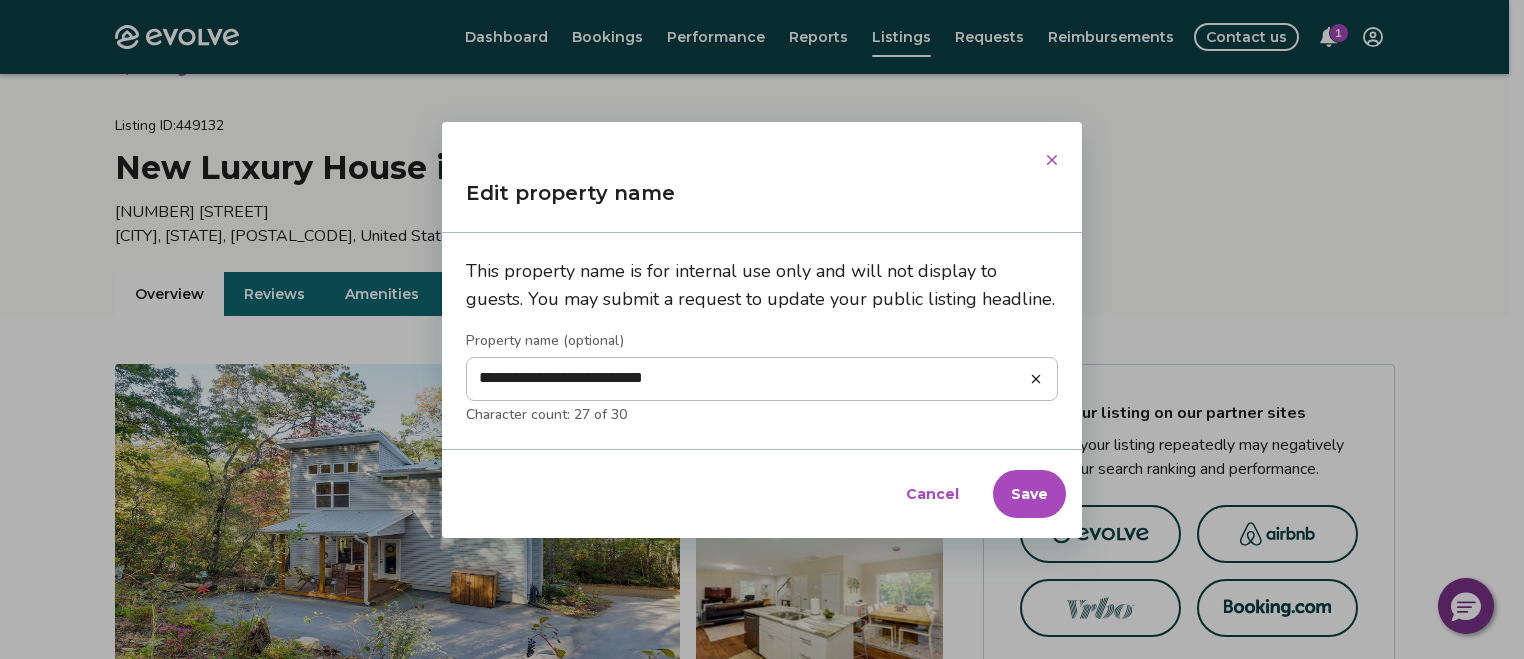 type on "*" 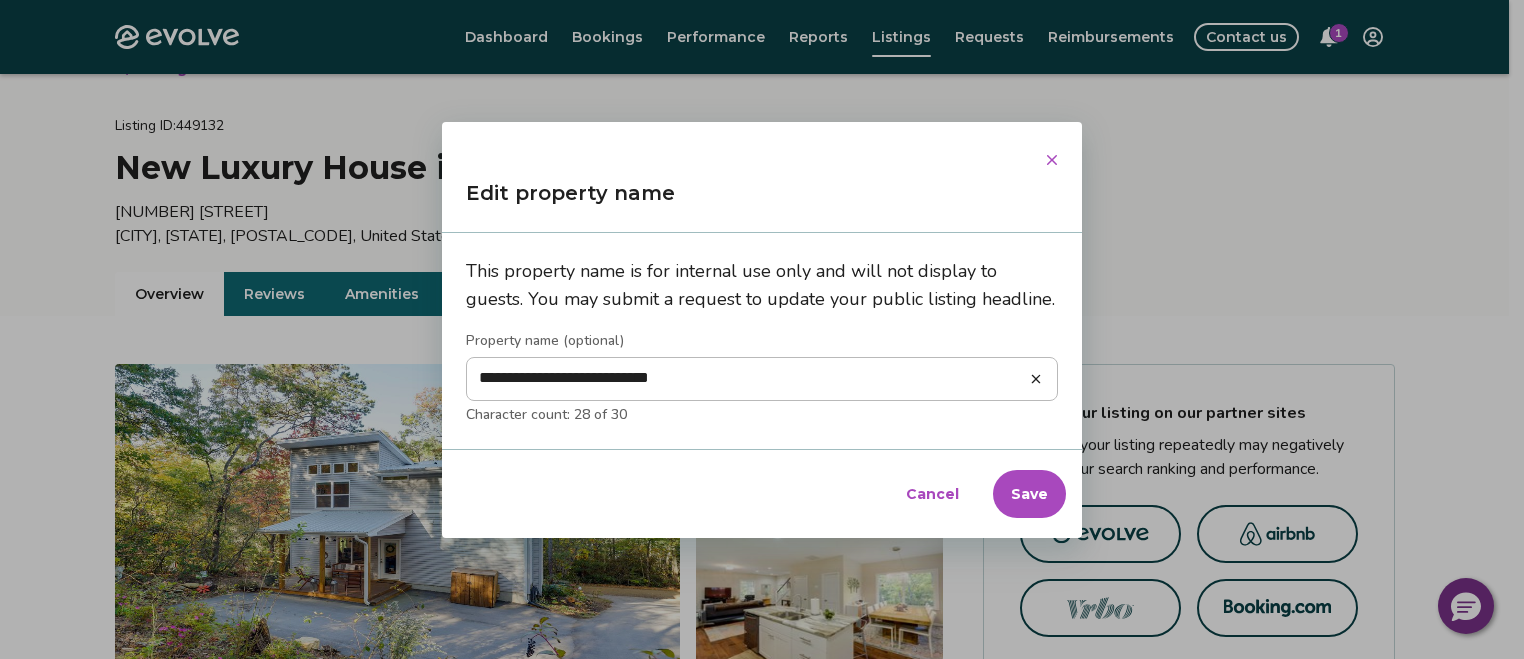 type on "*" 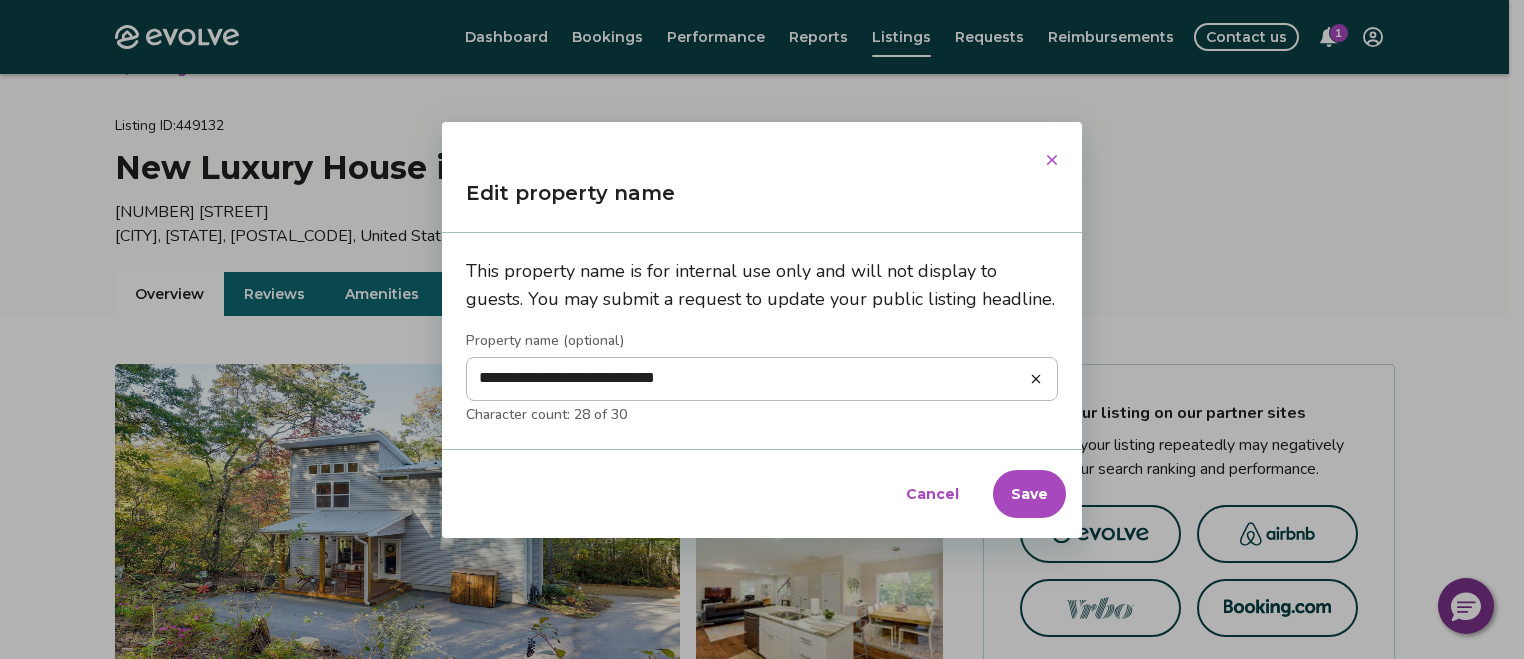 type on "*" 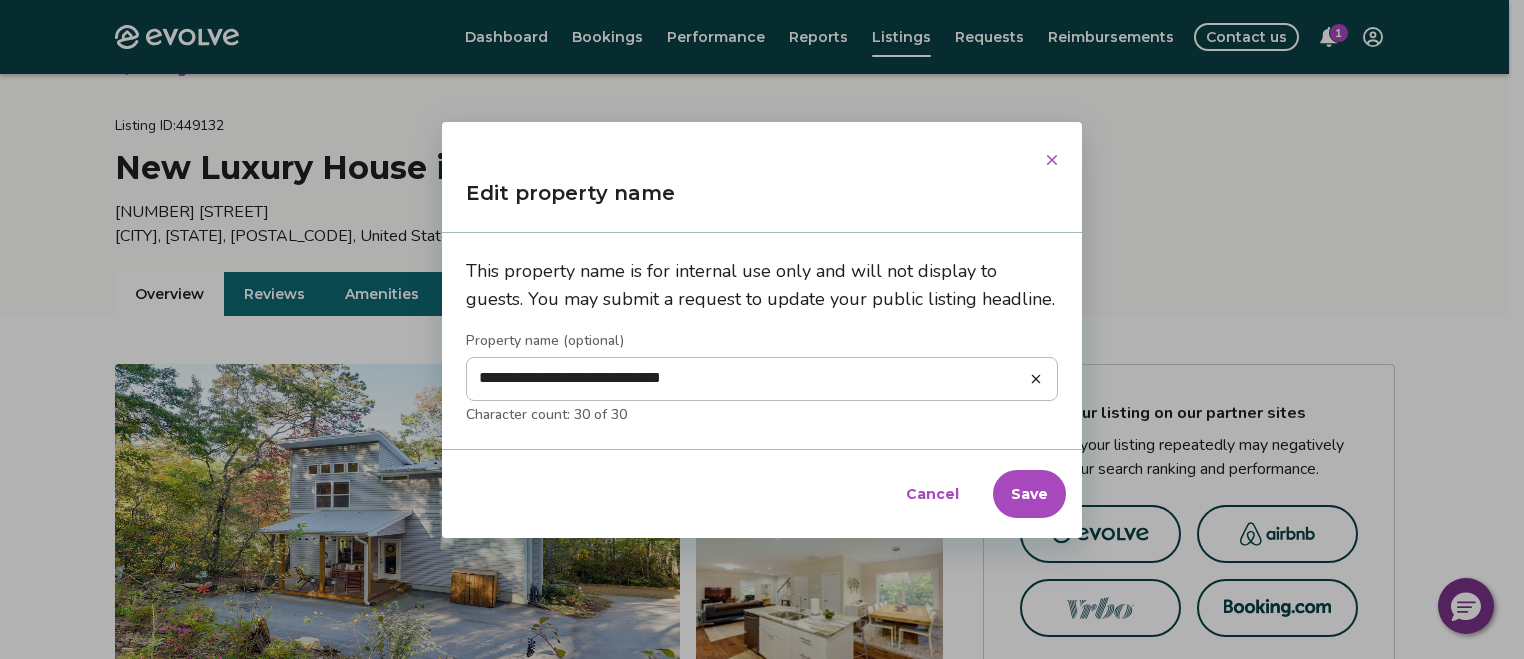type on "**********" 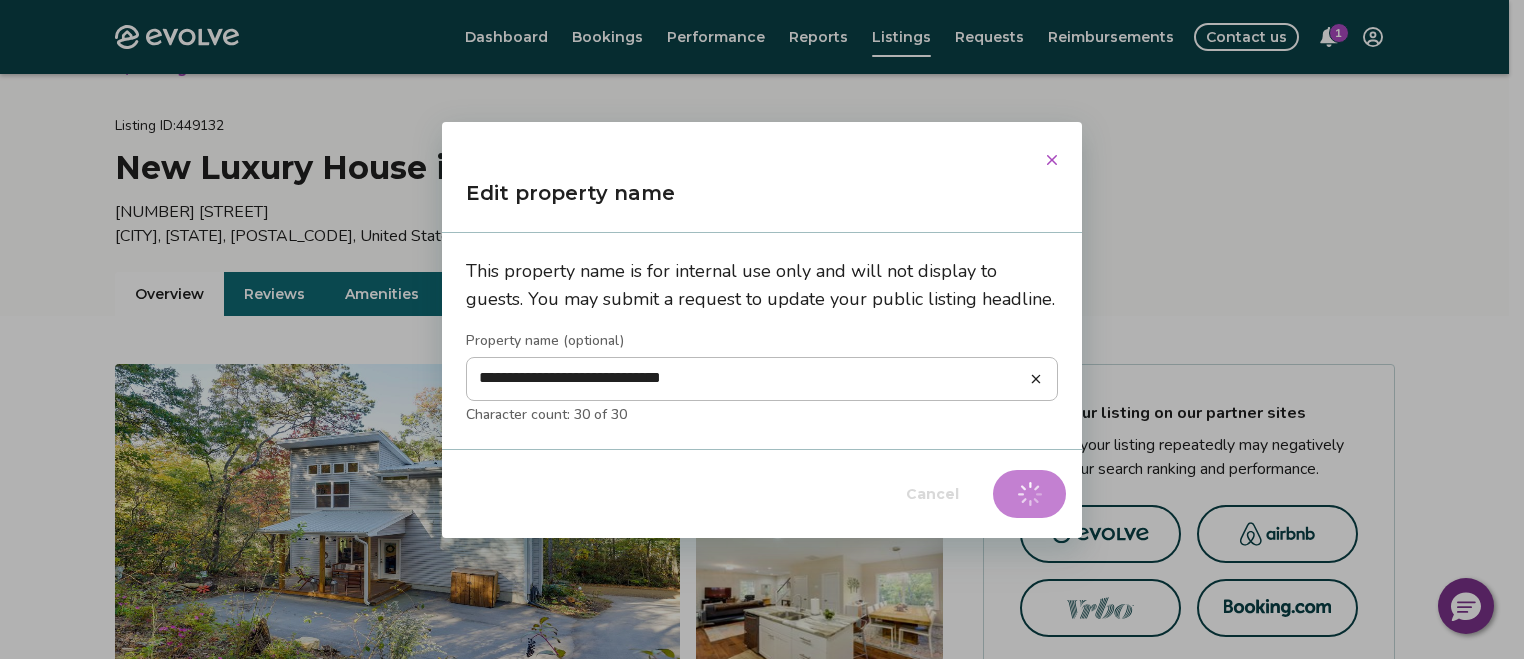 type on "*" 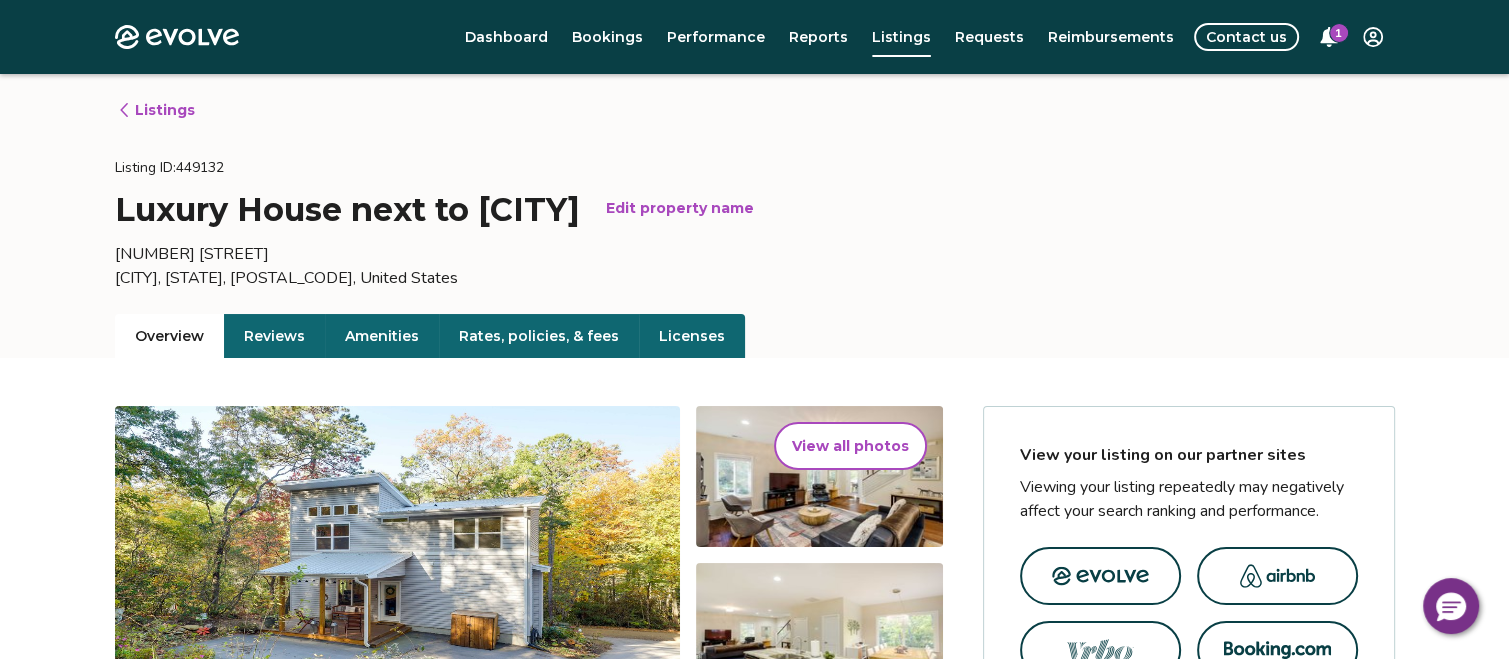 scroll, scrollTop: 66, scrollLeft: 0, axis: vertical 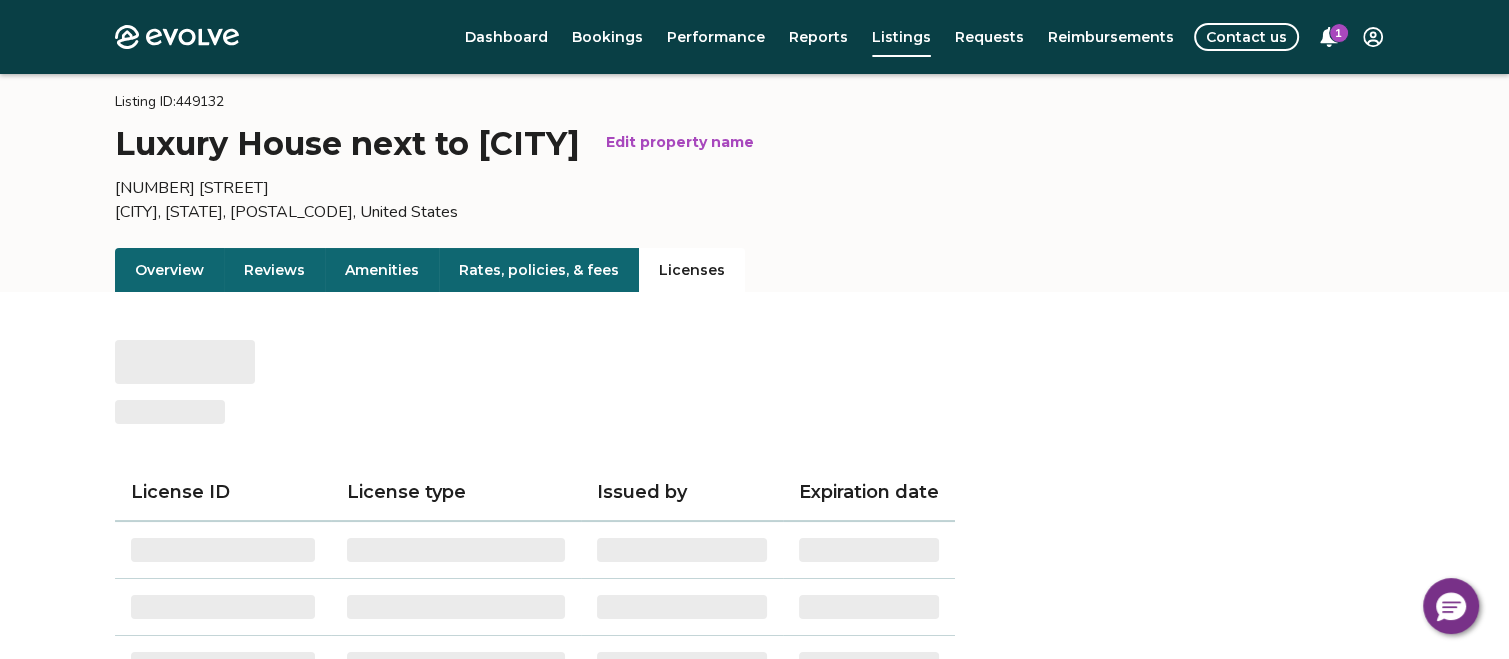 click on "Licenses" at bounding box center (692, 270) 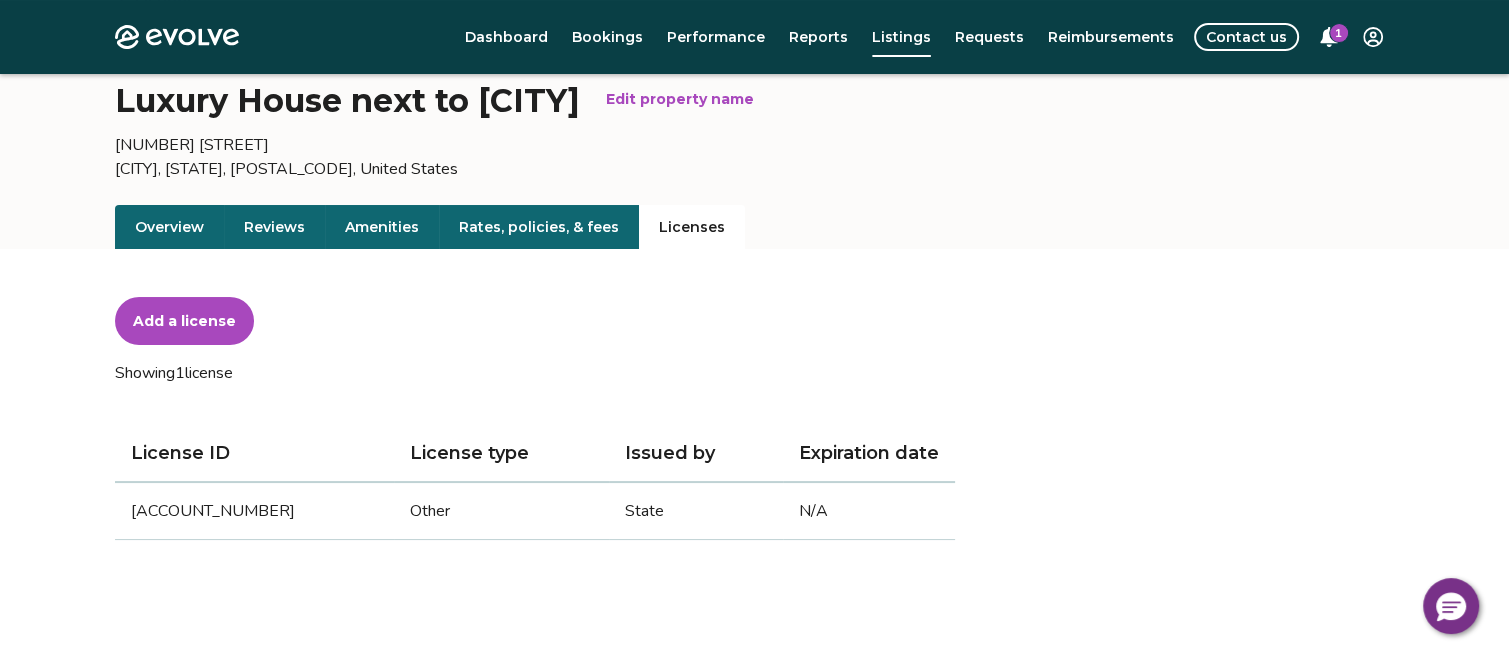 scroll, scrollTop: 110, scrollLeft: 0, axis: vertical 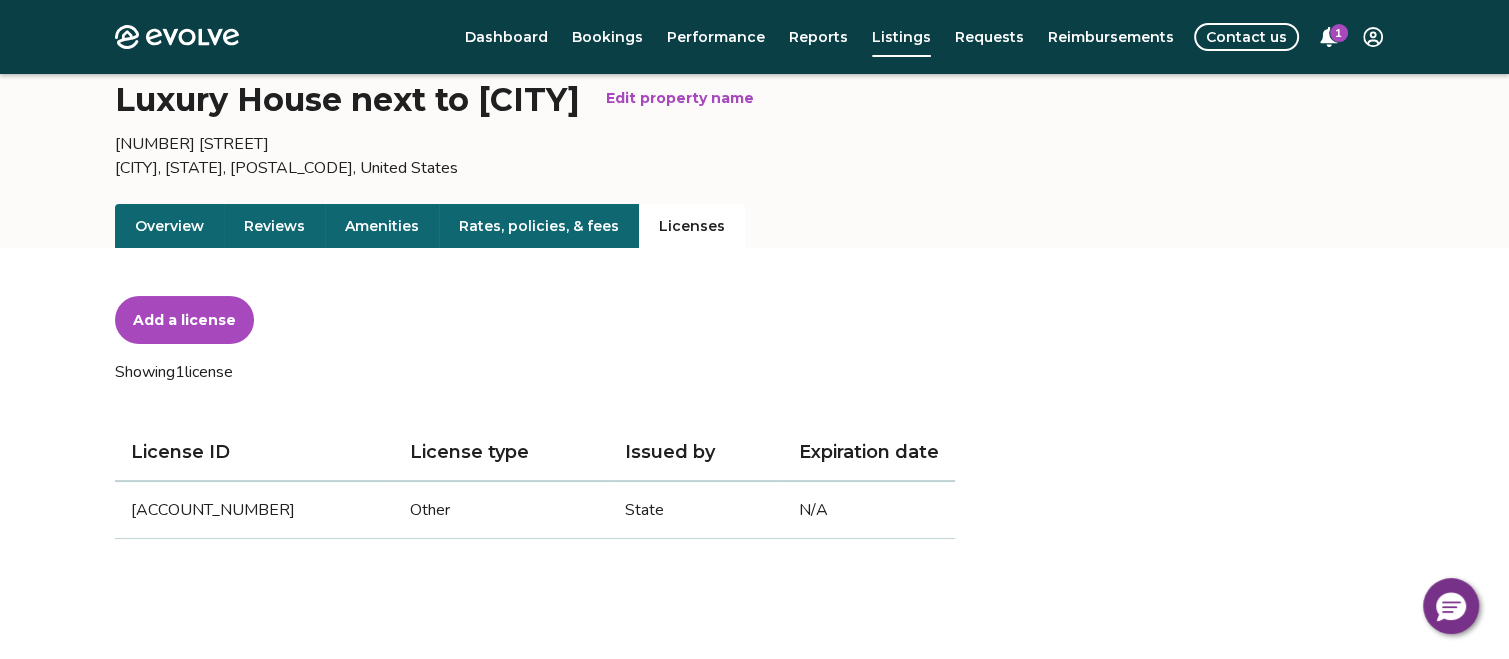 click on "Overview Reviews Amenities Rates, policies, & fees Licenses" at bounding box center (754, 226) 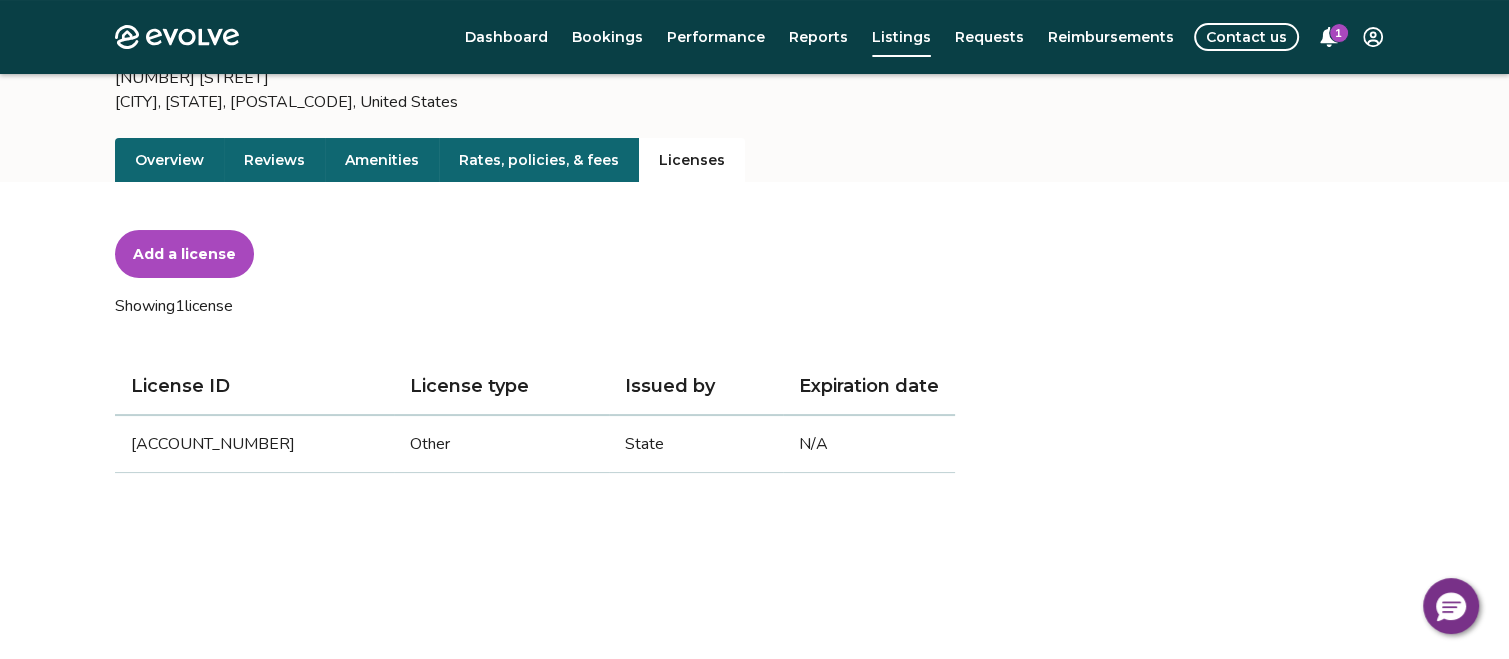 scroll, scrollTop: 0, scrollLeft: 0, axis: both 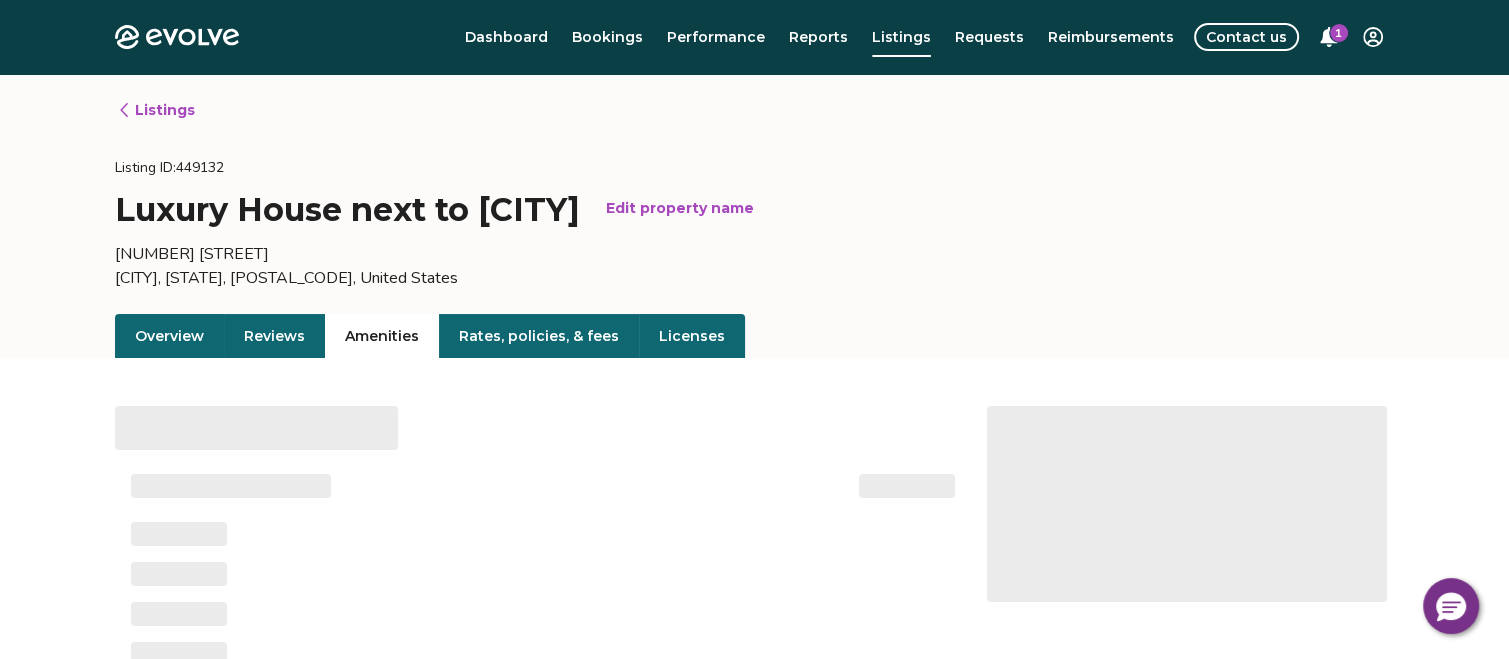 click on "Amenities" at bounding box center [382, 336] 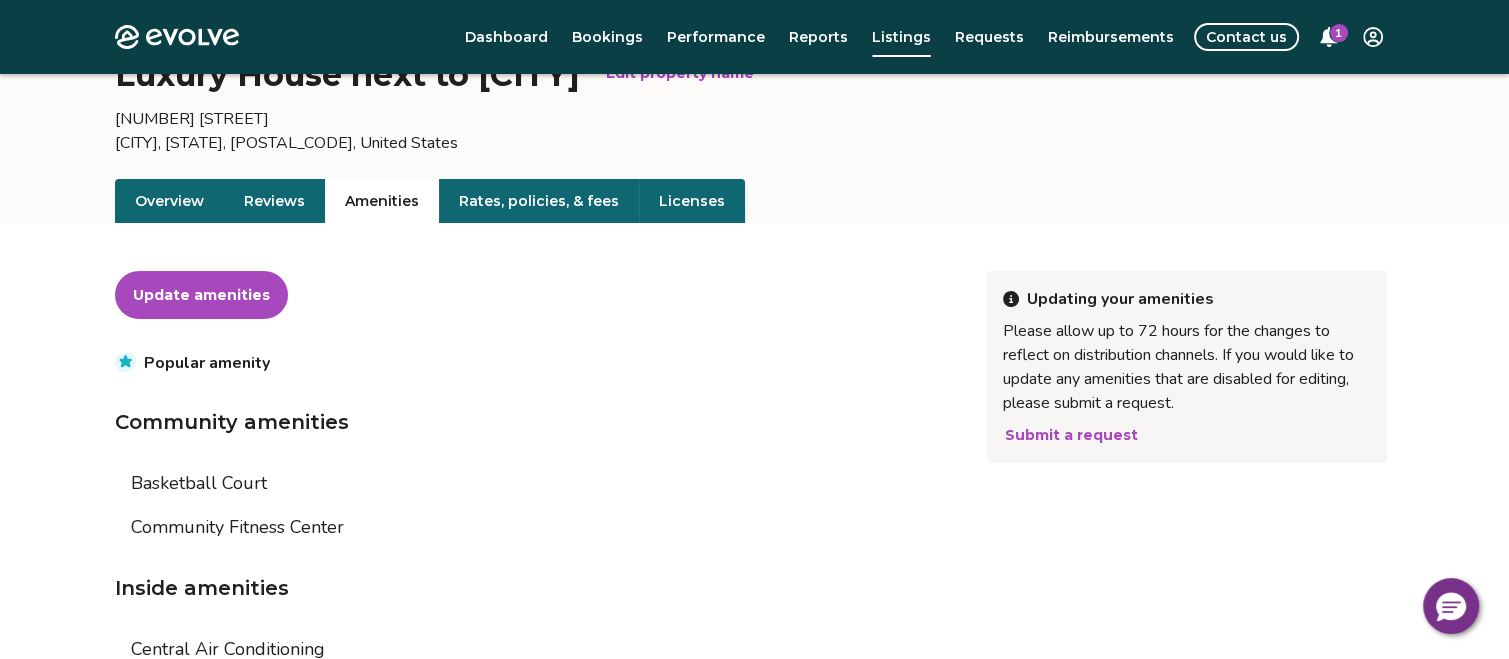 scroll, scrollTop: 90, scrollLeft: 0, axis: vertical 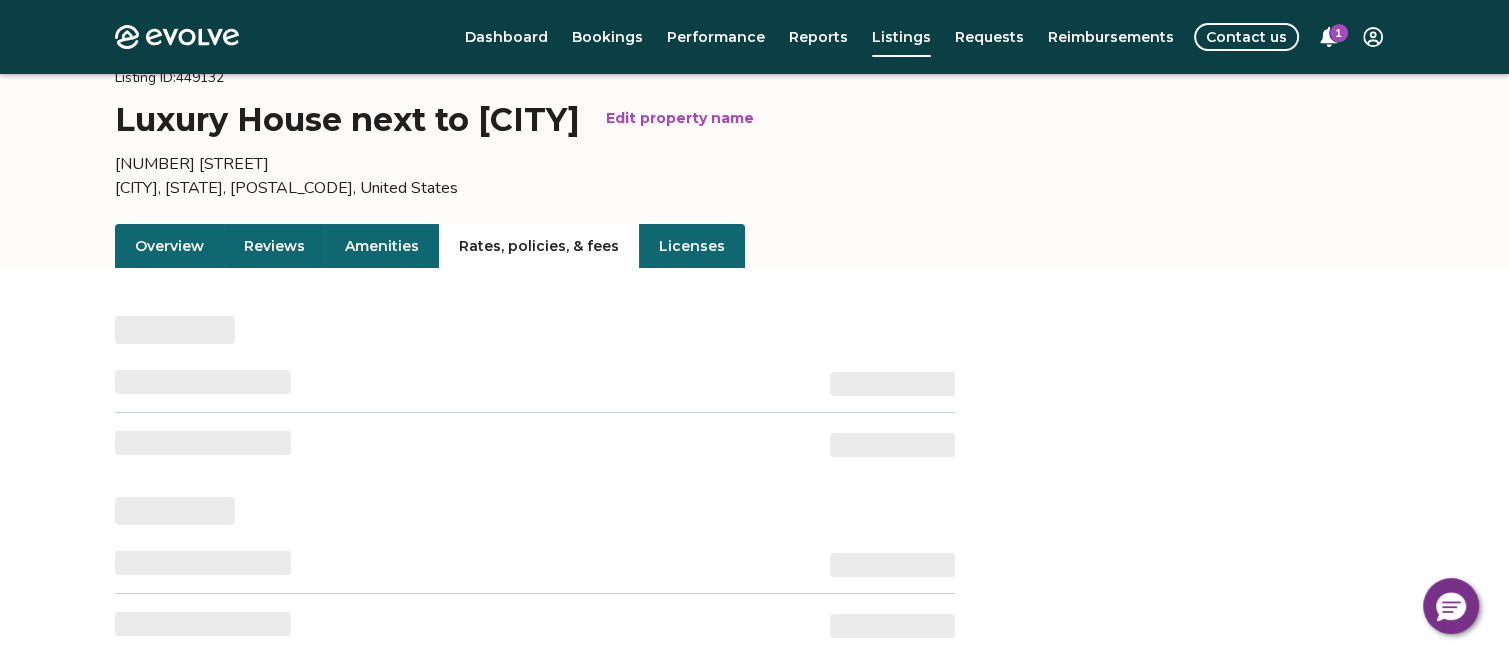 click on "Rates, policies, & fees" at bounding box center [539, 246] 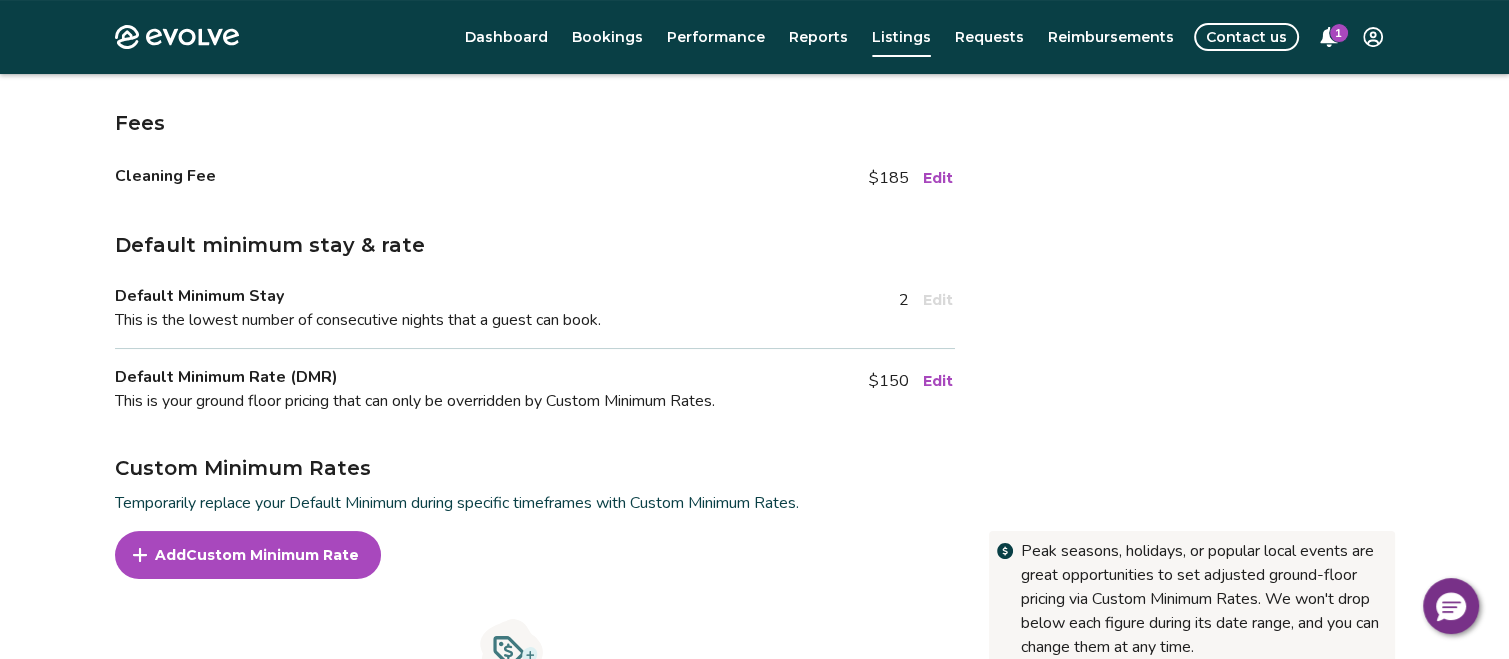 scroll, scrollTop: 302, scrollLeft: 0, axis: vertical 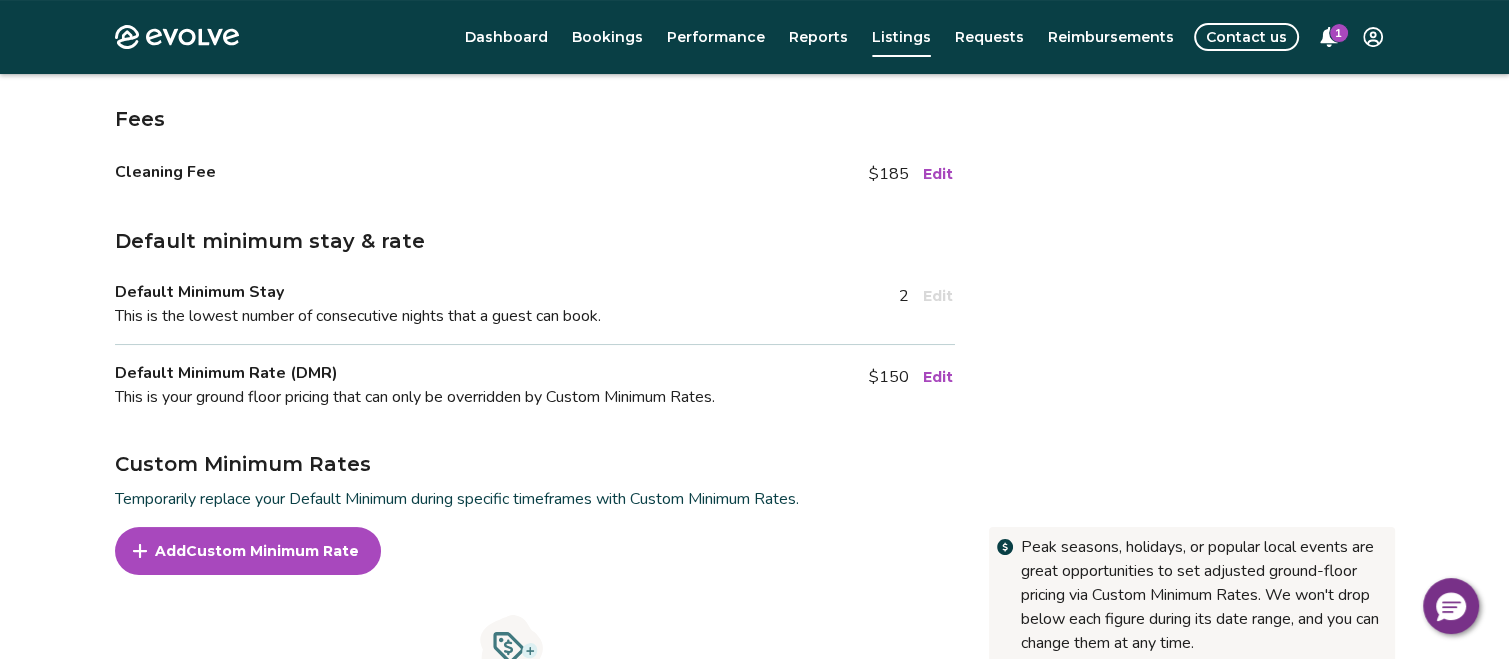 click on "Fees Cleaning Fee $185 Edit Default minimum stay & rate Default Minimum Stay This is the lowest number of consecutive nights that a guest can book. 2 Edit Default Minimum Rate (DMR) This is your ground floor pricing that can only be overridden by Custom Minimum Rates. $150 Edit Custom Minimum Rates Temporarily replace your Default Minimum during specific timeframes with Custom Minimum Rates. Peak seasons, holidays, or popular local events are great opportunities to set adjusted ground-floor pricing via Custom Minimum Rates. We won't drop below each figure during its date range, and you can change them at any time. Learn more Add Custom Minimum Rate You haven't added any Custom Minimum Rates yet. Custom Minimum Stays Set custom minimum nights to temporarily override your Default Minimum Stay for selected timeframes. Learn more about how your Default Minimum Stay is set. Add Custom Minimum Stay You haven't added any Custom Minimum Stays yet. Looking for the tax rates for this listing? Tax reports" at bounding box center (755, 606) 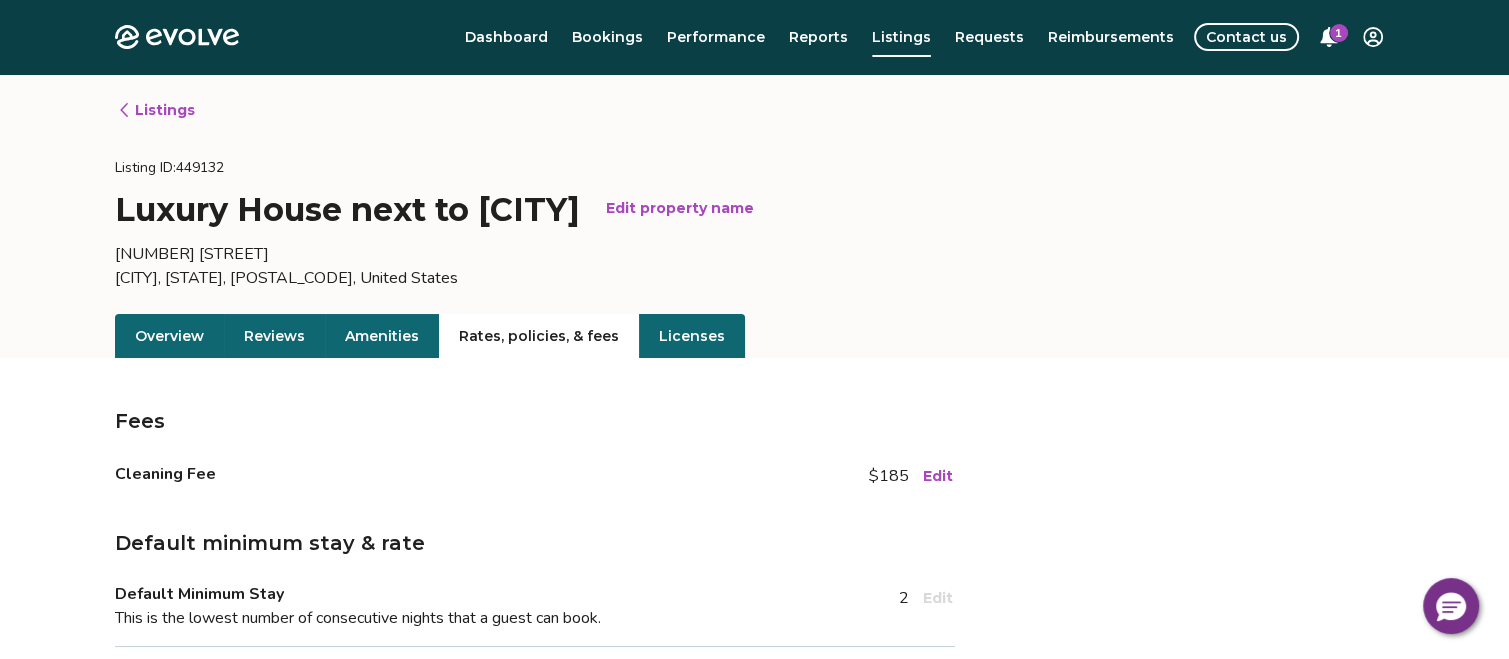 scroll, scrollTop: 76, scrollLeft: 0, axis: vertical 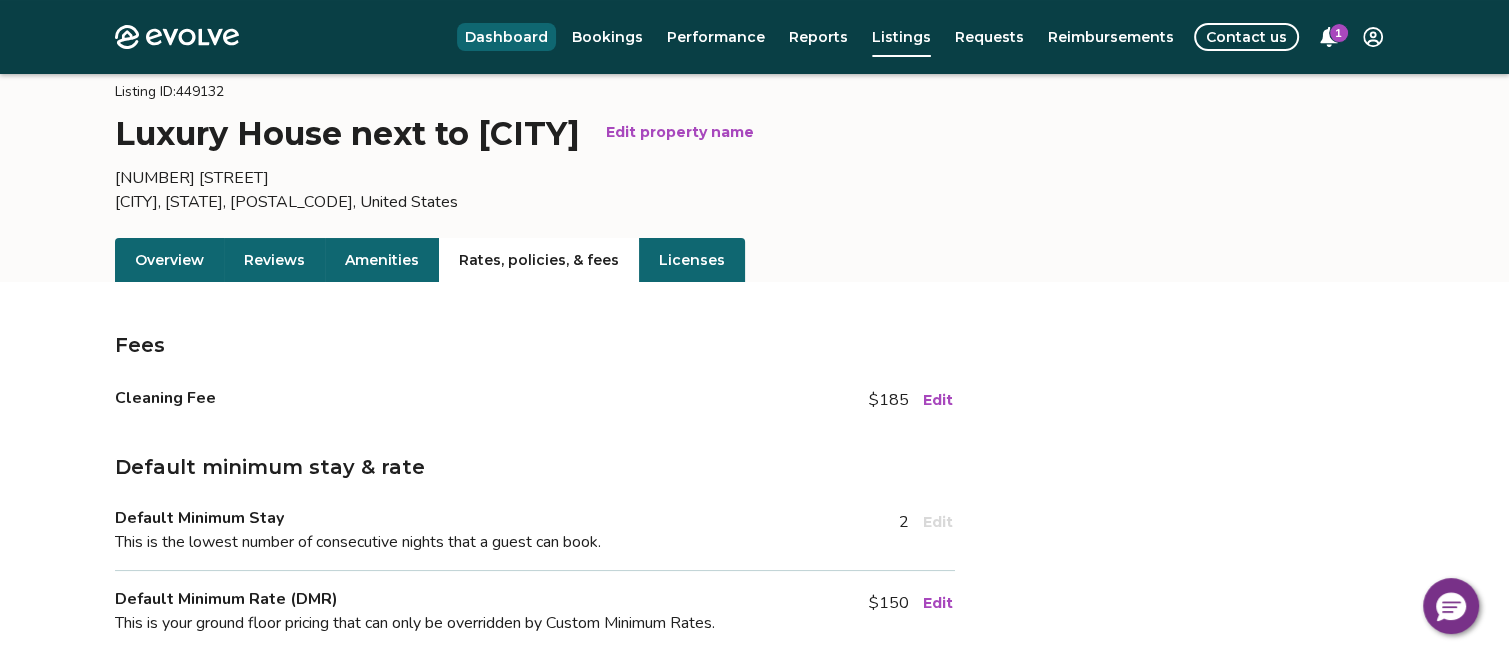 click on "Dashboard" at bounding box center (506, 37) 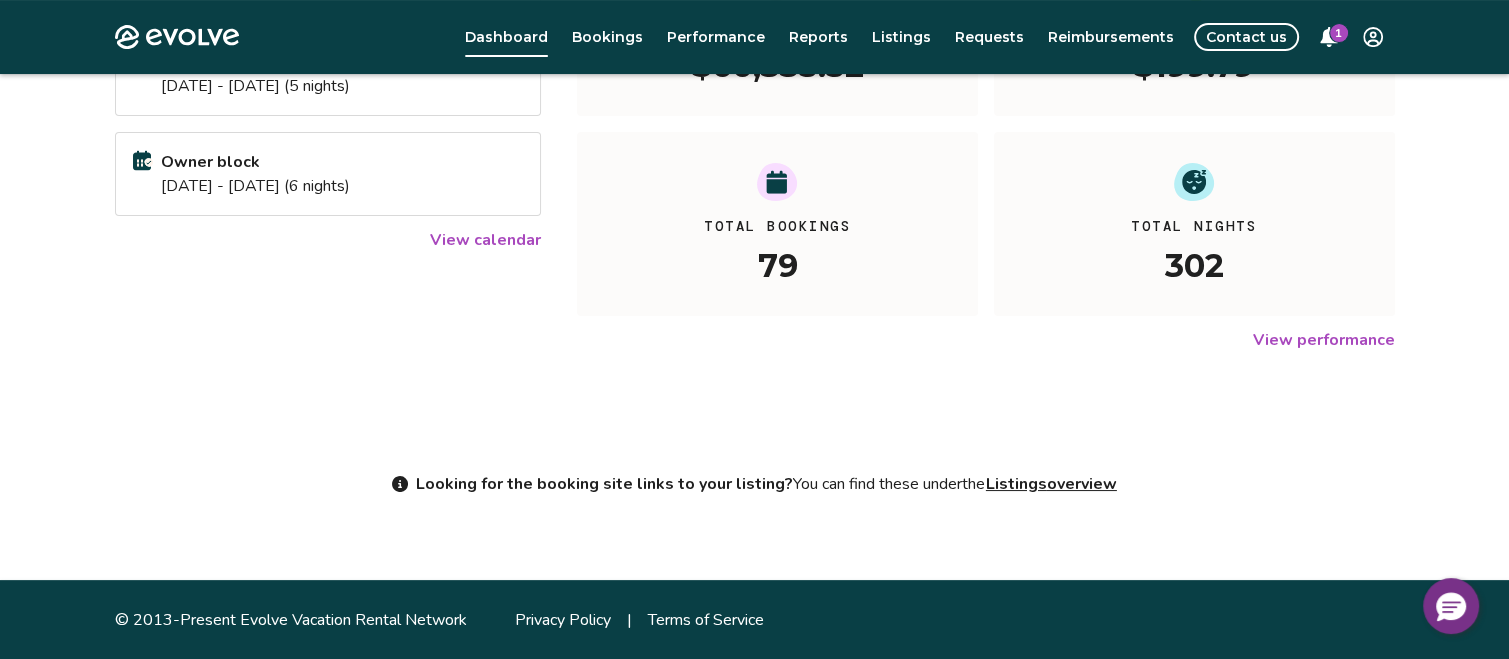 scroll, scrollTop: 0, scrollLeft: 0, axis: both 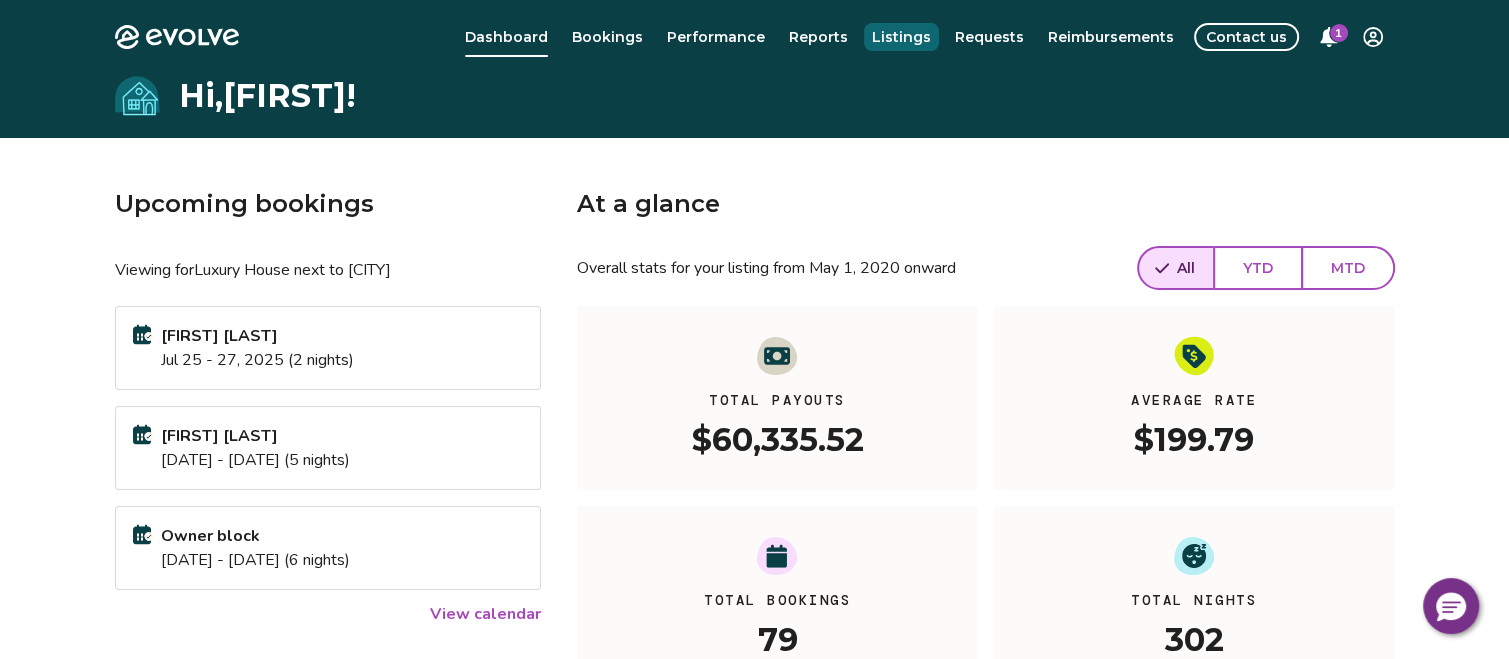 click on "Listings" at bounding box center [901, 37] 